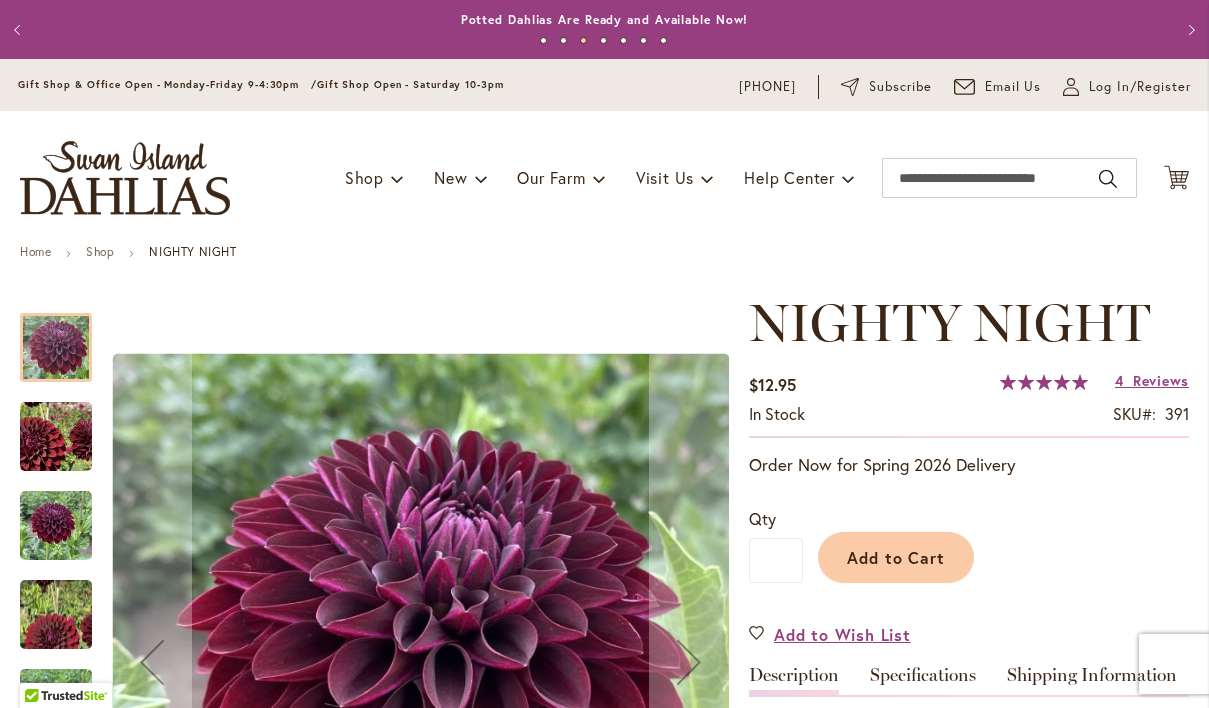 scroll, scrollTop: 0, scrollLeft: 0, axis: both 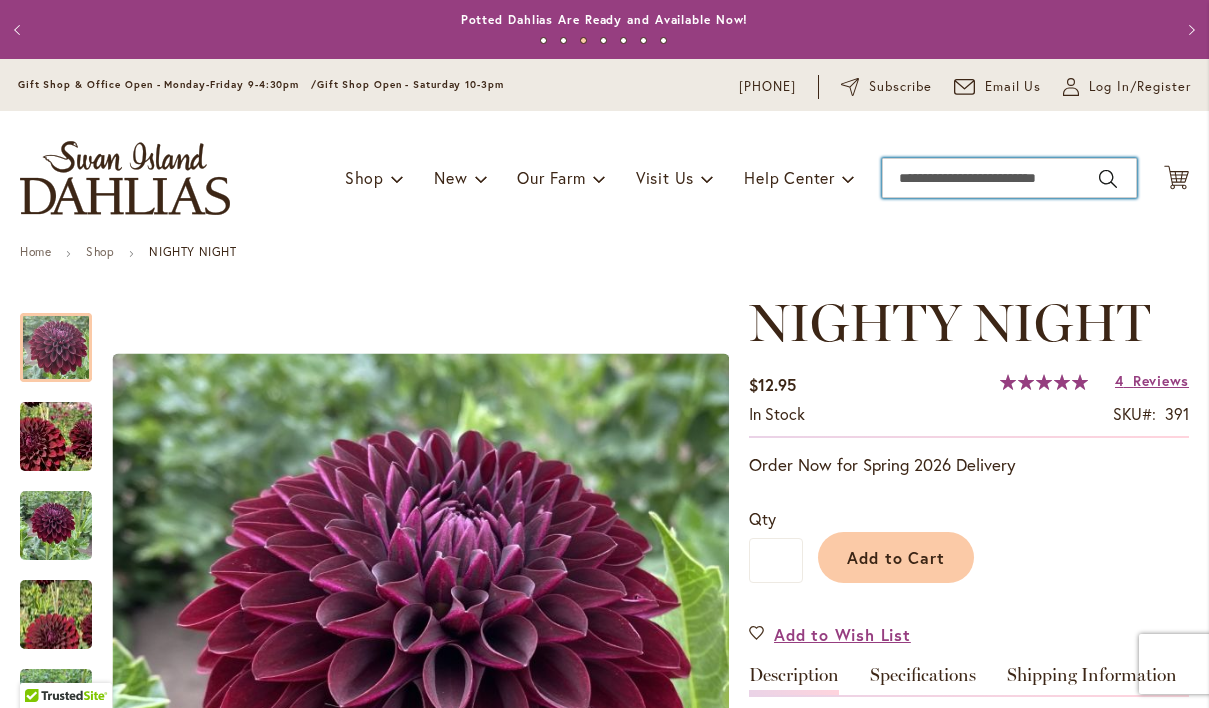 click on "Search" at bounding box center [1009, 178] 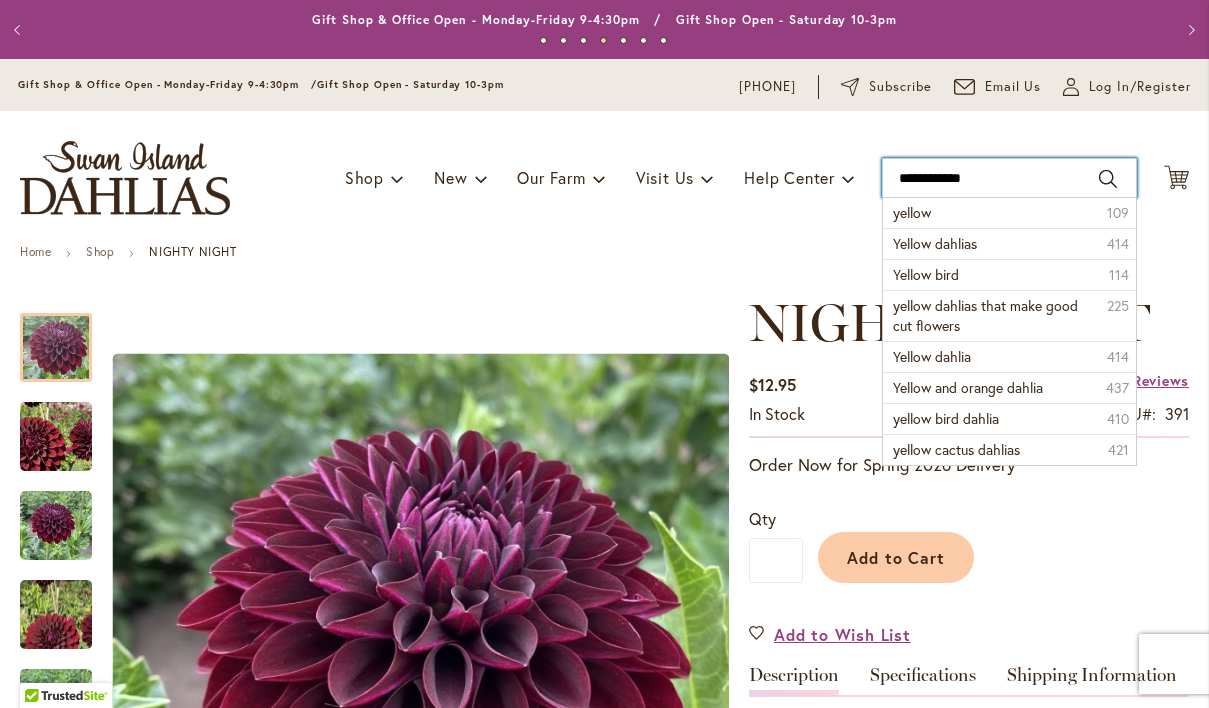 type on "**********" 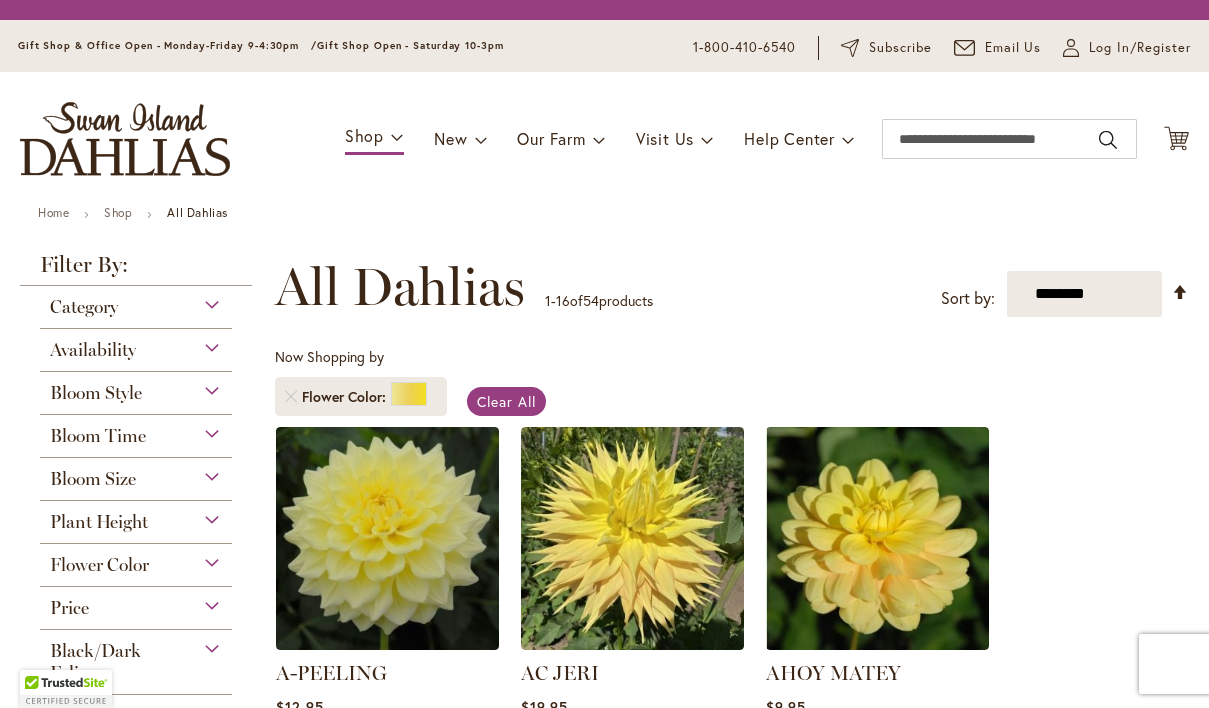 scroll, scrollTop: 0, scrollLeft: 0, axis: both 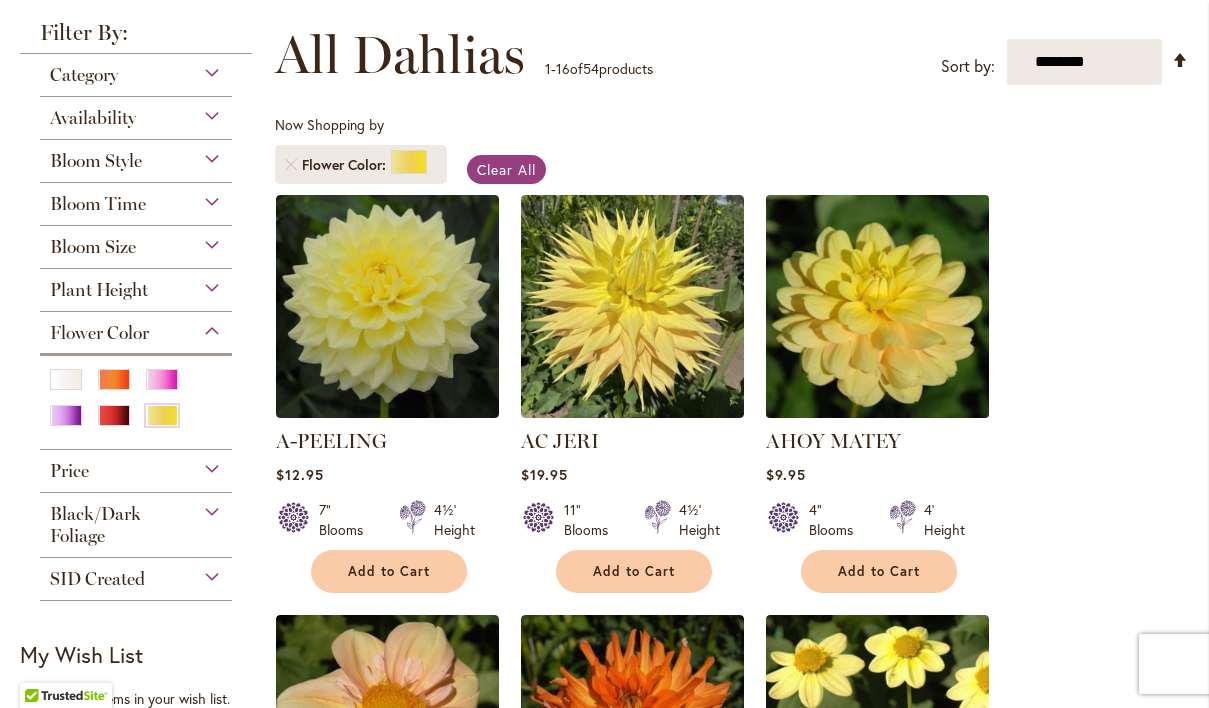 click at bounding box center [878, 306] 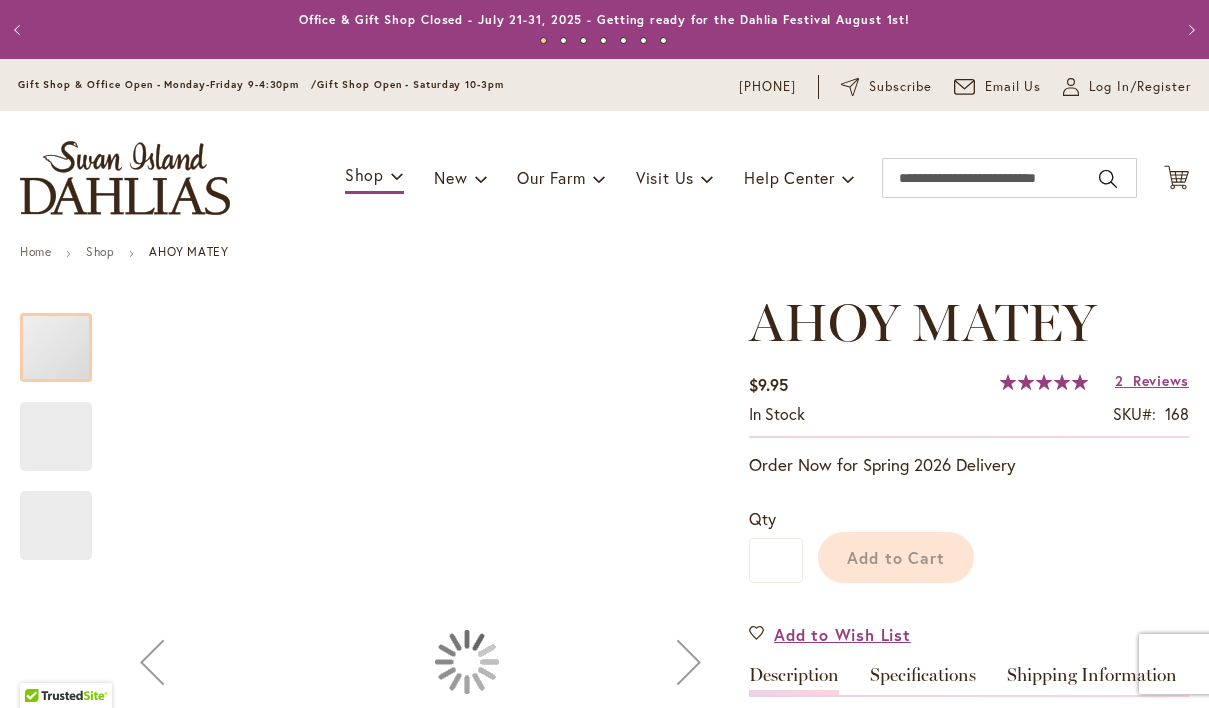 scroll, scrollTop: 0, scrollLeft: 0, axis: both 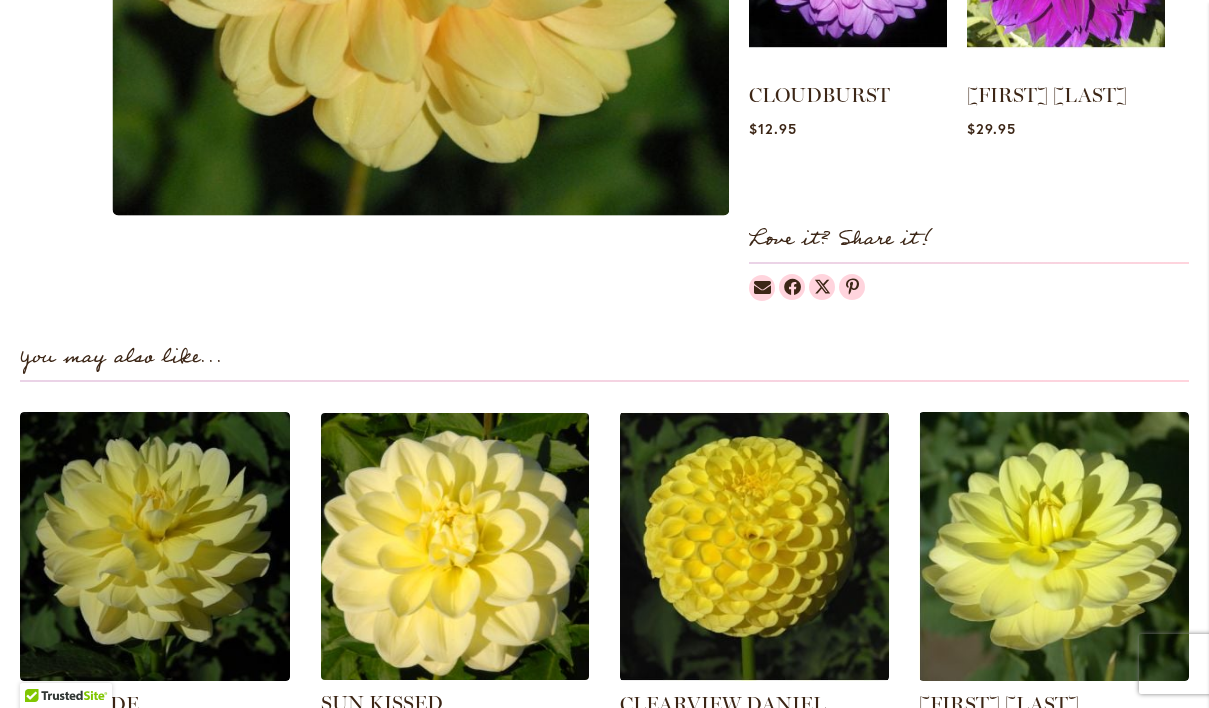 click at bounding box center [454, 546] 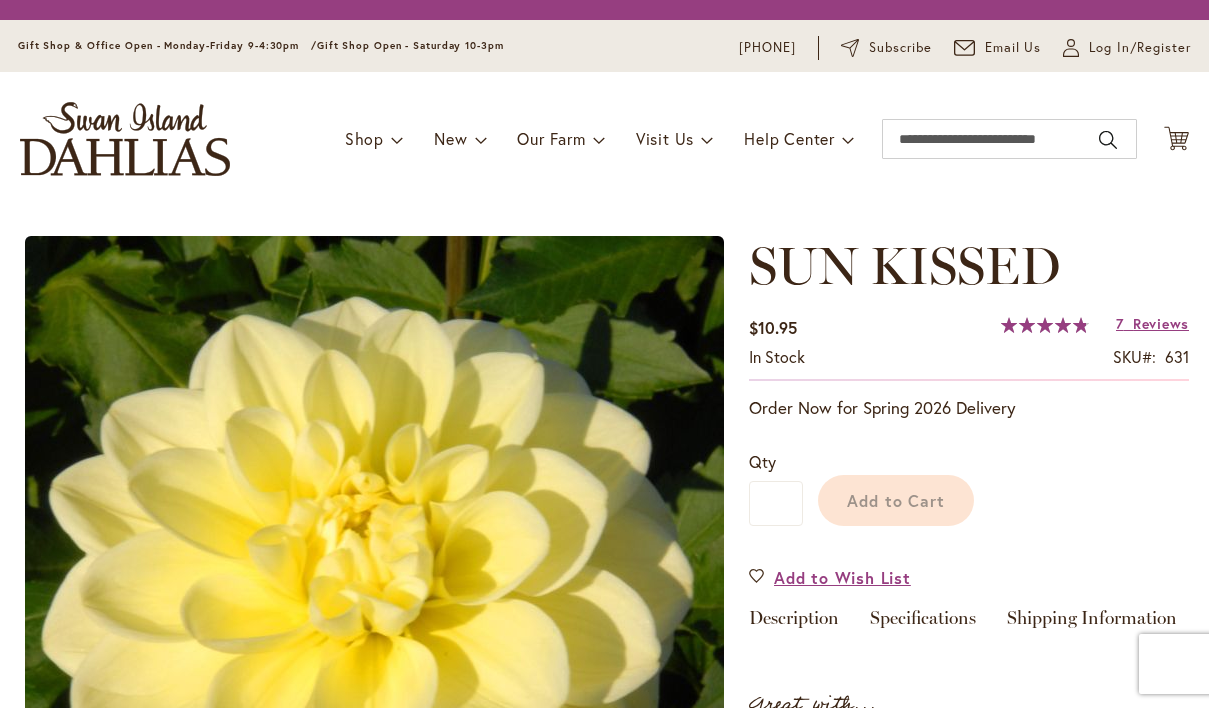 scroll, scrollTop: 0, scrollLeft: 0, axis: both 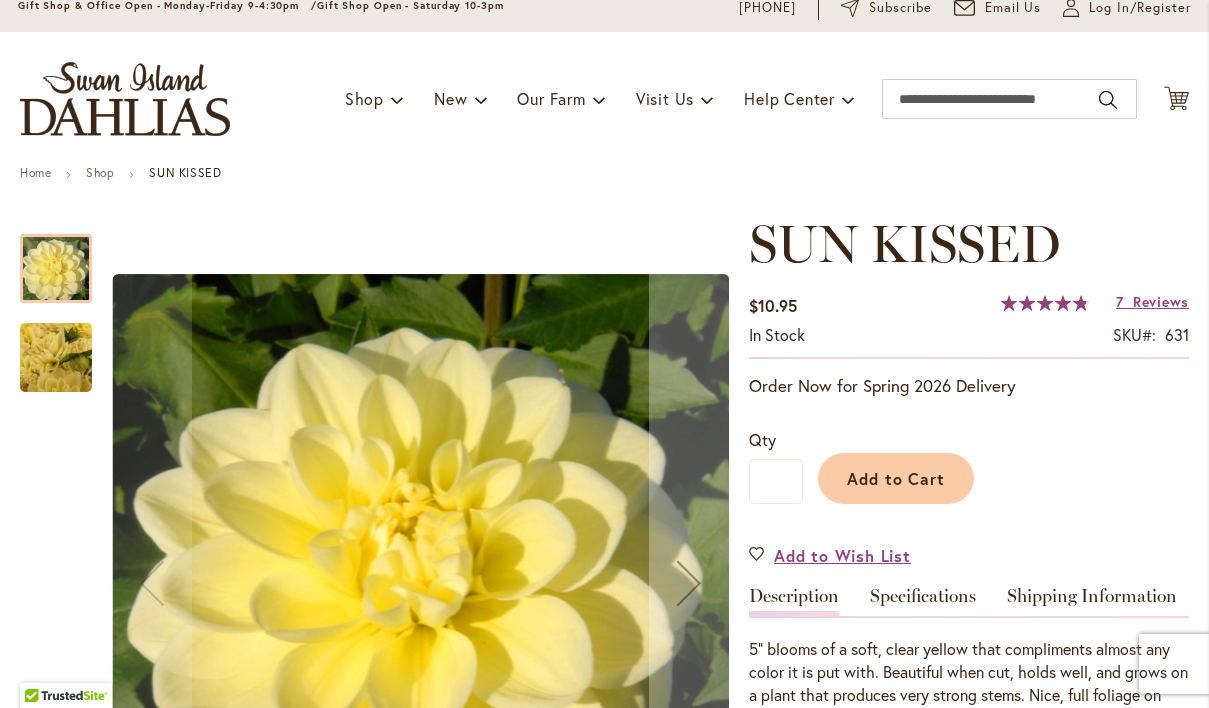 click at bounding box center [56, 358] 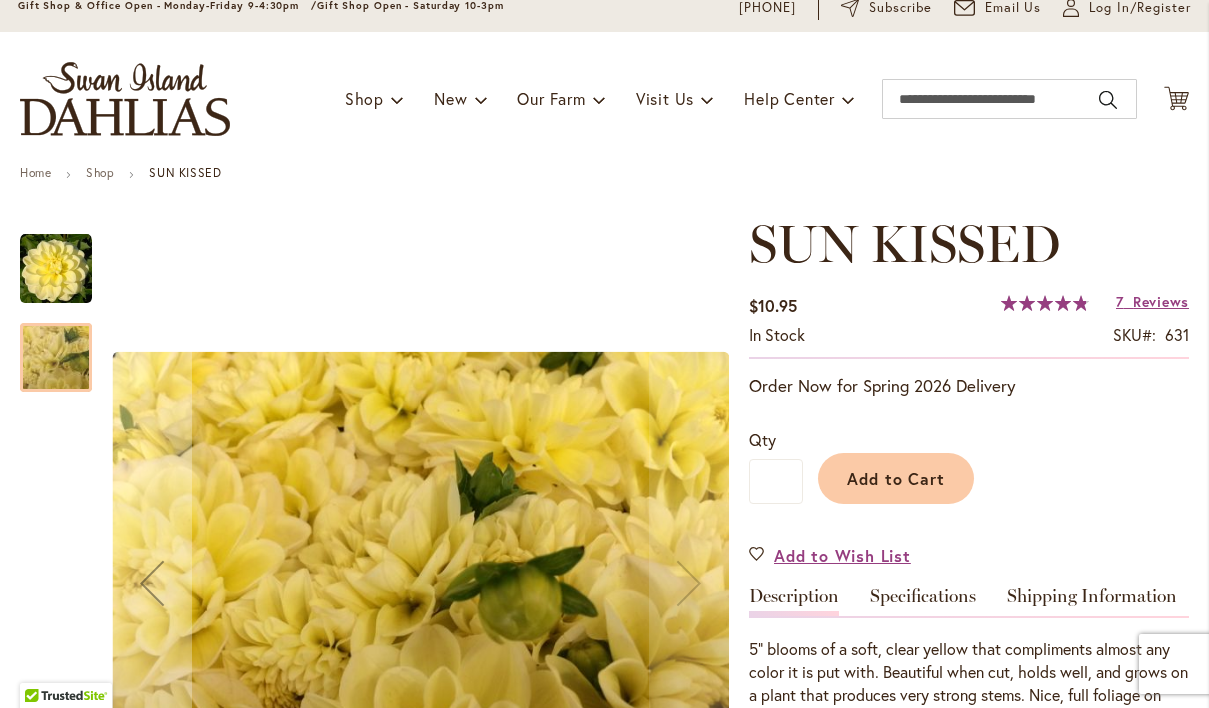 click at bounding box center (56, 269) 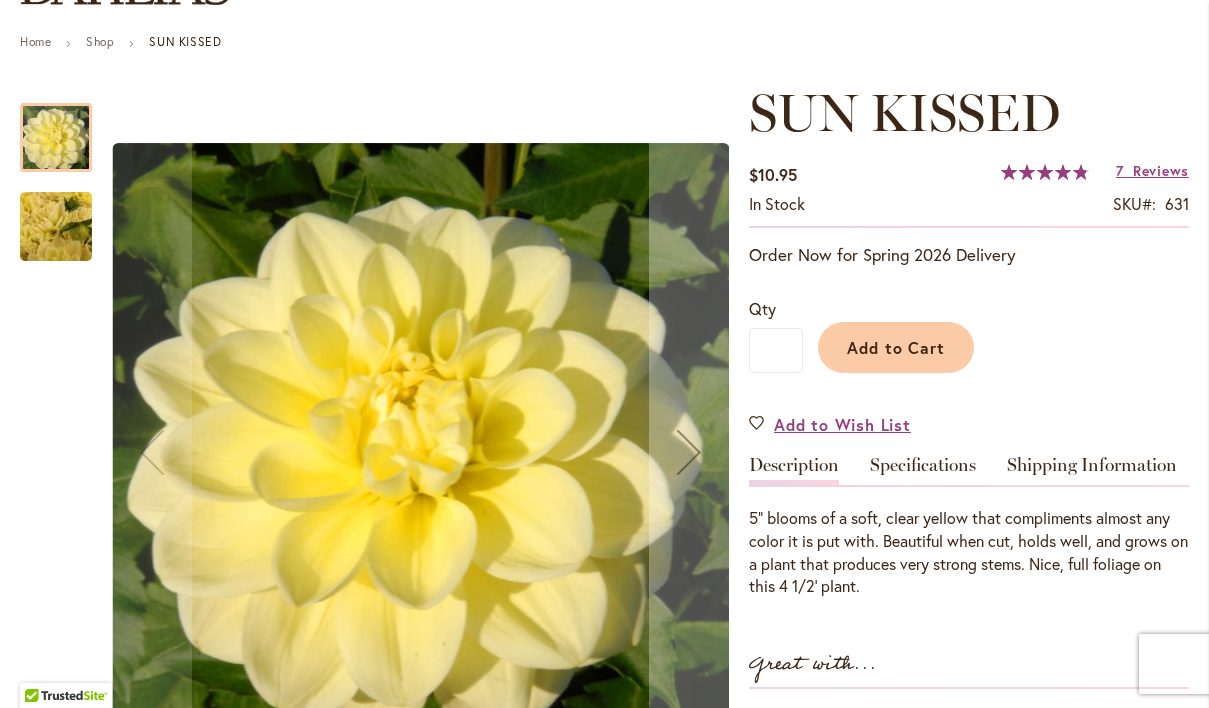 scroll, scrollTop: 200, scrollLeft: 0, axis: vertical 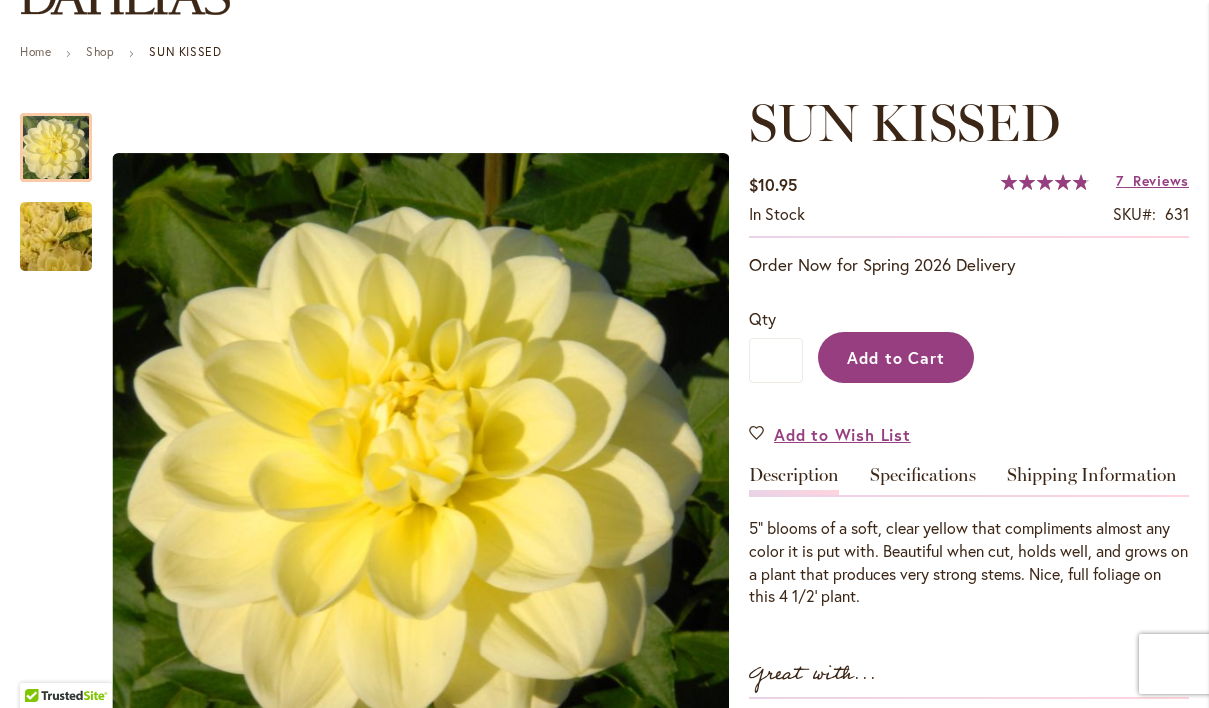 click on "Add to Cart" at bounding box center [896, 357] 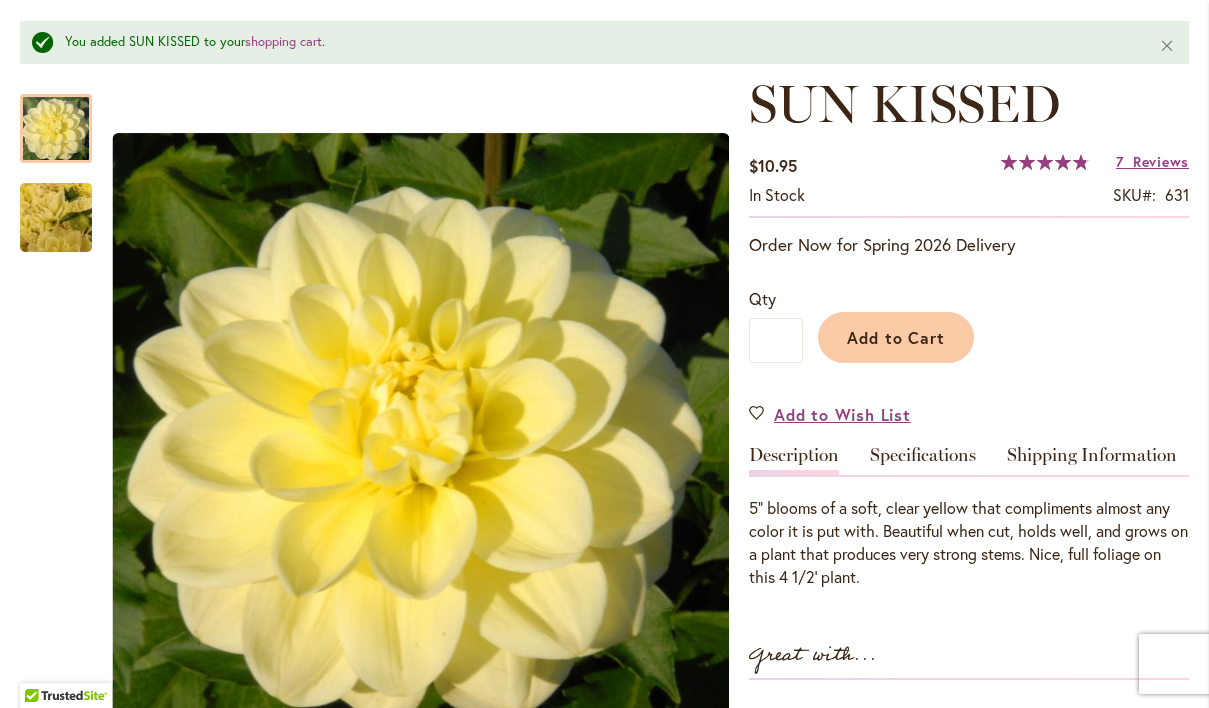 scroll, scrollTop: 277, scrollLeft: 0, axis: vertical 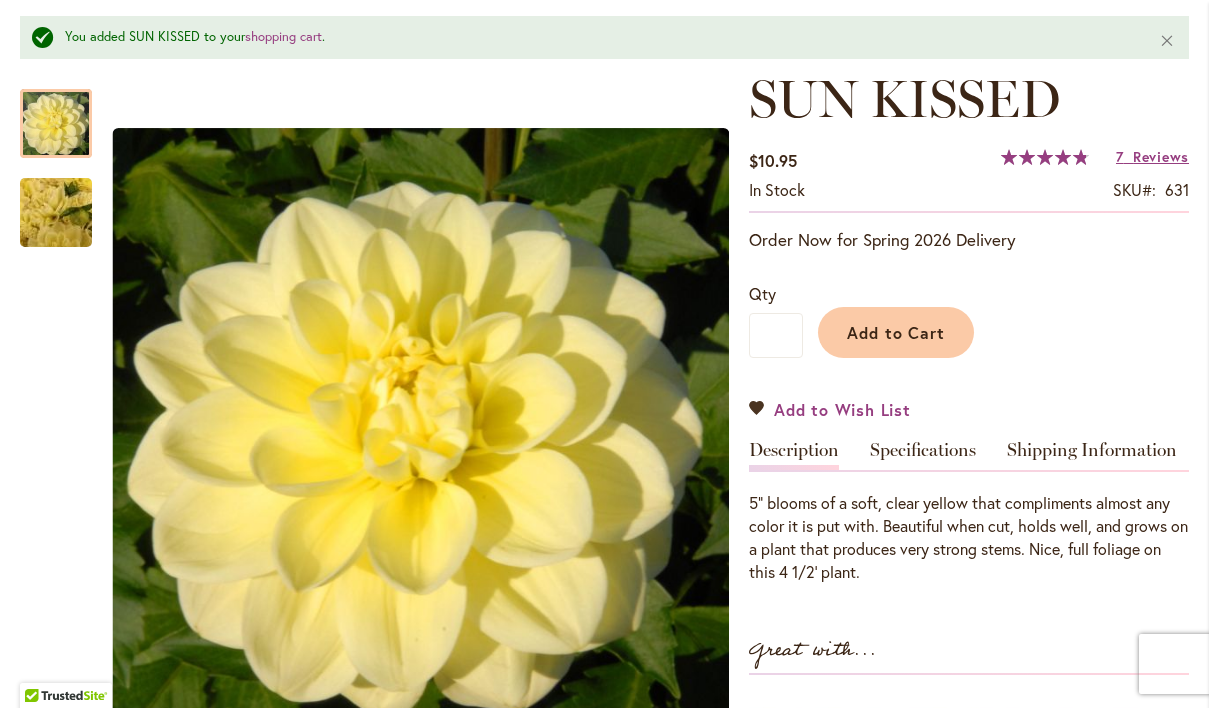 click on "Add to Wish List" at bounding box center [830, 409] 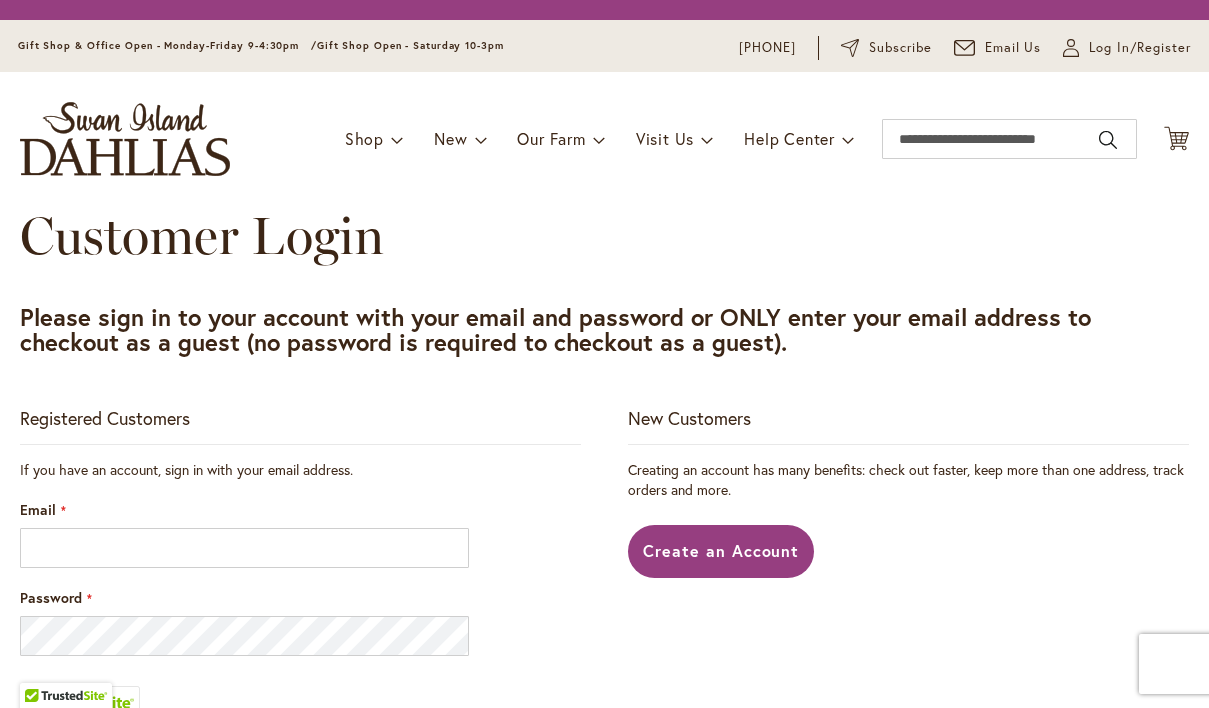 scroll, scrollTop: 0, scrollLeft: 0, axis: both 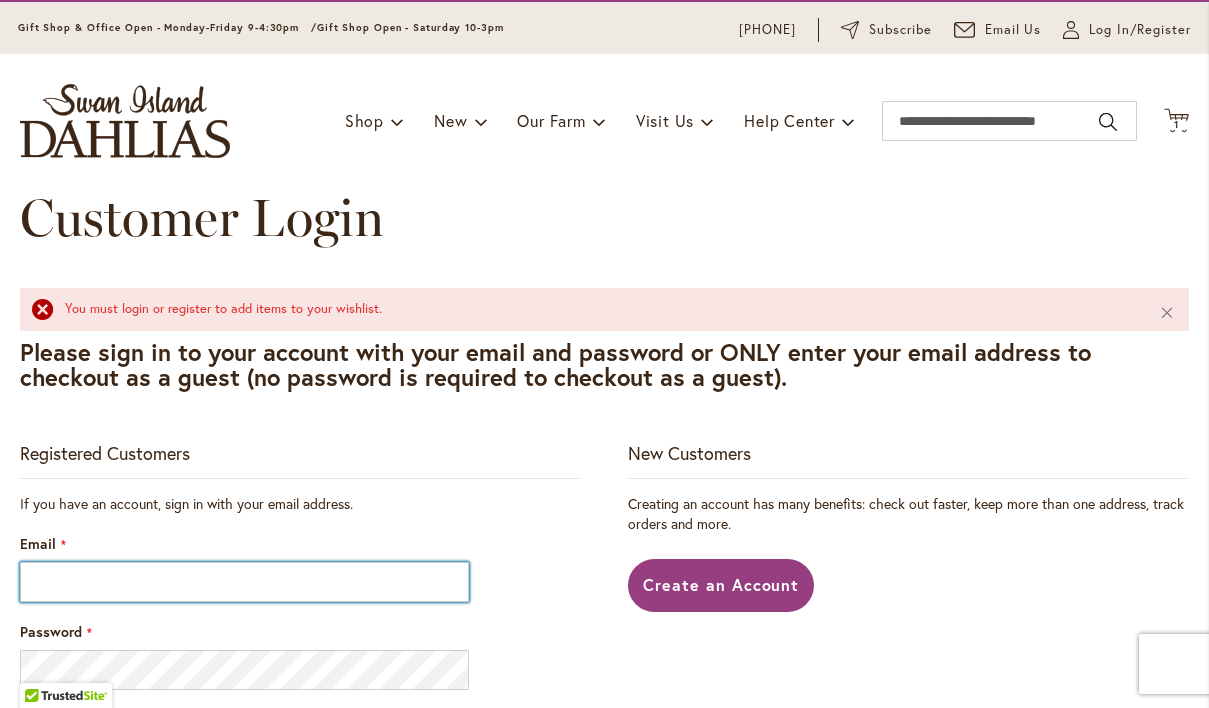 type on "**********" 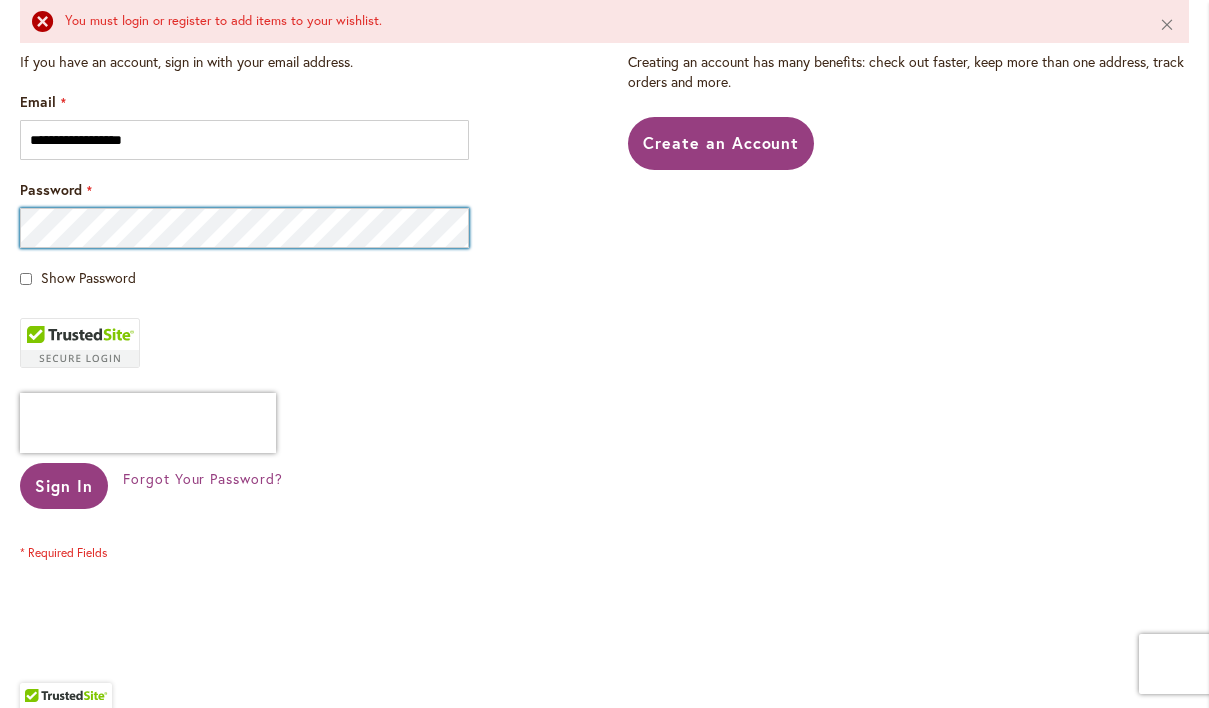 scroll, scrollTop: 514, scrollLeft: 0, axis: vertical 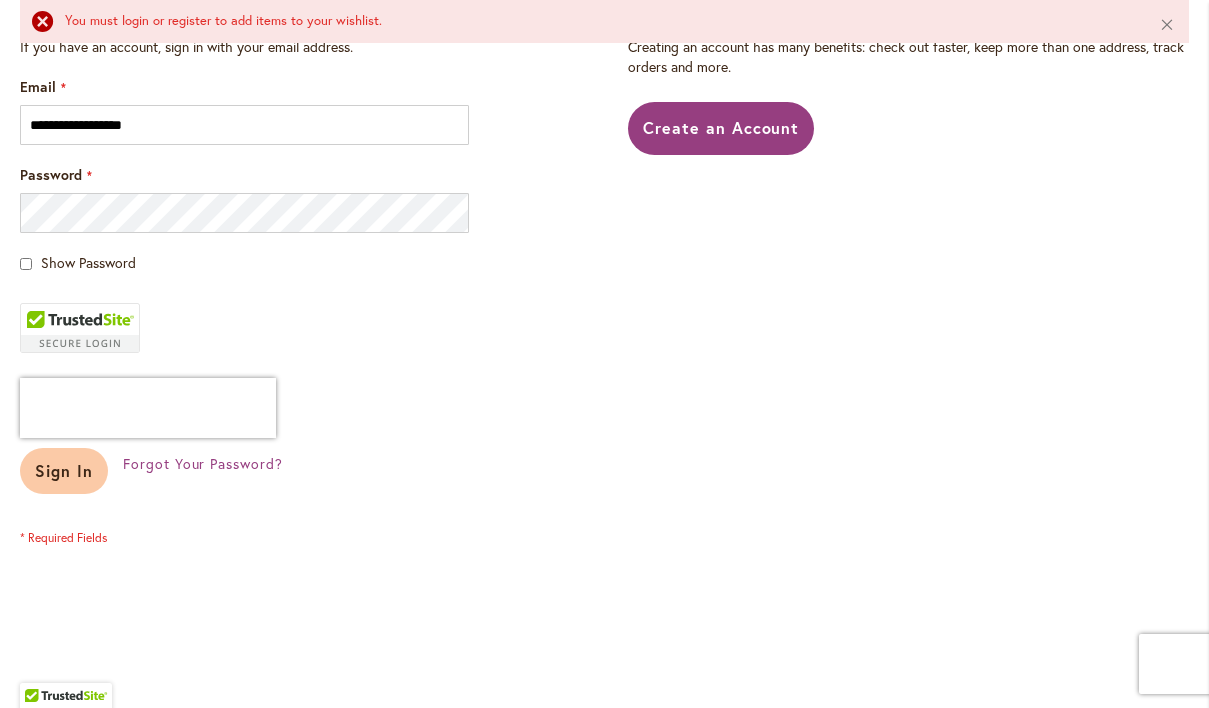 click on "Sign In" at bounding box center (64, 470) 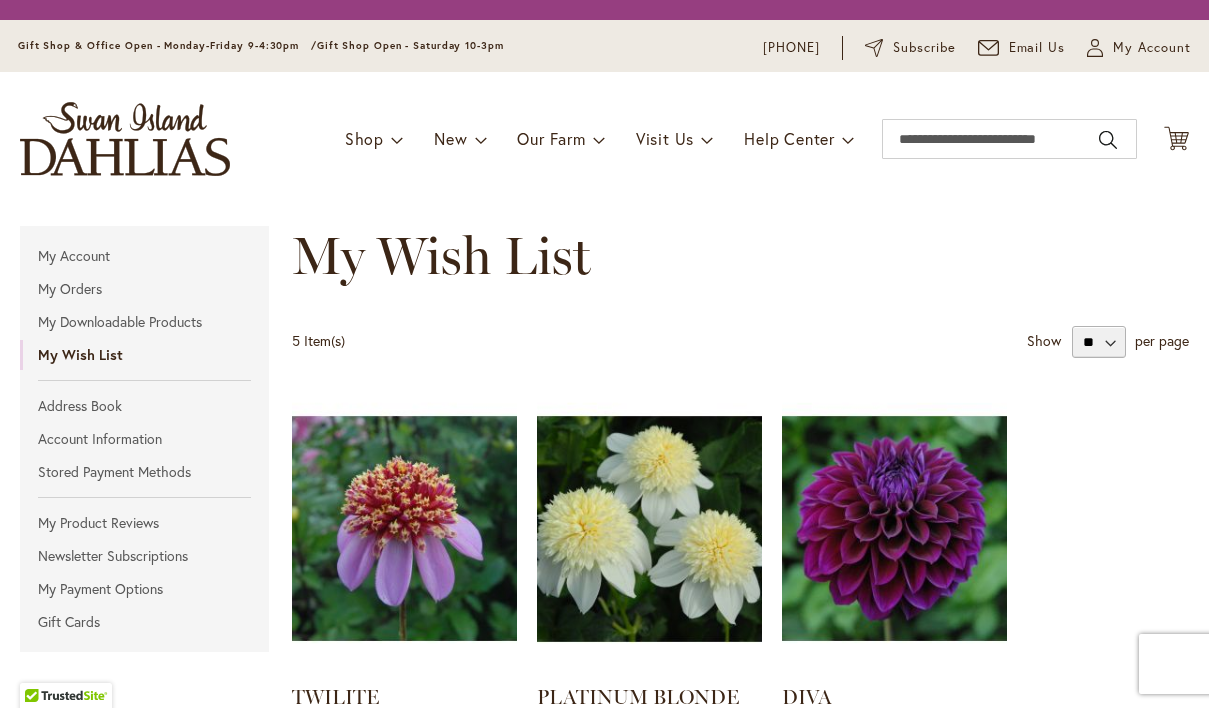 scroll, scrollTop: 0, scrollLeft: 0, axis: both 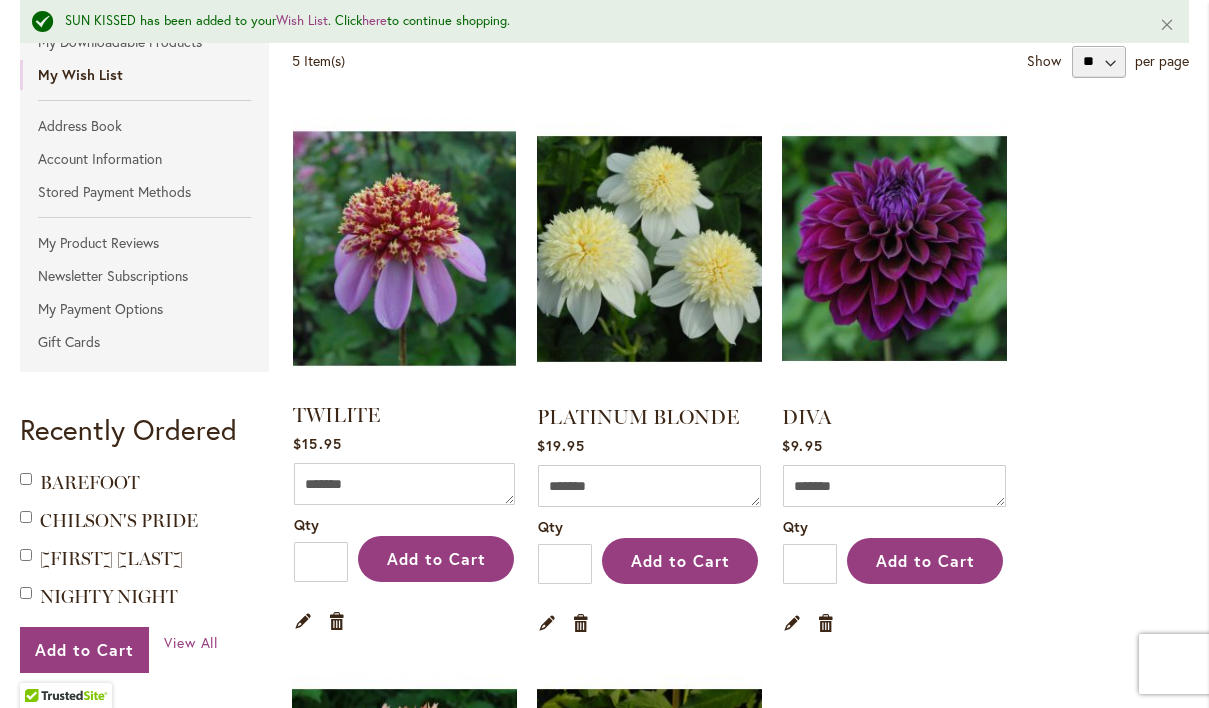 click at bounding box center (405, 248) 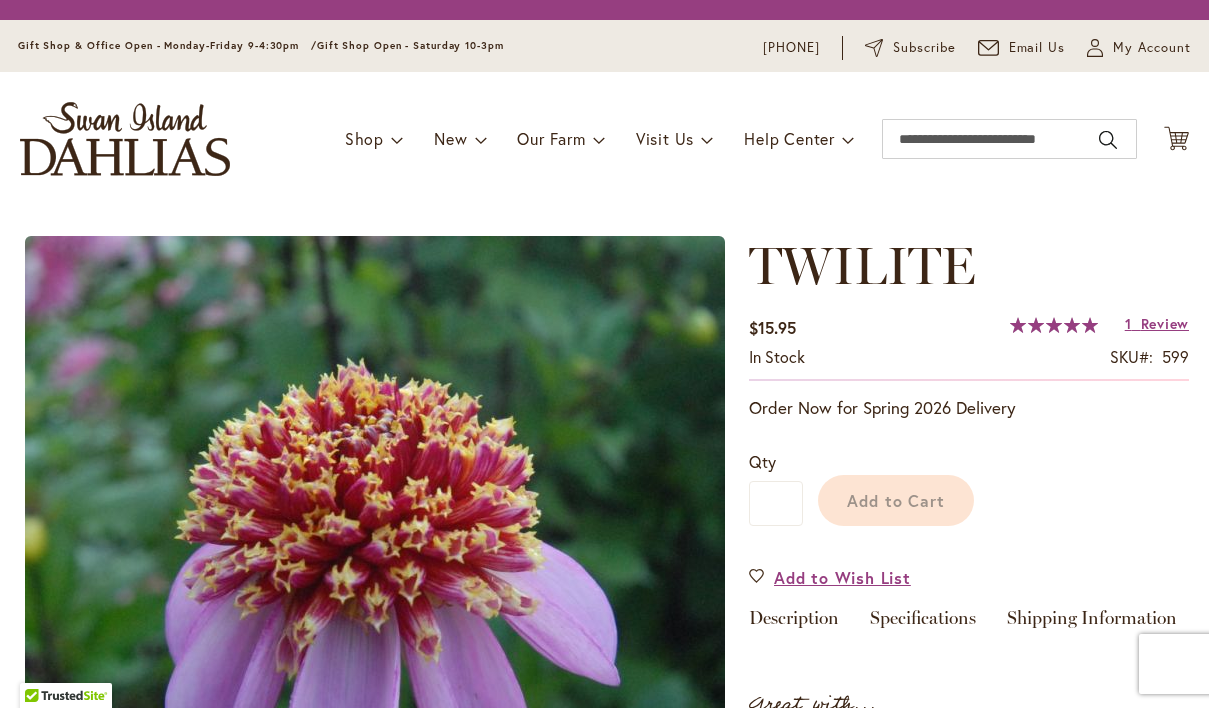scroll, scrollTop: 0, scrollLeft: 0, axis: both 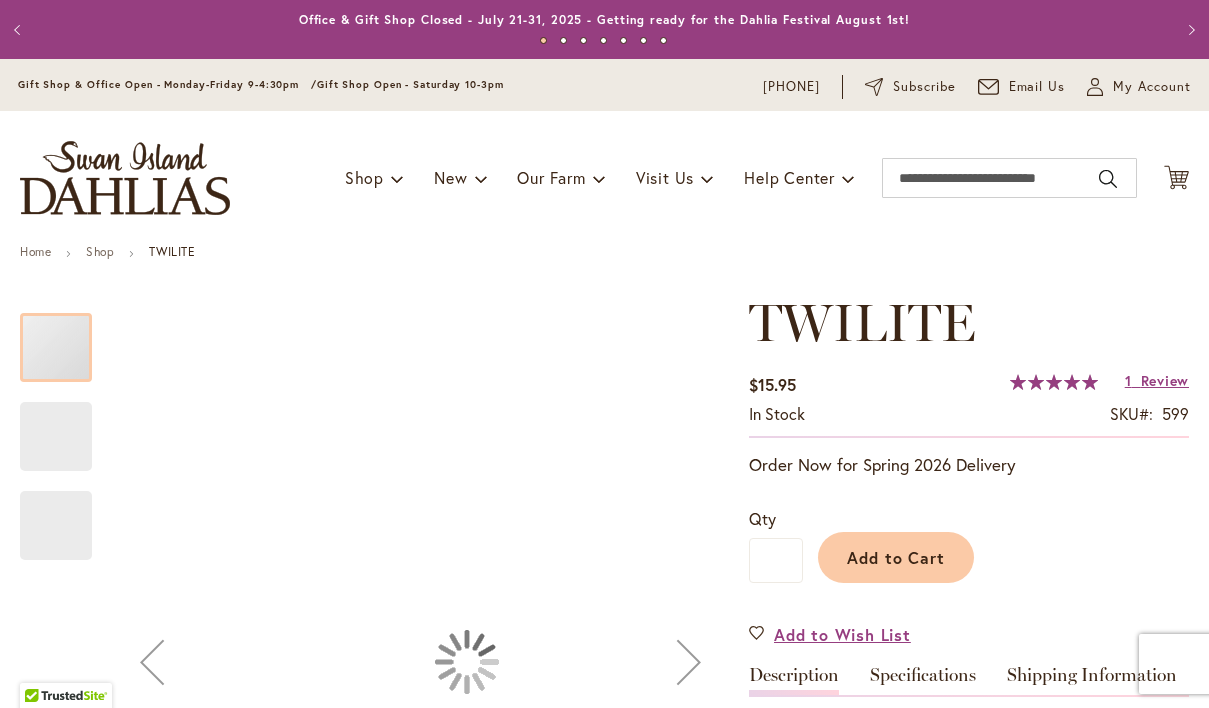 type on "***" 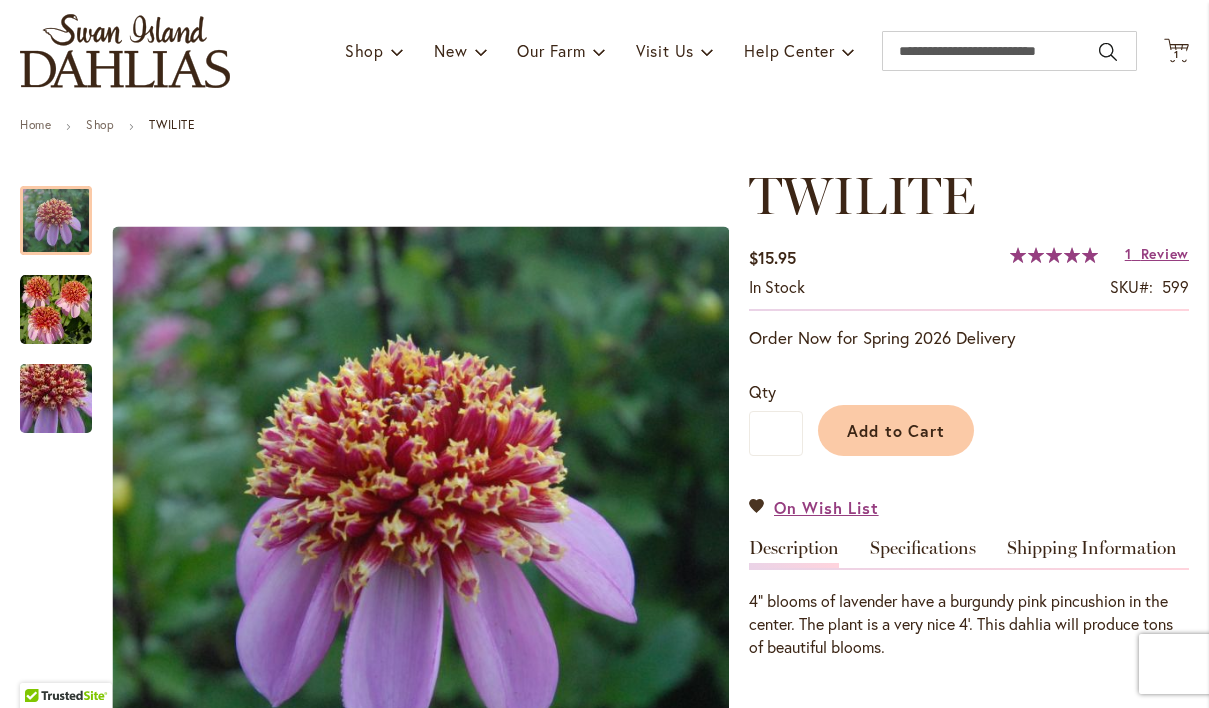 scroll, scrollTop: 131, scrollLeft: 0, axis: vertical 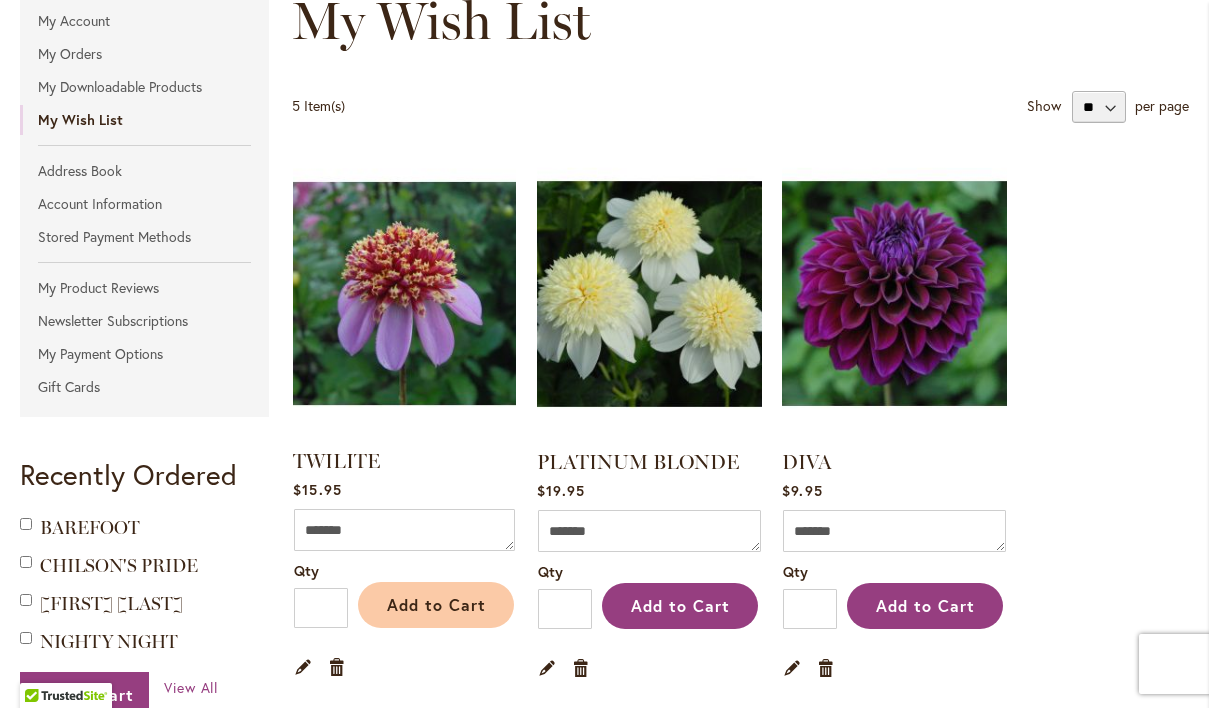 click on "Add to Cart" at bounding box center [436, 604] 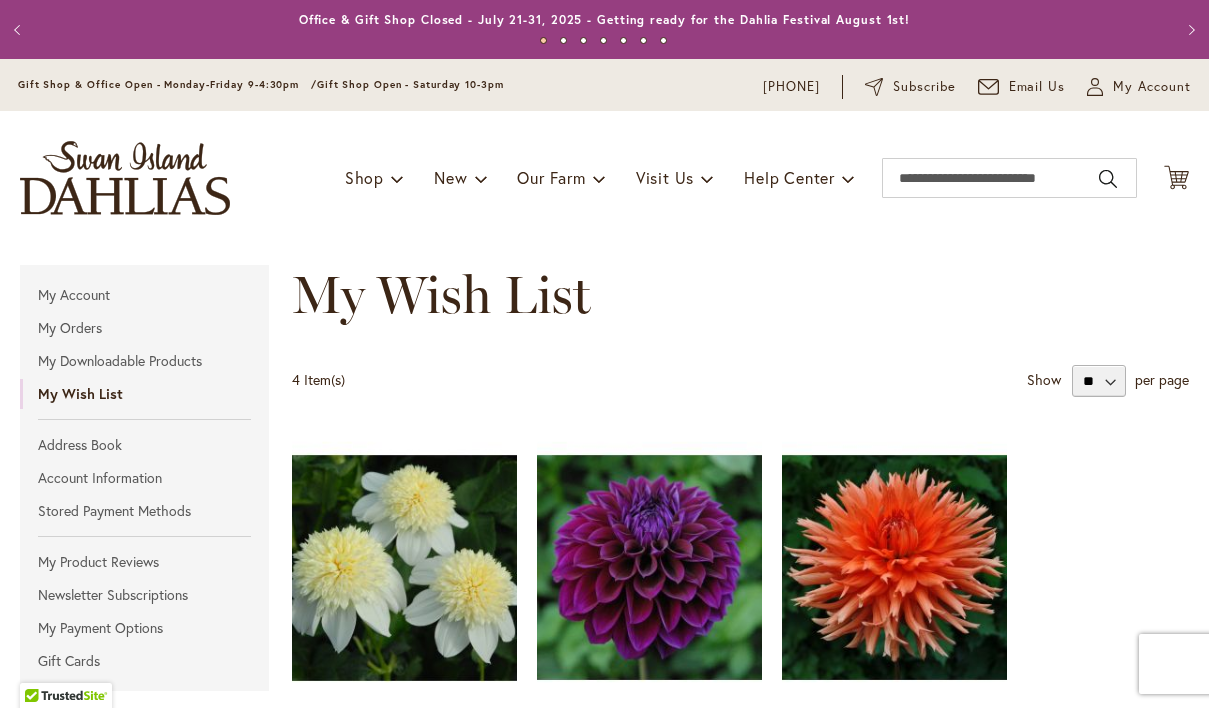 scroll, scrollTop: 0, scrollLeft: 0, axis: both 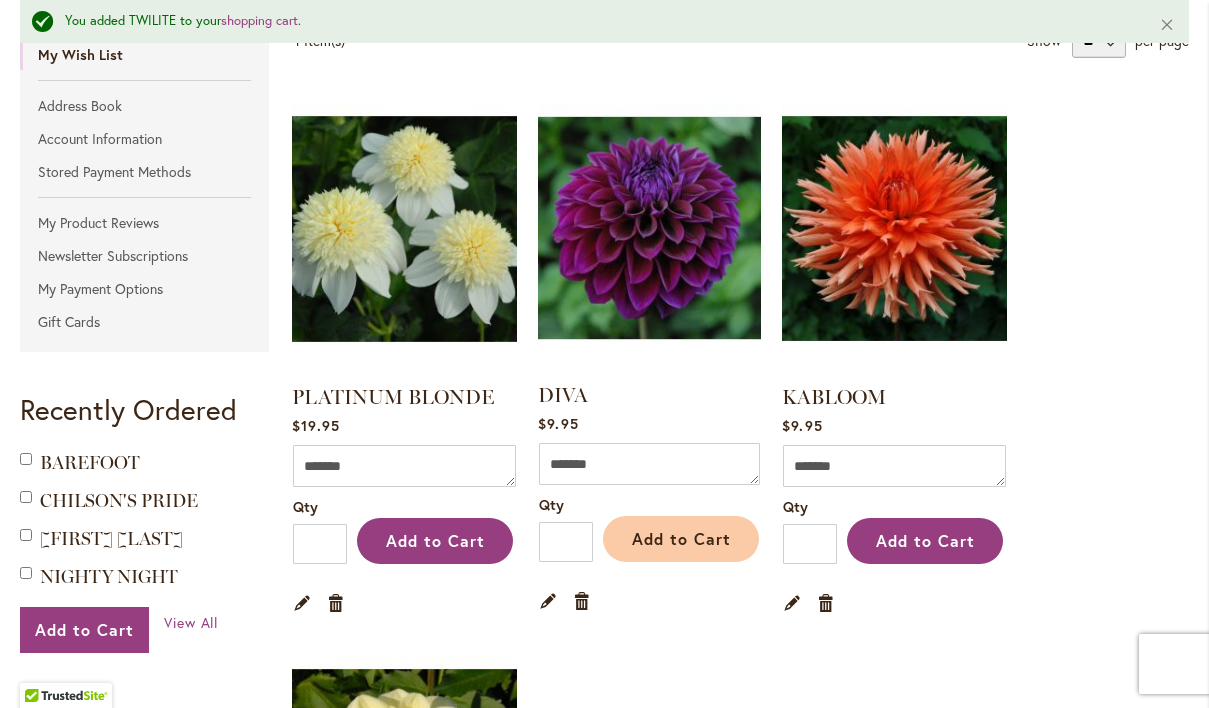 click on "Add to Cart" at bounding box center (681, 538) 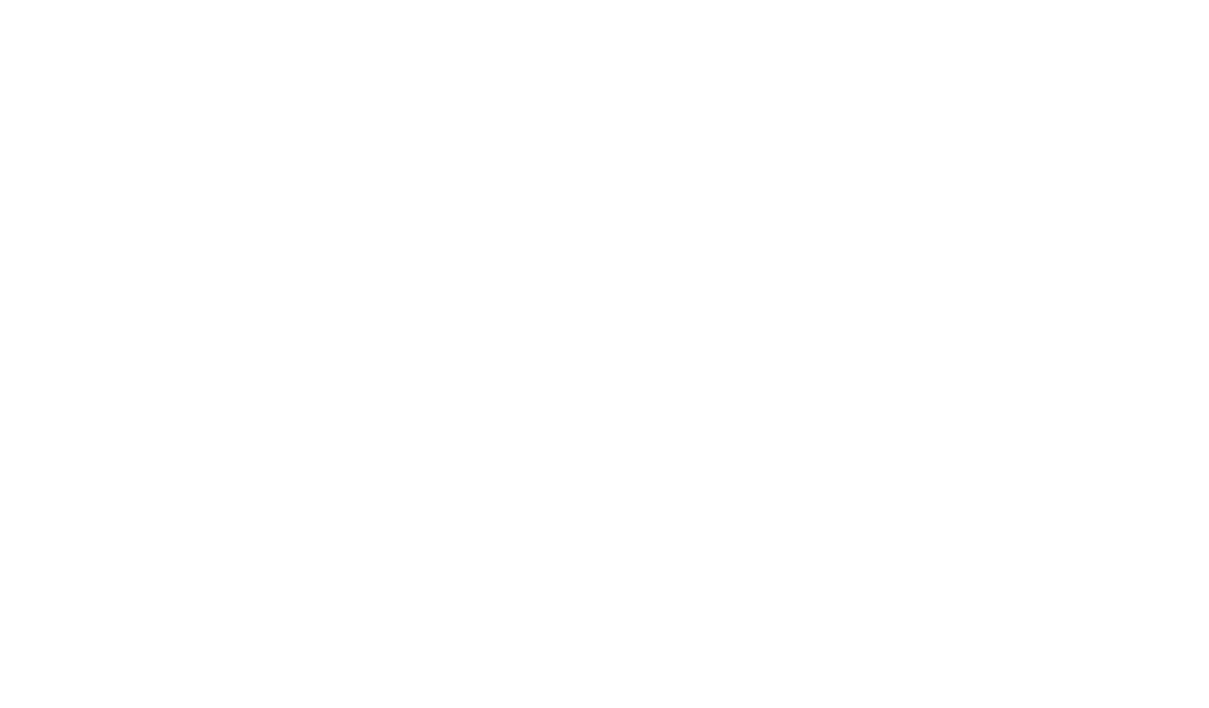 type on "***" 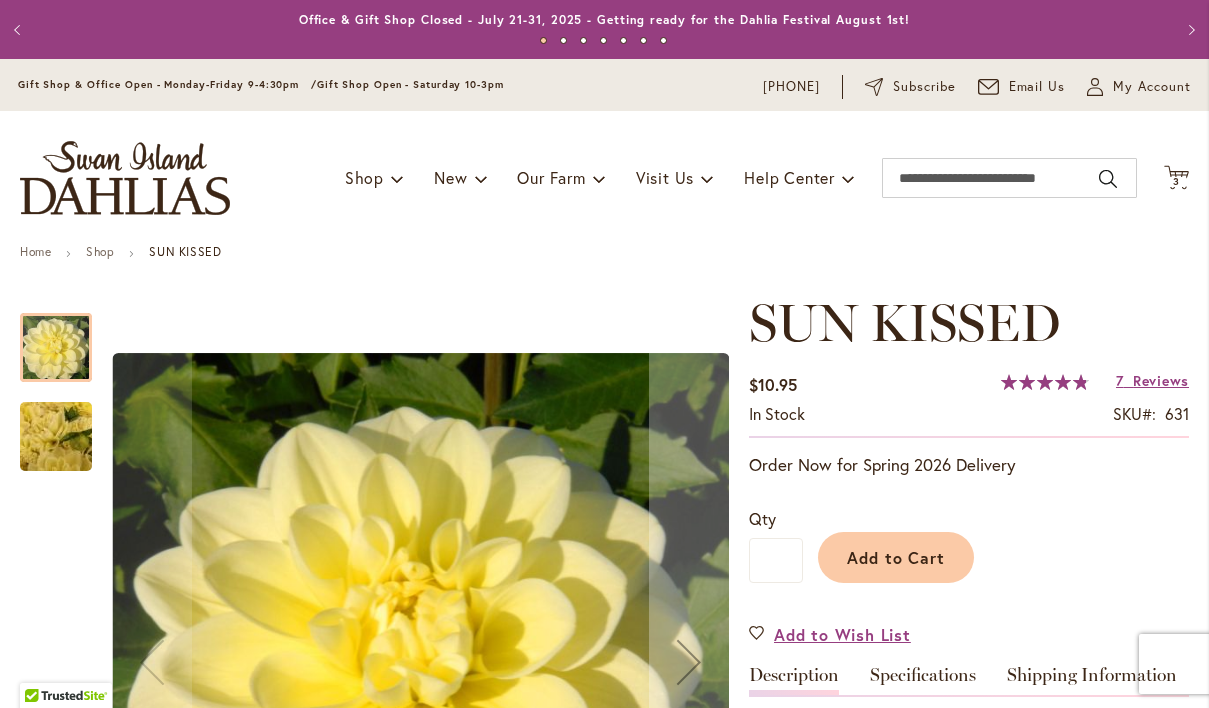 scroll, scrollTop: 0, scrollLeft: 0, axis: both 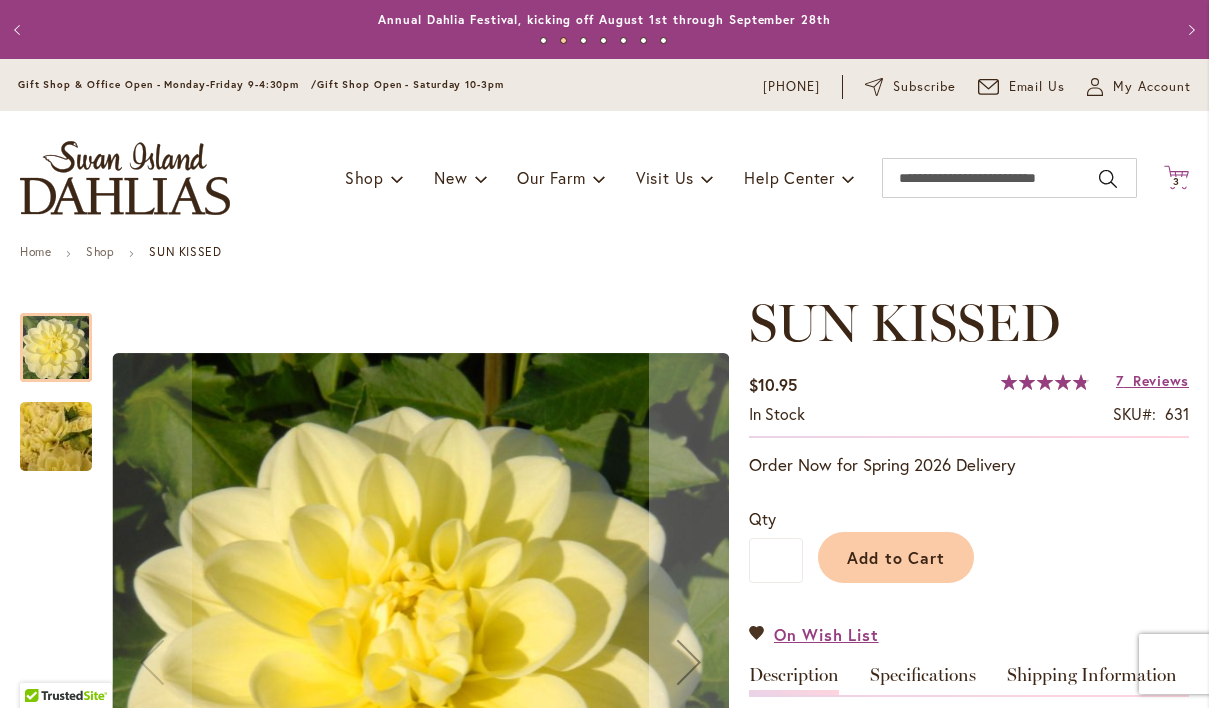 click on "3
3
items" at bounding box center [1177, 182] 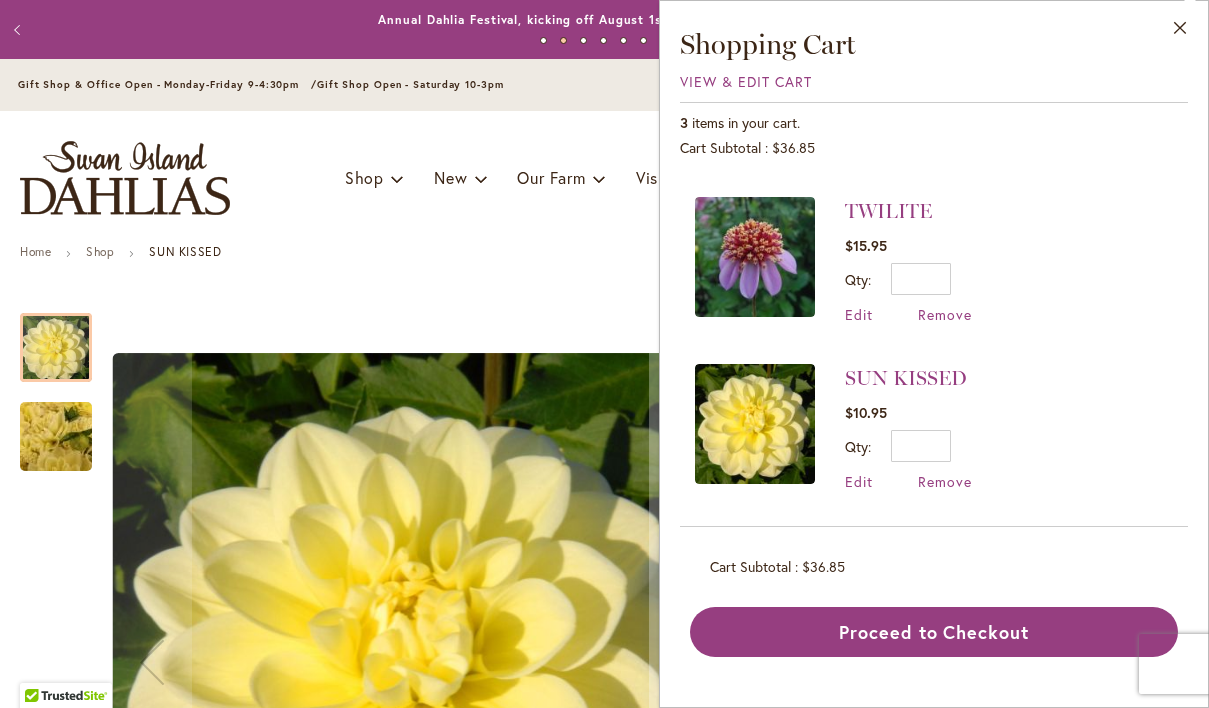 scroll, scrollTop: 153, scrollLeft: 0, axis: vertical 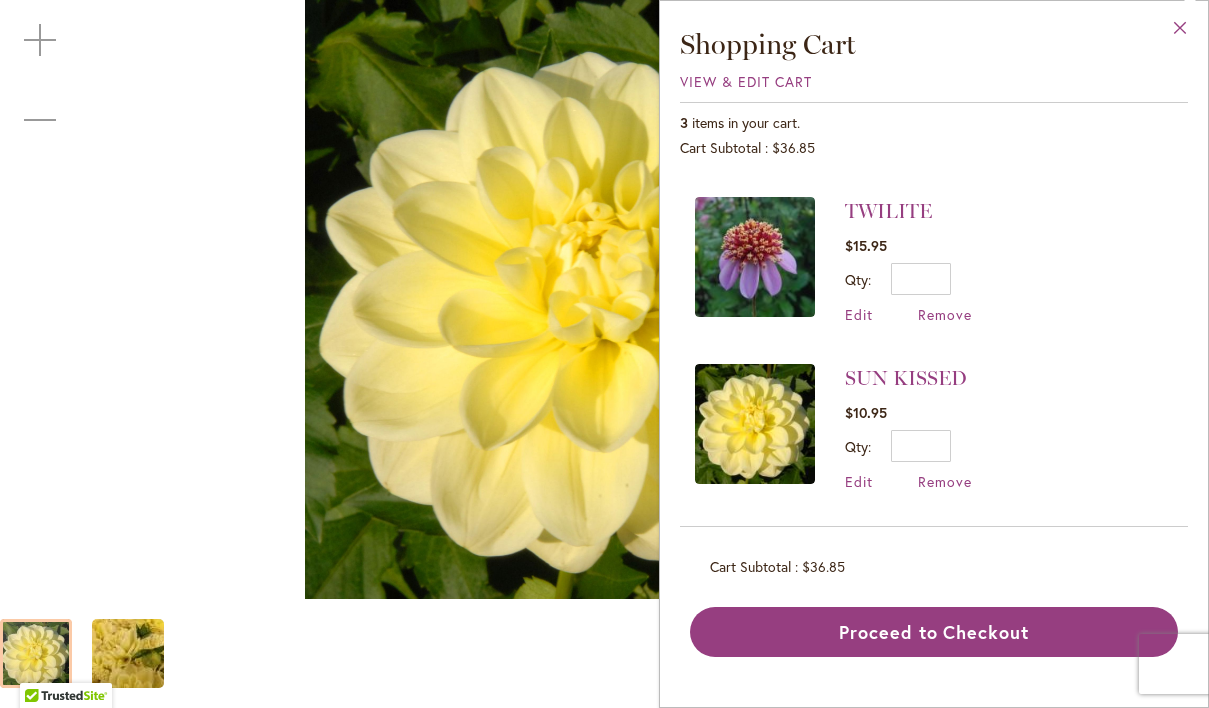 click on "Close" at bounding box center [1180, 32] 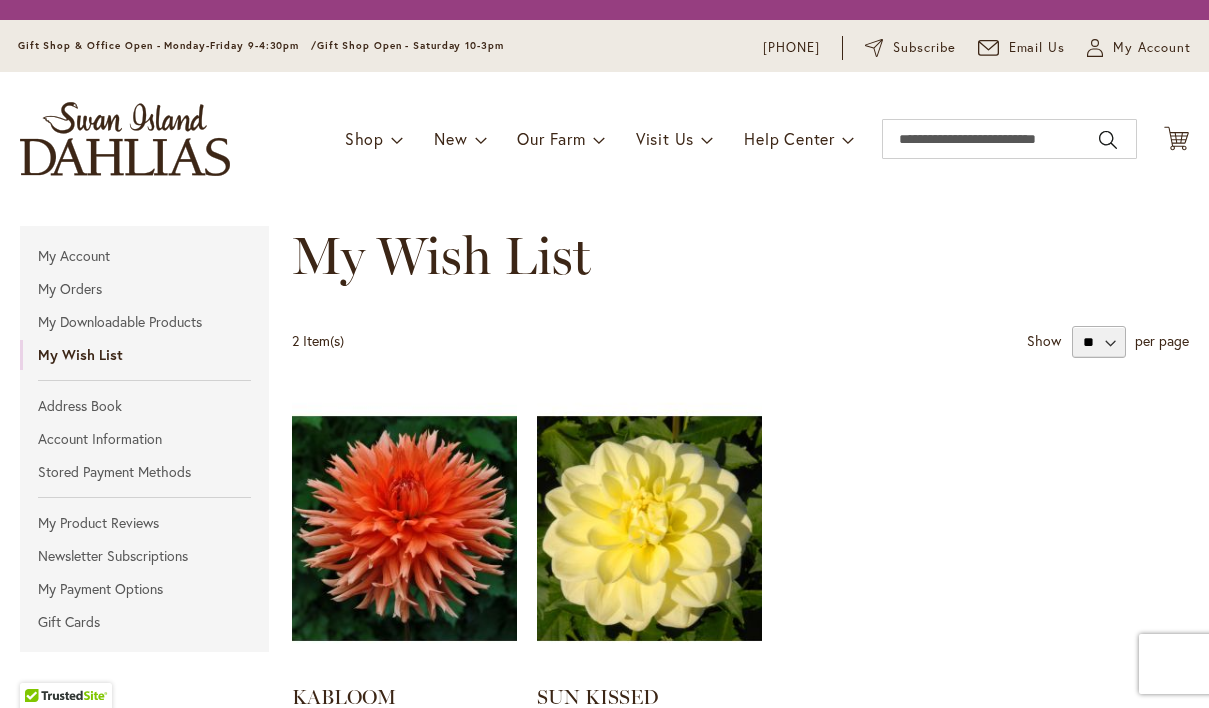 scroll, scrollTop: 0, scrollLeft: 0, axis: both 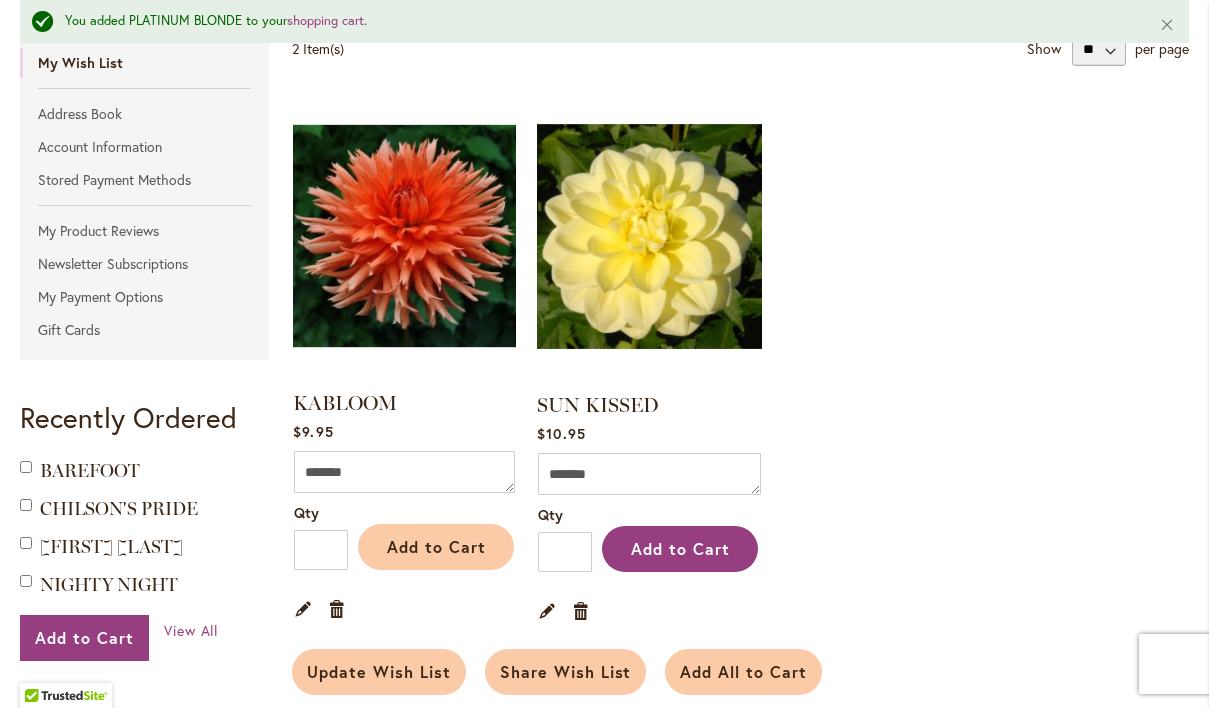 click on "Add to Cart" at bounding box center [436, 546] 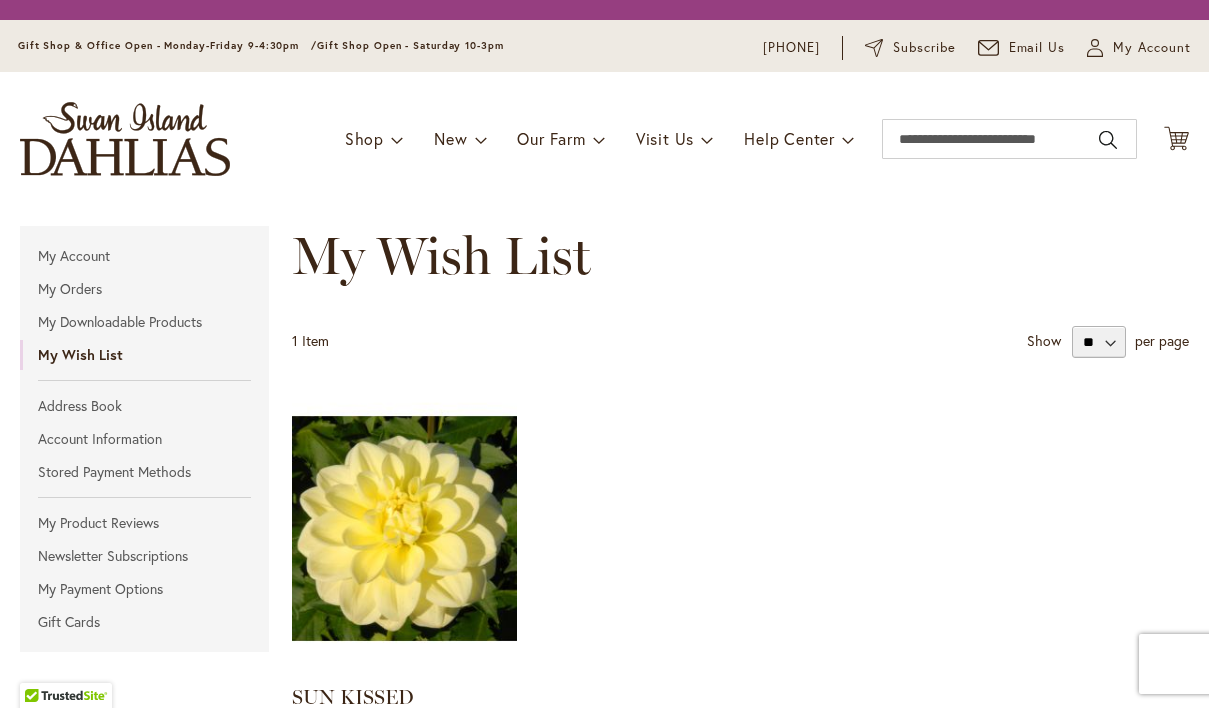 scroll, scrollTop: 0, scrollLeft: 0, axis: both 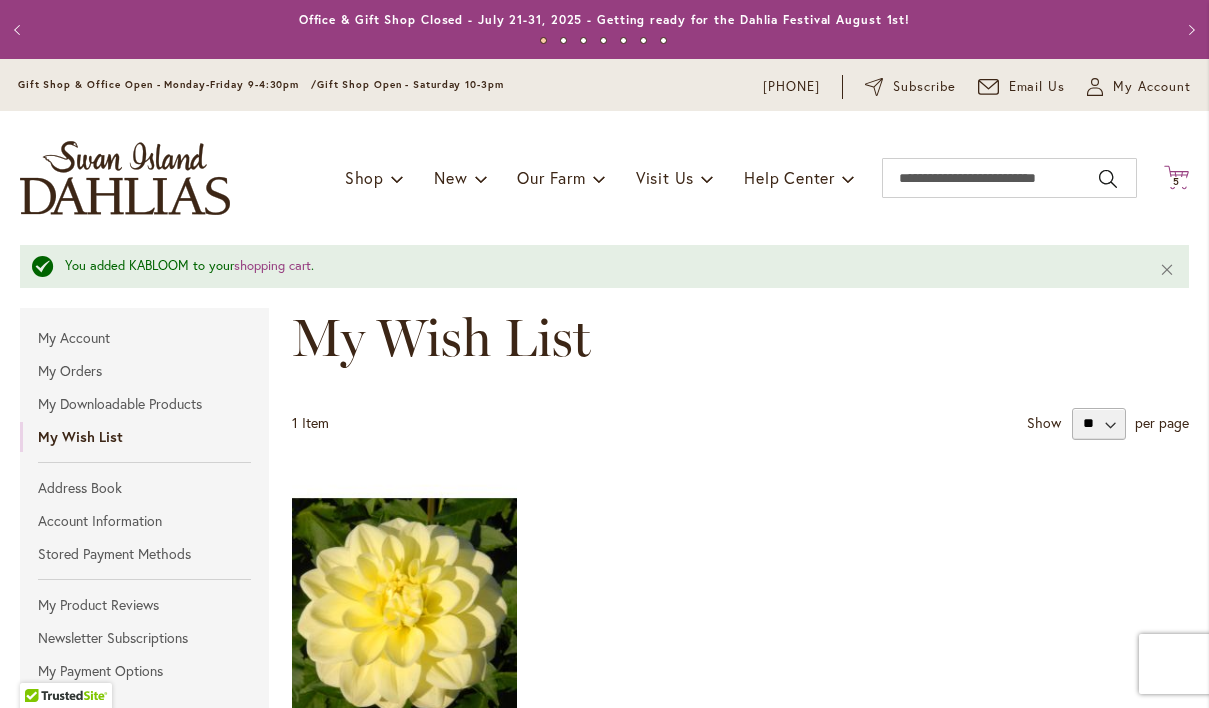 click on "Cart
.cls-1 {
fill: #231f20;
}" 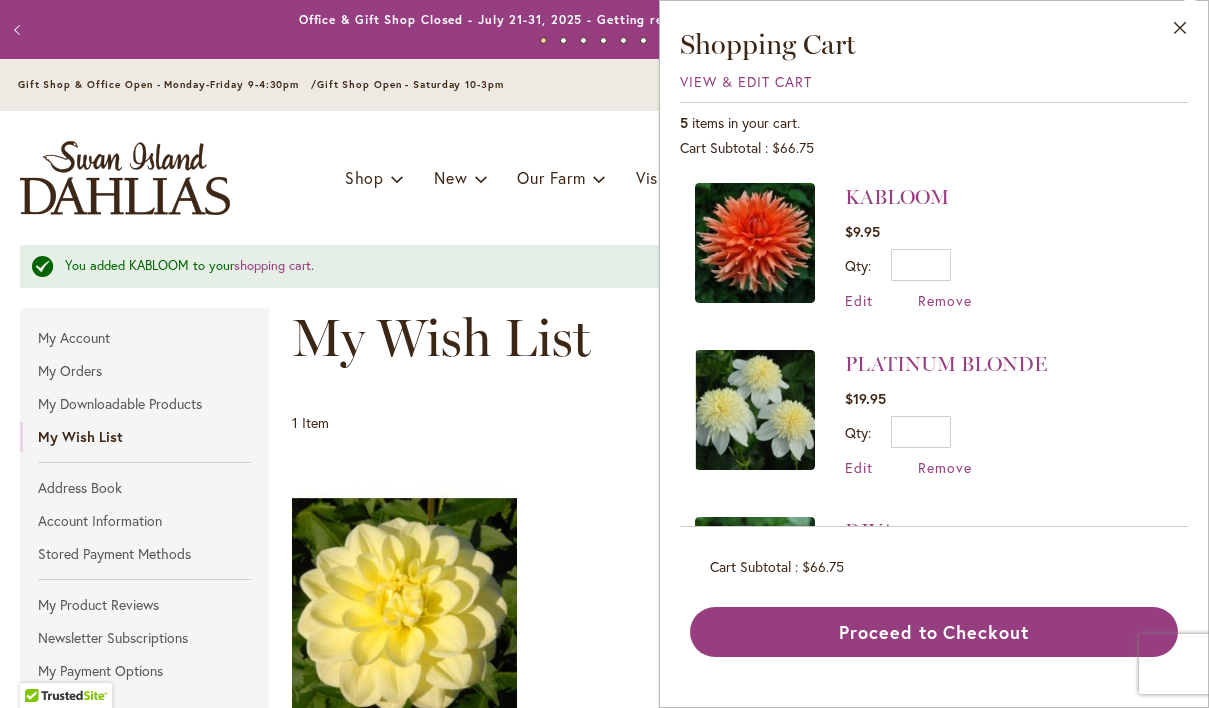 scroll, scrollTop: 0, scrollLeft: 0, axis: both 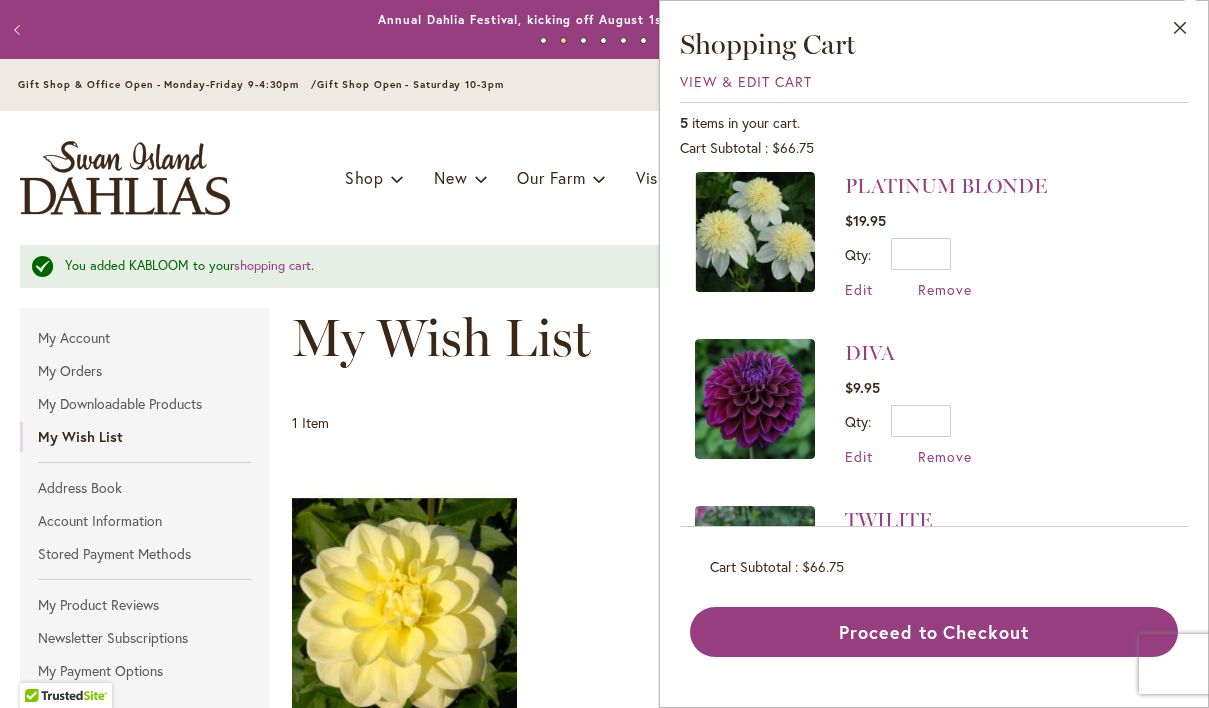 click on "SUN KISSED
Rating:
97%
7                  Reviews
$10.95
Comment
Qty
*
Add to Cart
Edit
Remove item" at bounding box center (740, 736) 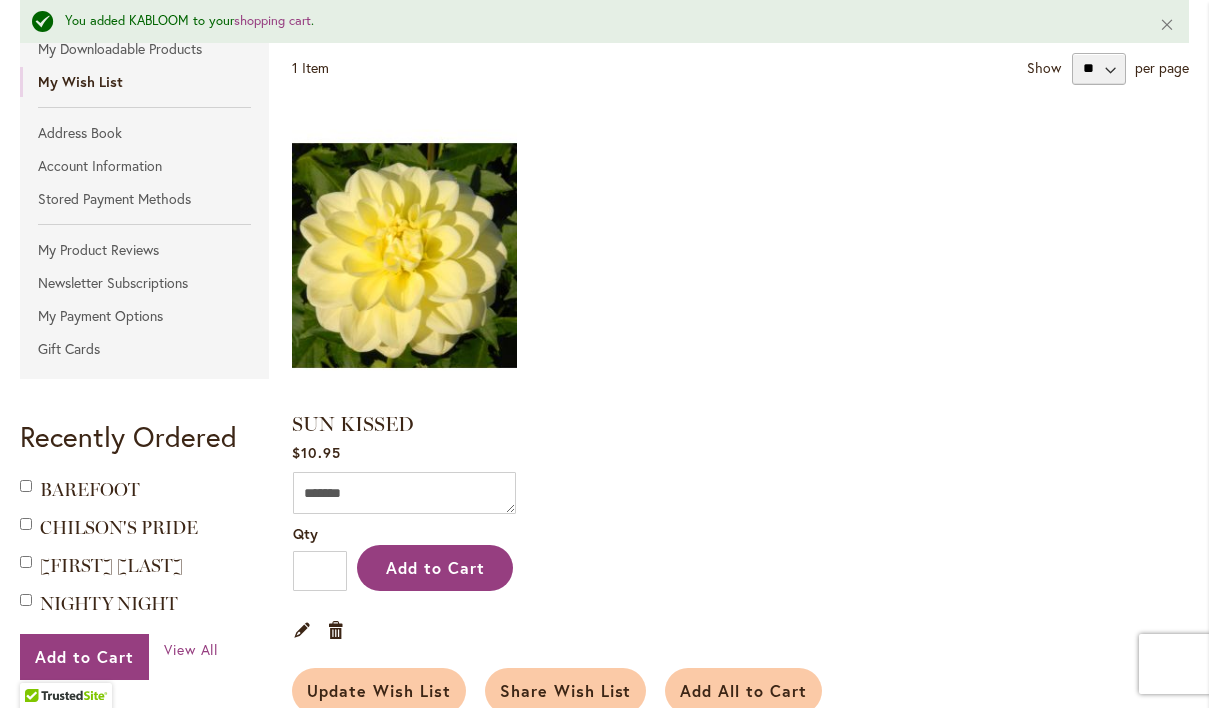 scroll, scrollTop: 376, scrollLeft: 0, axis: vertical 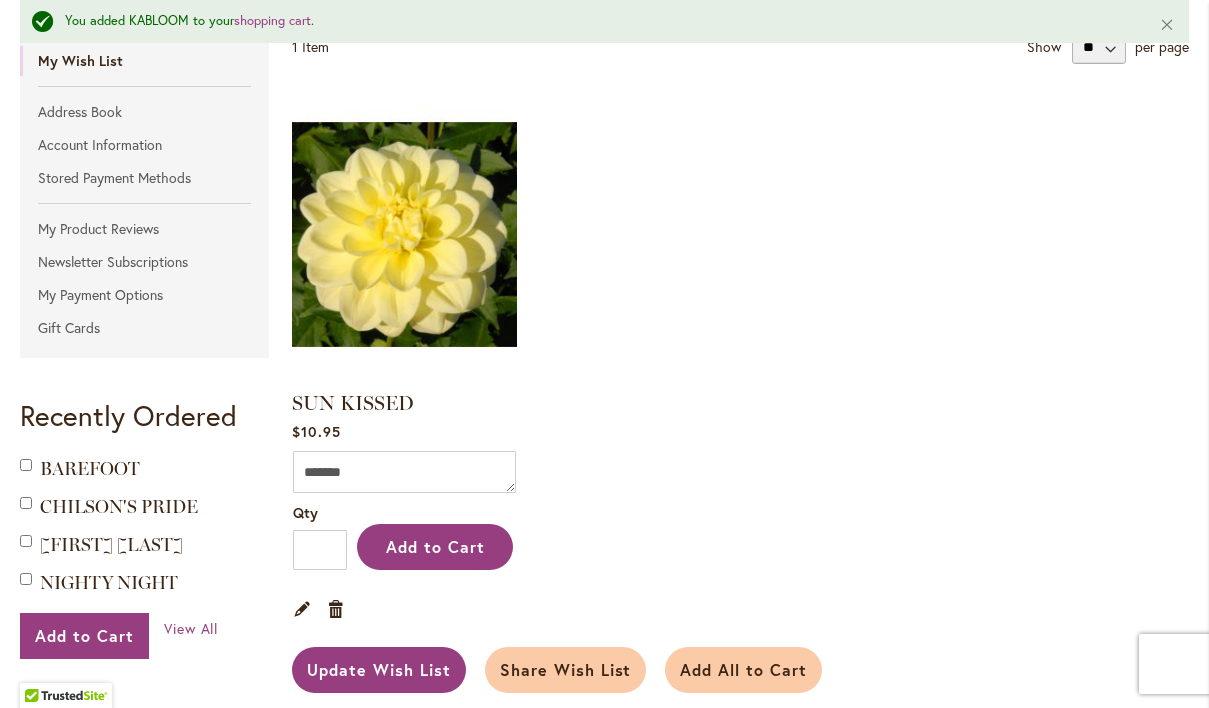 click on "Update Wish List" at bounding box center [379, 669] 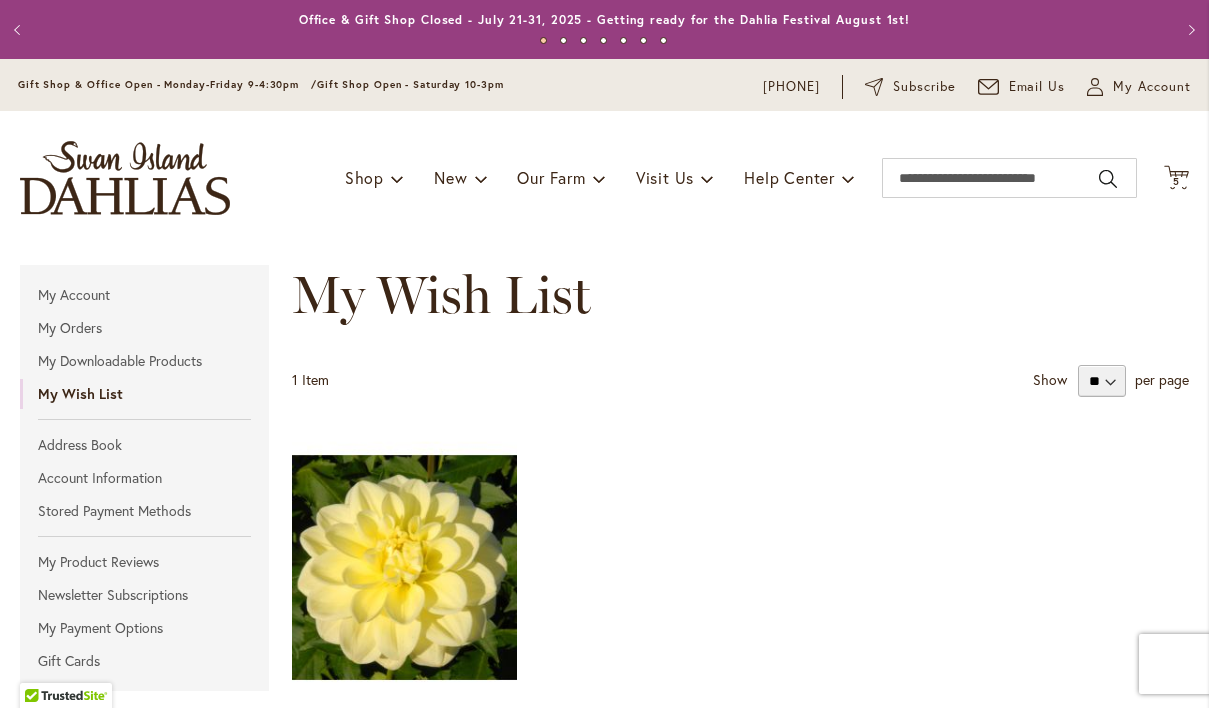 scroll, scrollTop: 0, scrollLeft: 0, axis: both 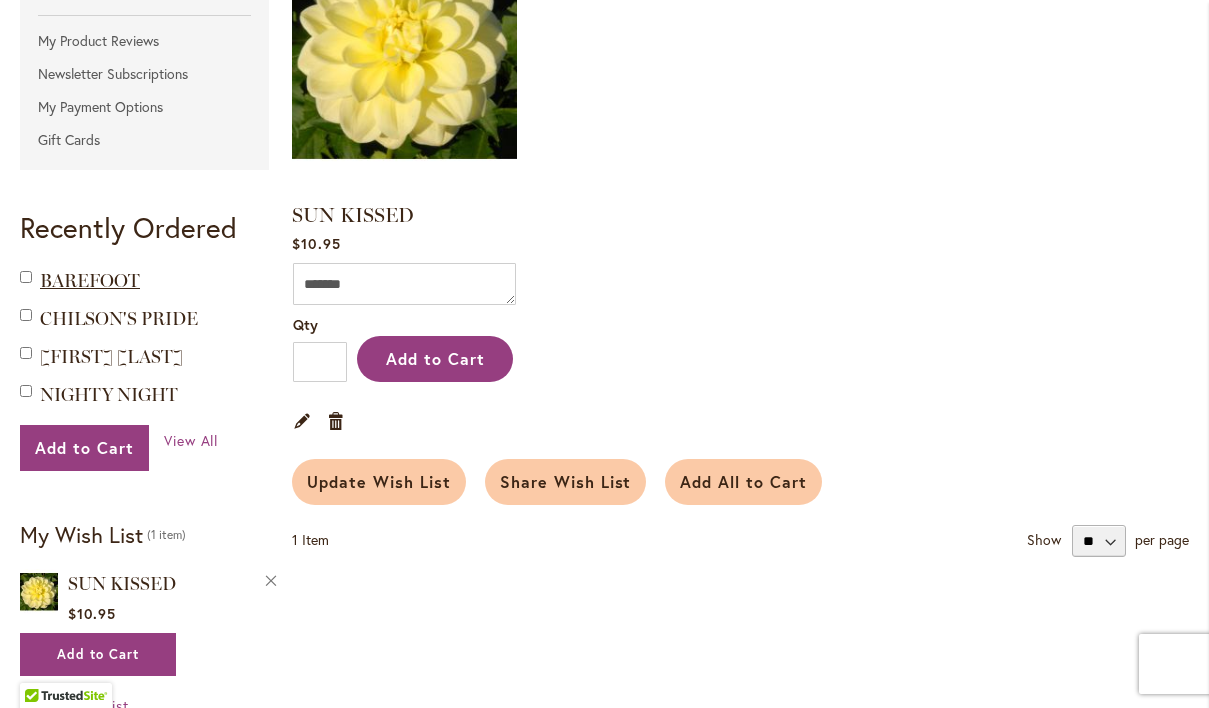 click on "BAREFOOT" at bounding box center (90, 281) 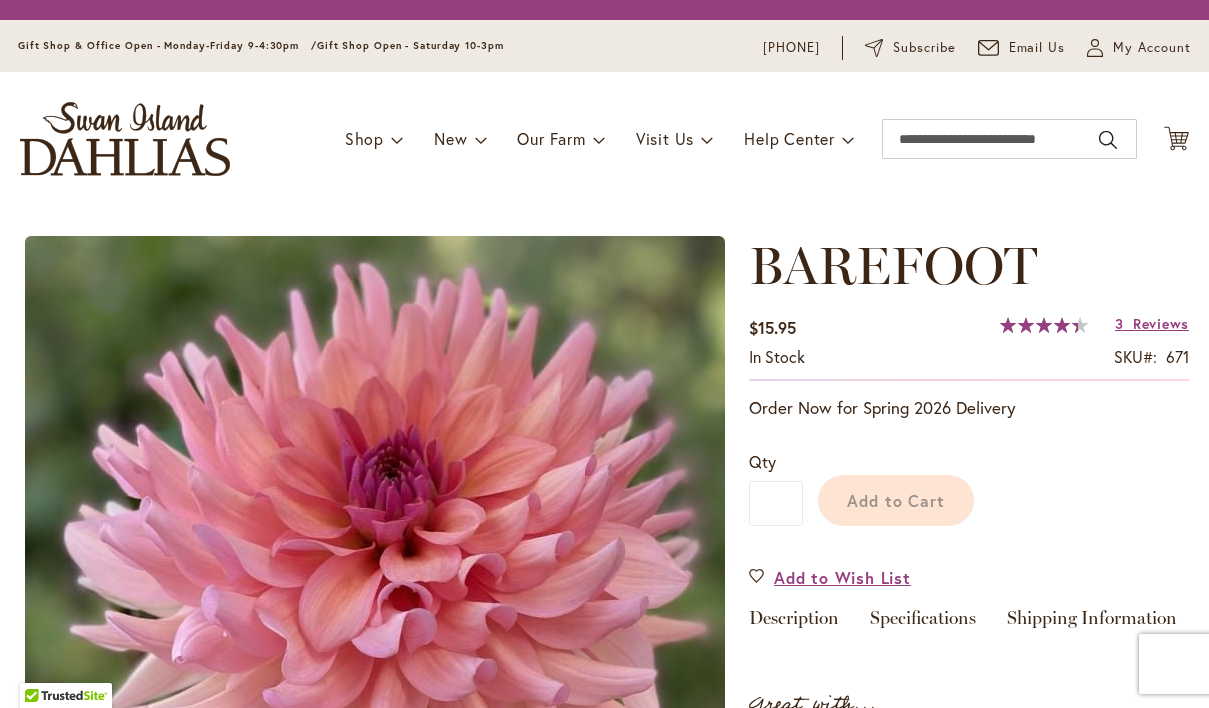 scroll, scrollTop: 0, scrollLeft: 0, axis: both 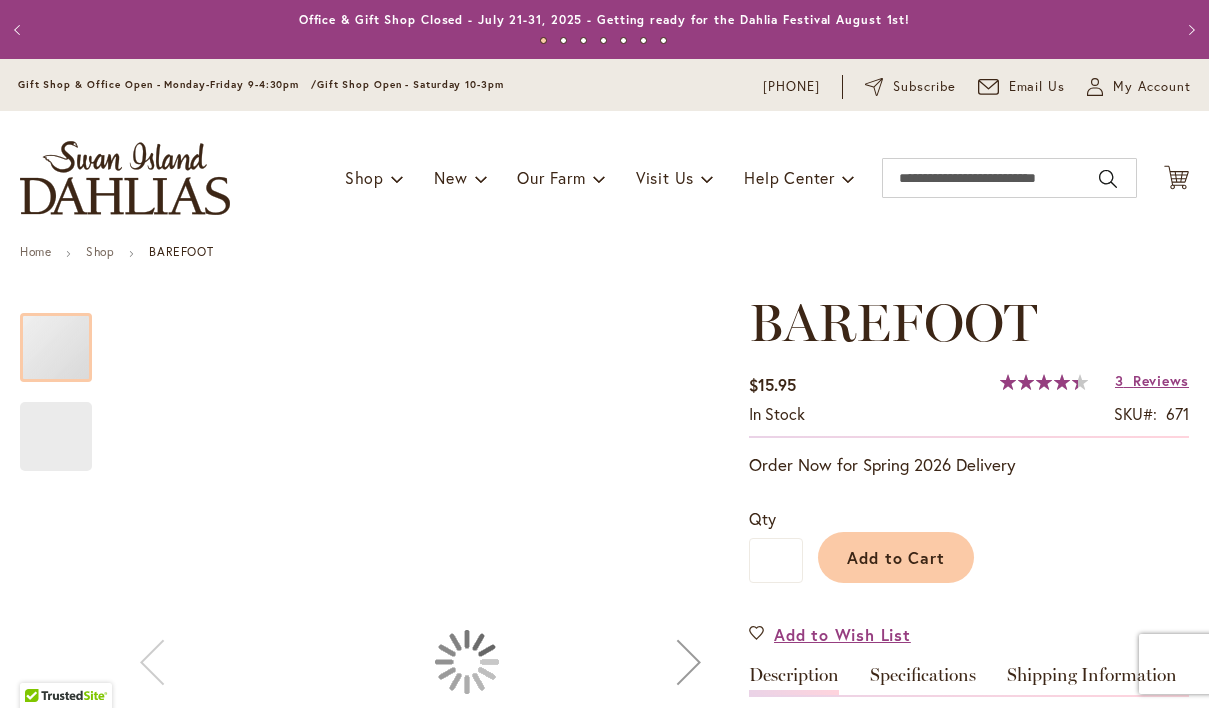 type on "***" 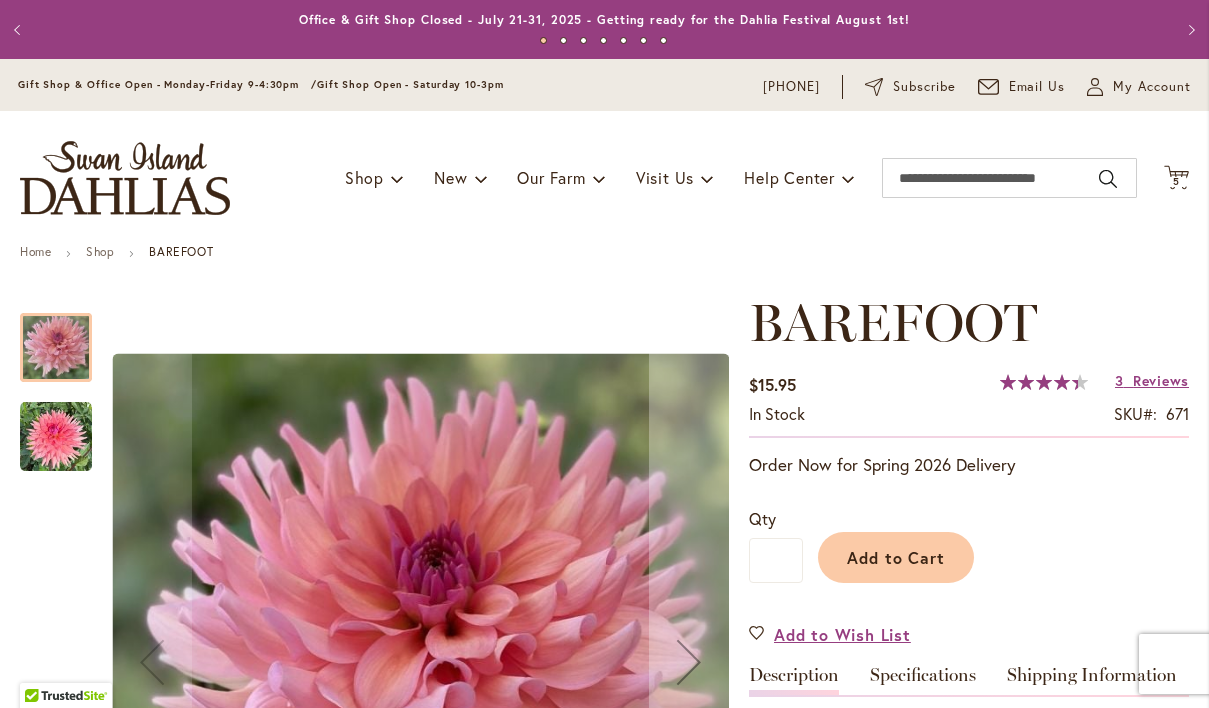click at bounding box center [56, 437] 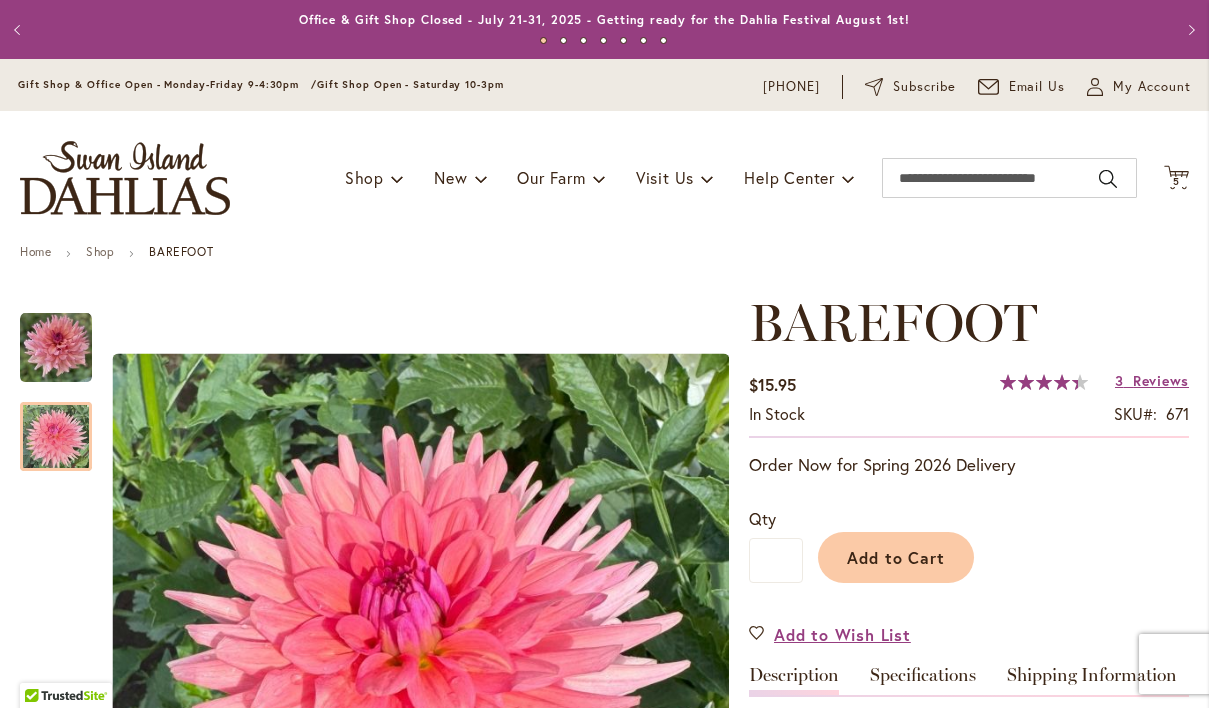 scroll, scrollTop: 0, scrollLeft: 0, axis: both 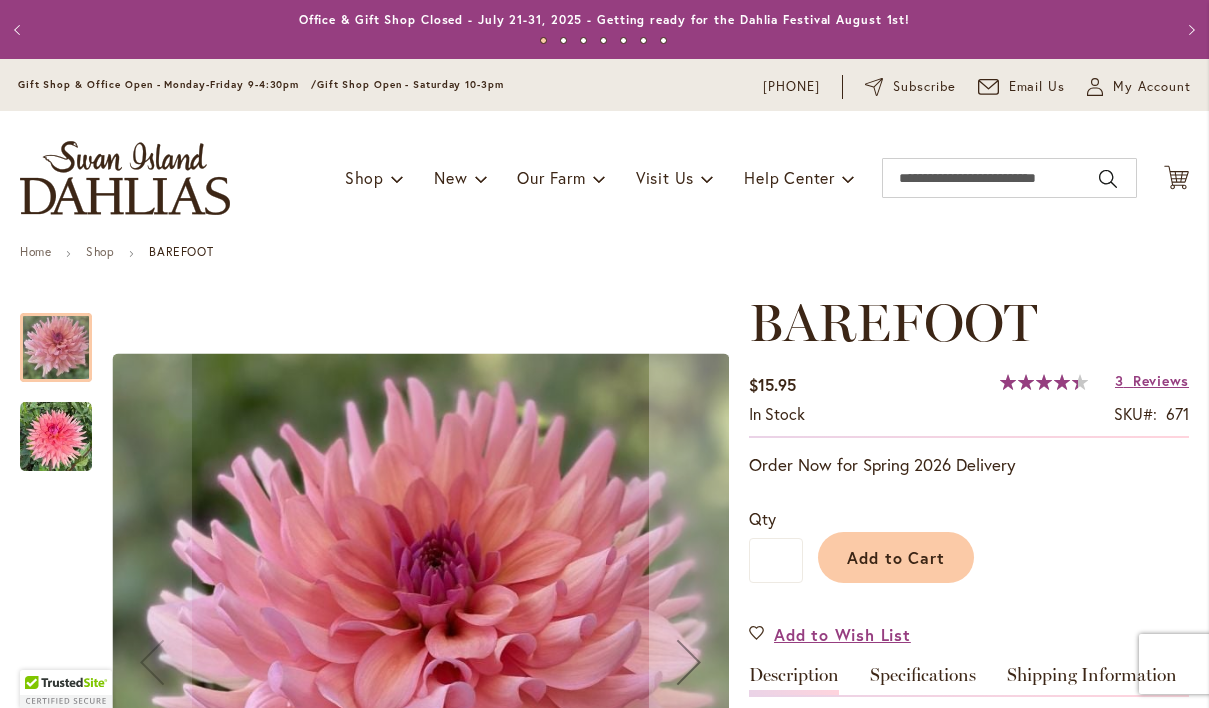 type on "***" 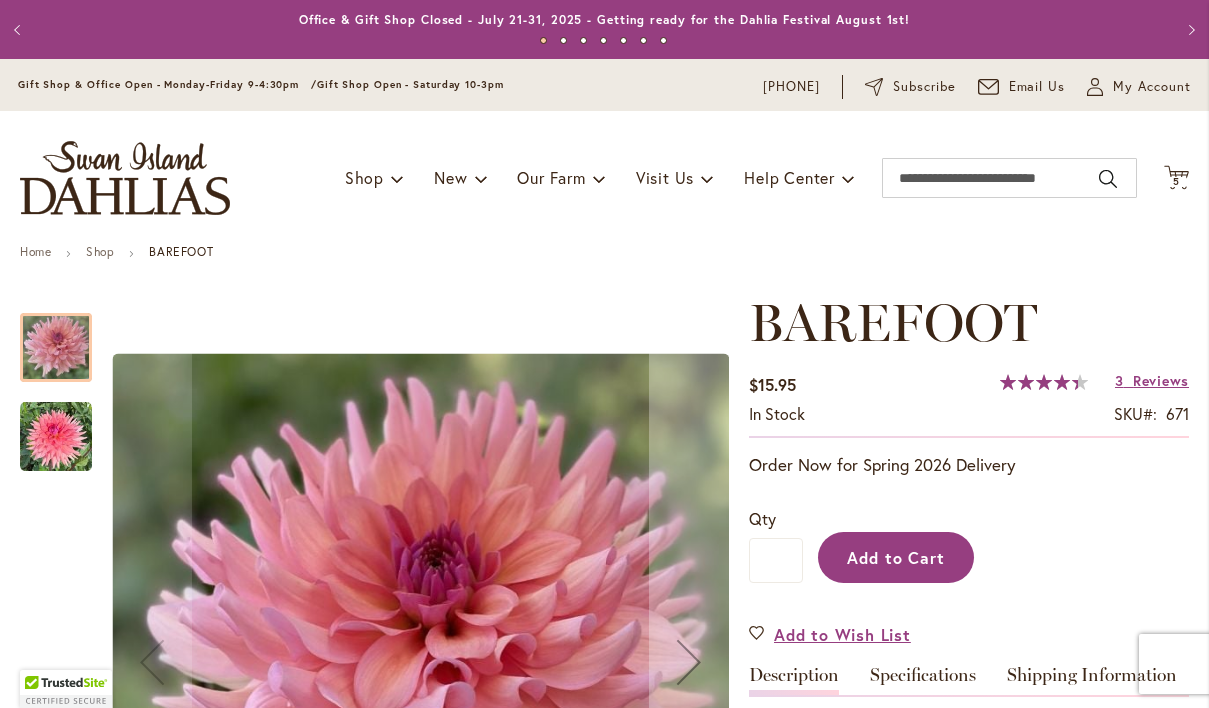 click on "Add to Cart" at bounding box center (896, 557) 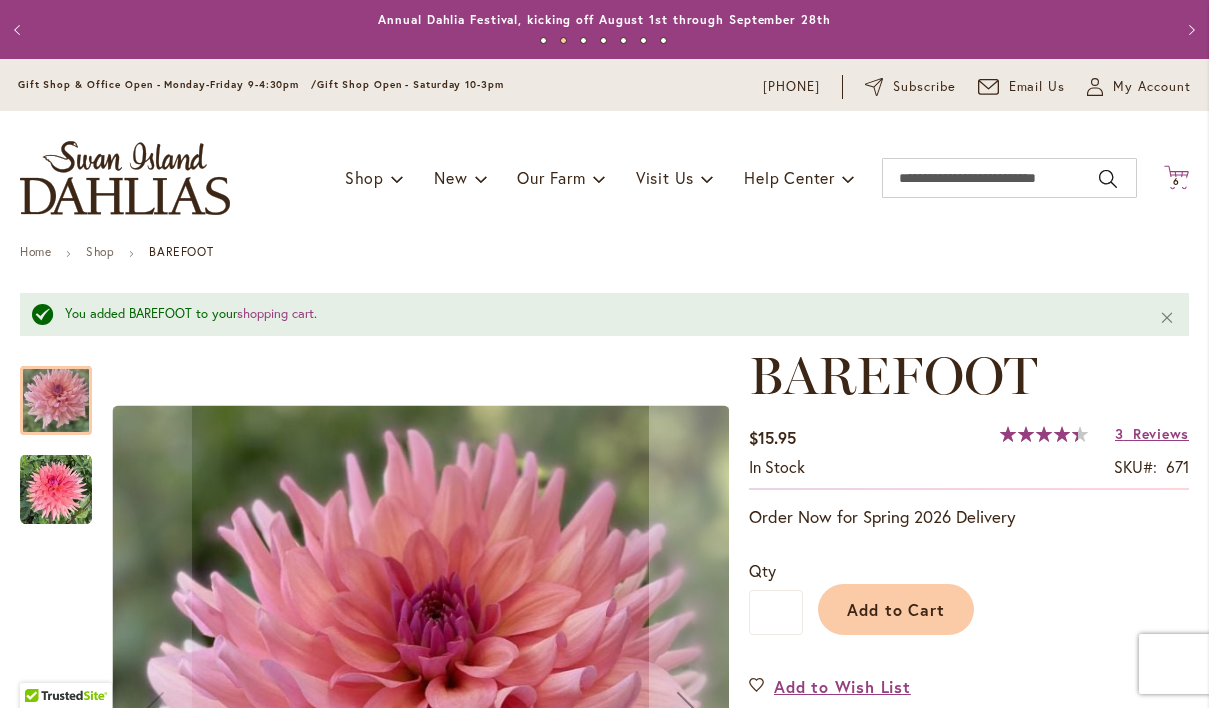 click 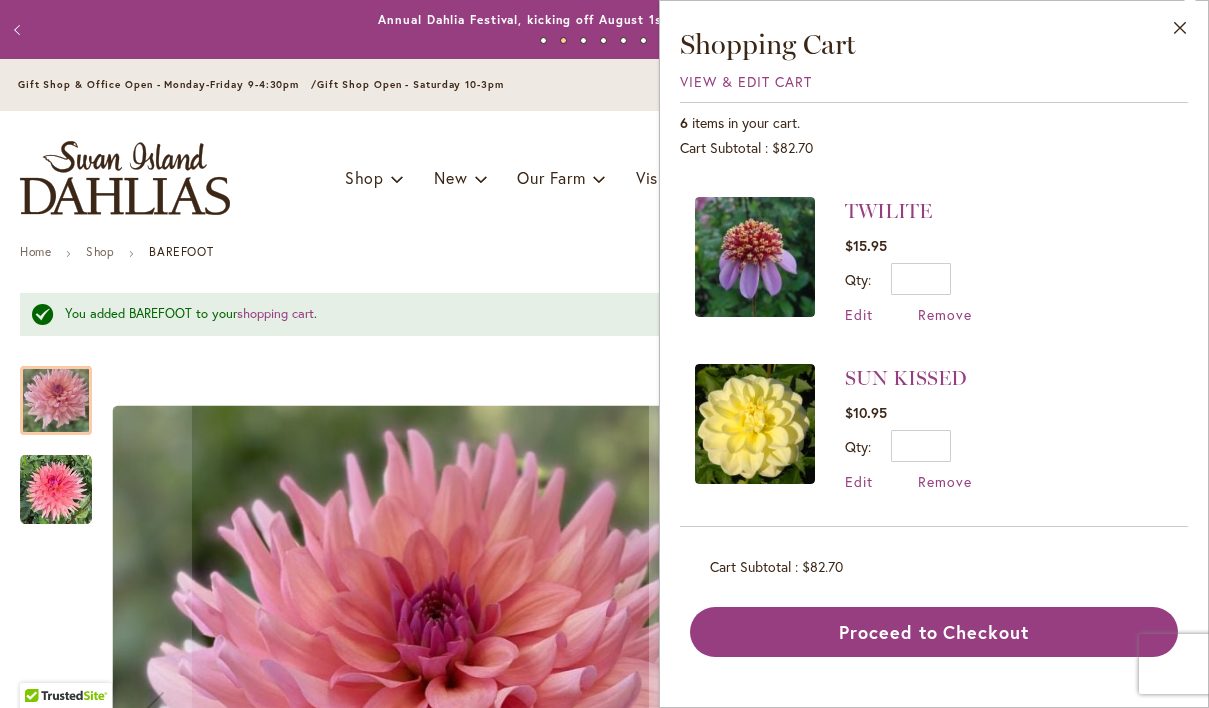 scroll, scrollTop: 654, scrollLeft: 0, axis: vertical 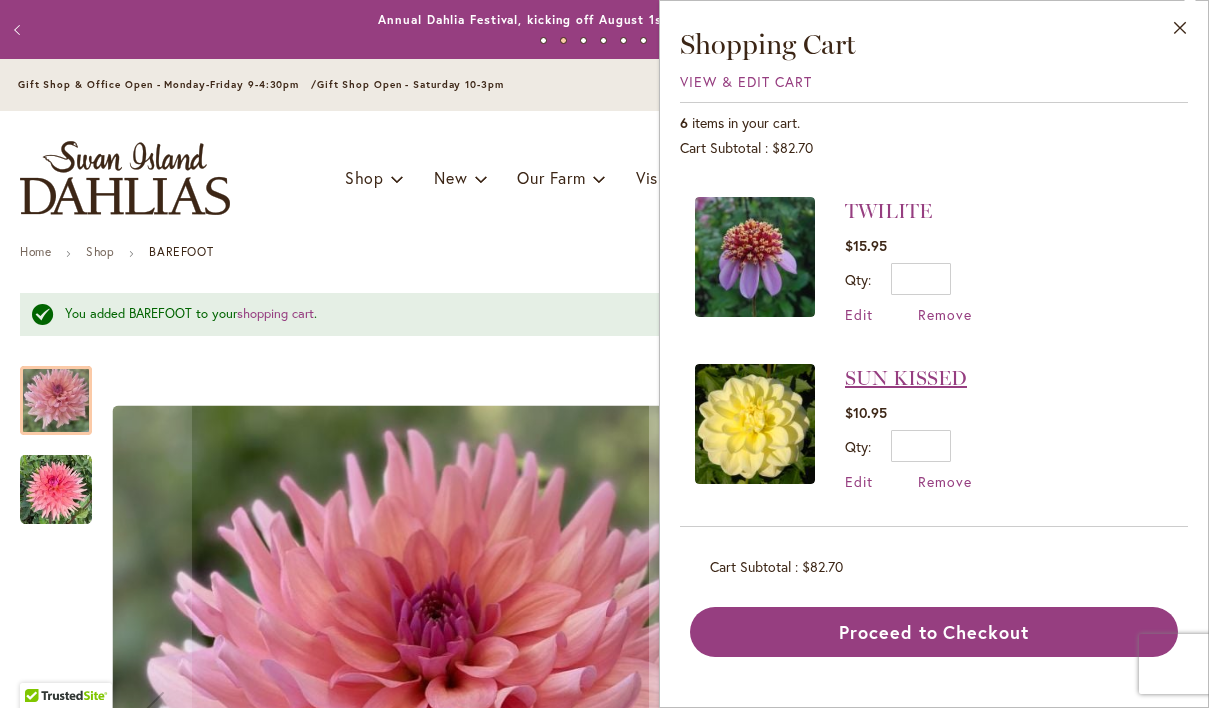 click on "SUN KISSED" at bounding box center (906, 378) 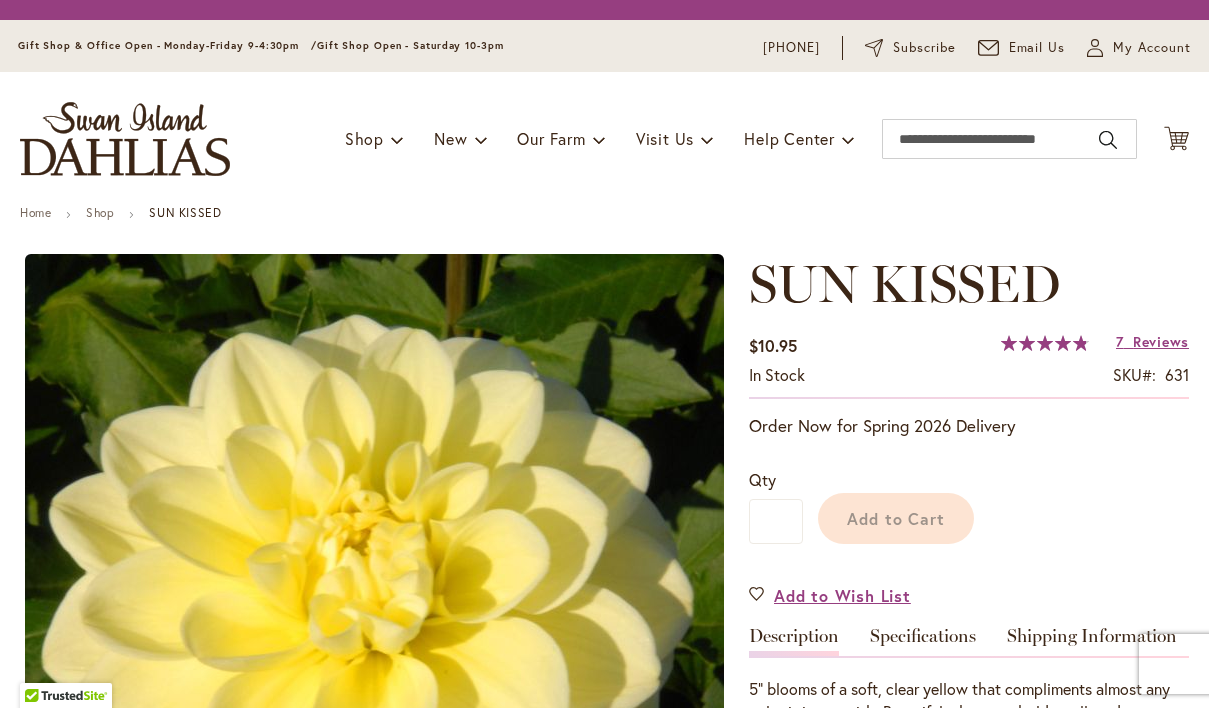 scroll, scrollTop: 0, scrollLeft: 0, axis: both 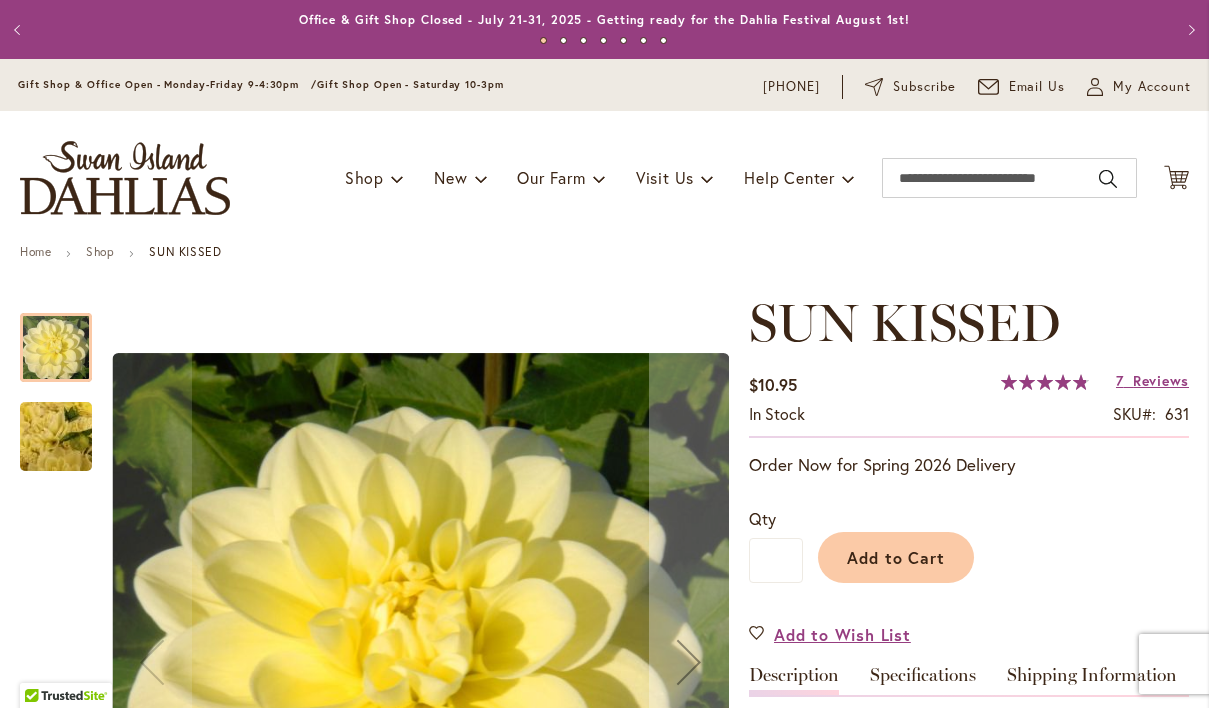 type on "***" 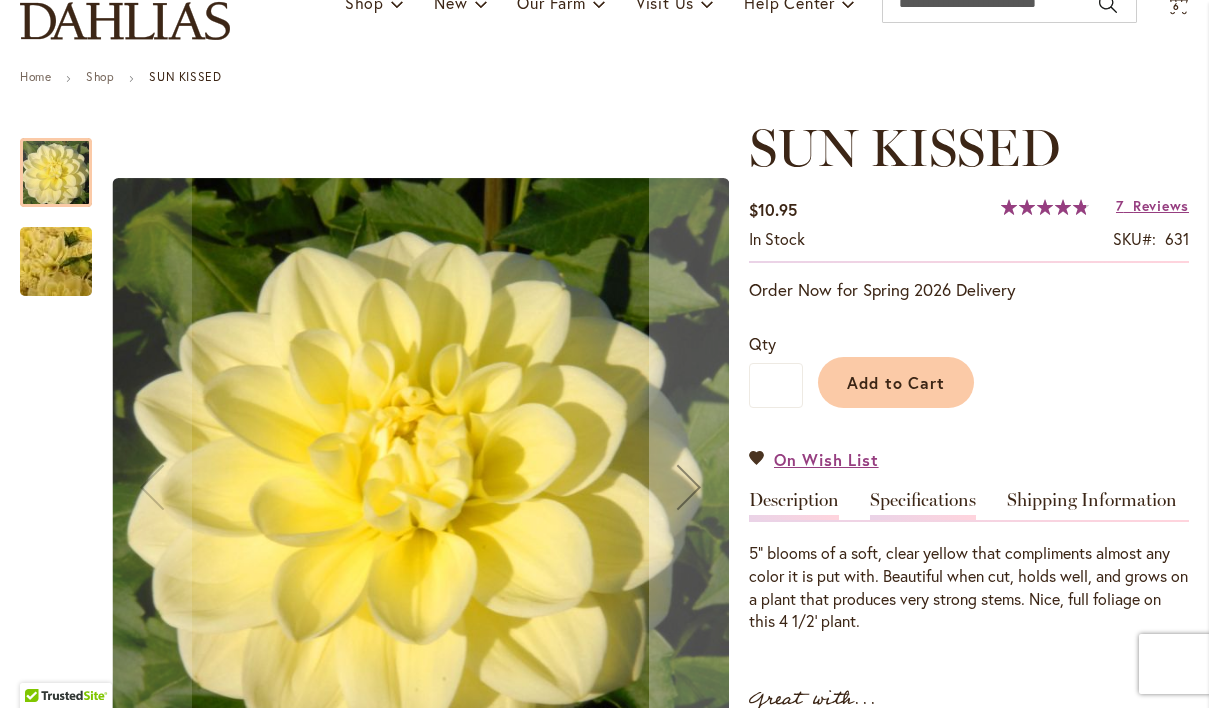 scroll, scrollTop: 176, scrollLeft: 0, axis: vertical 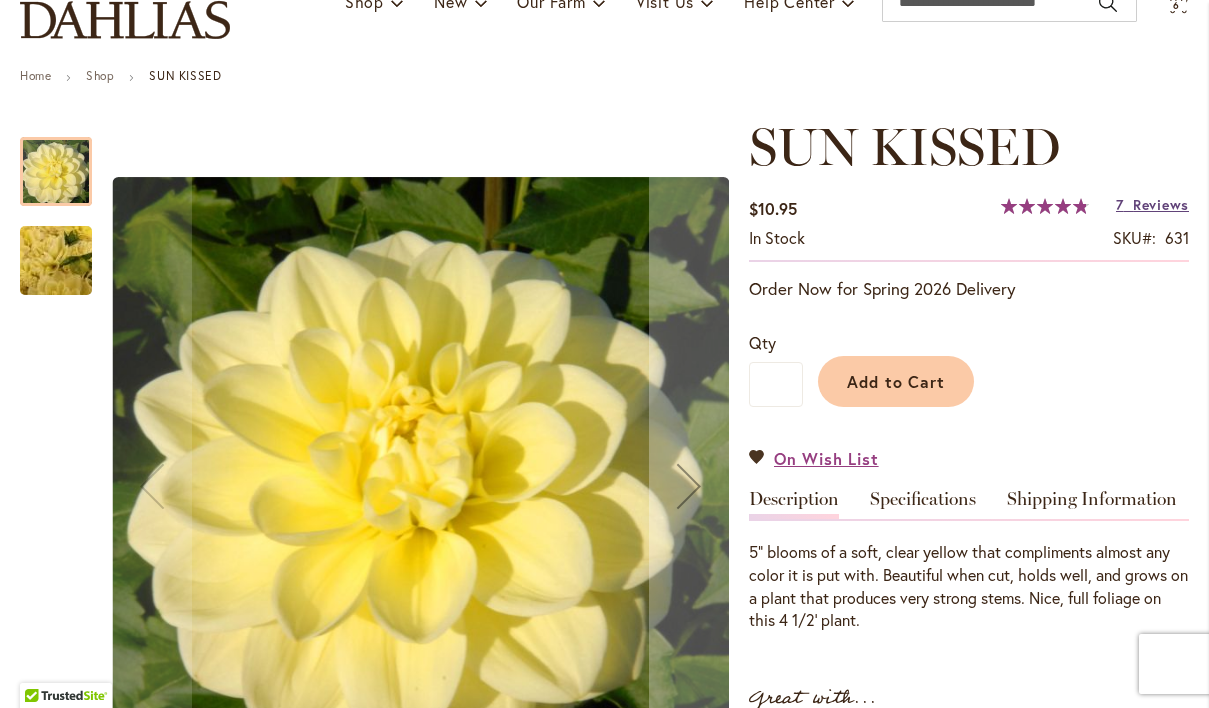 click on "Reviews" at bounding box center [1161, 204] 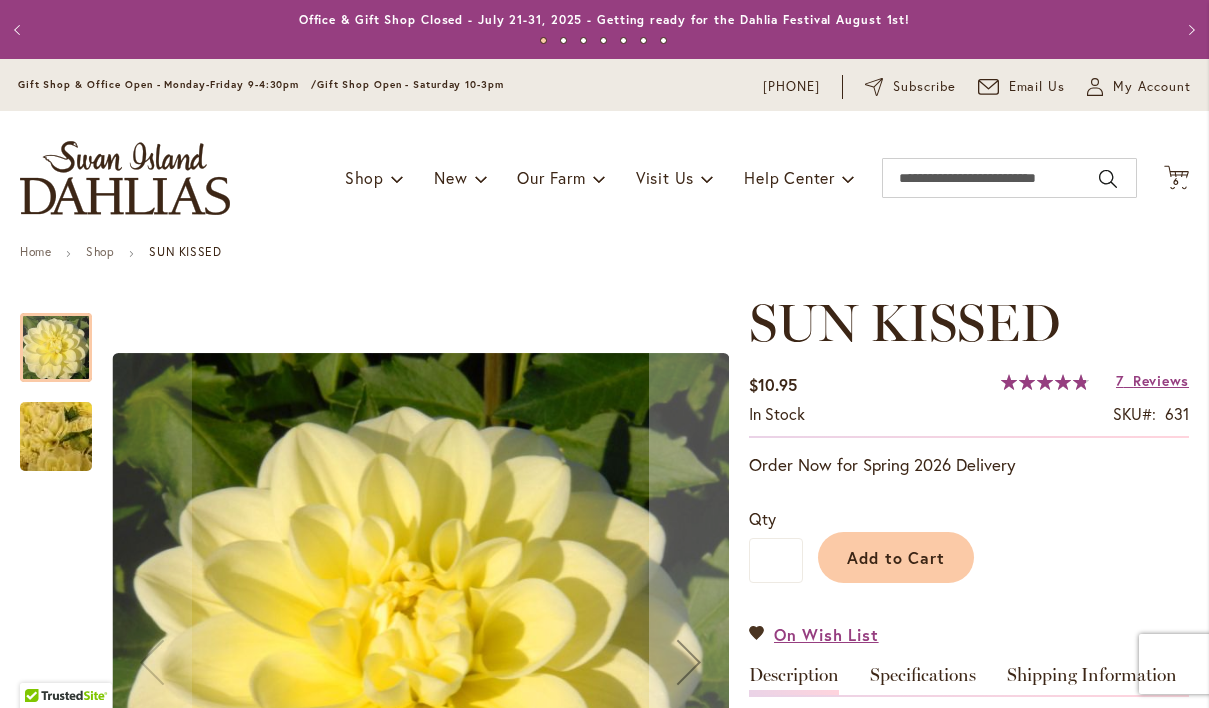 scroll, scrollTop: 0, scrollLeft: 0, axis: both 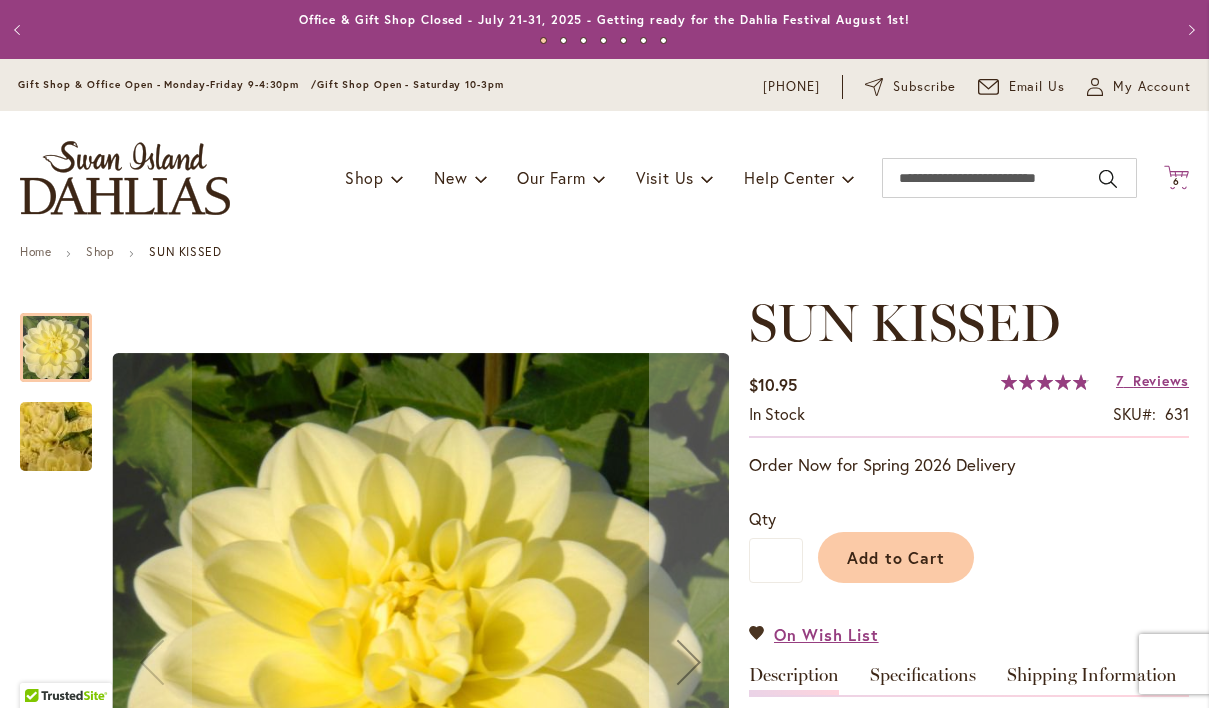 click 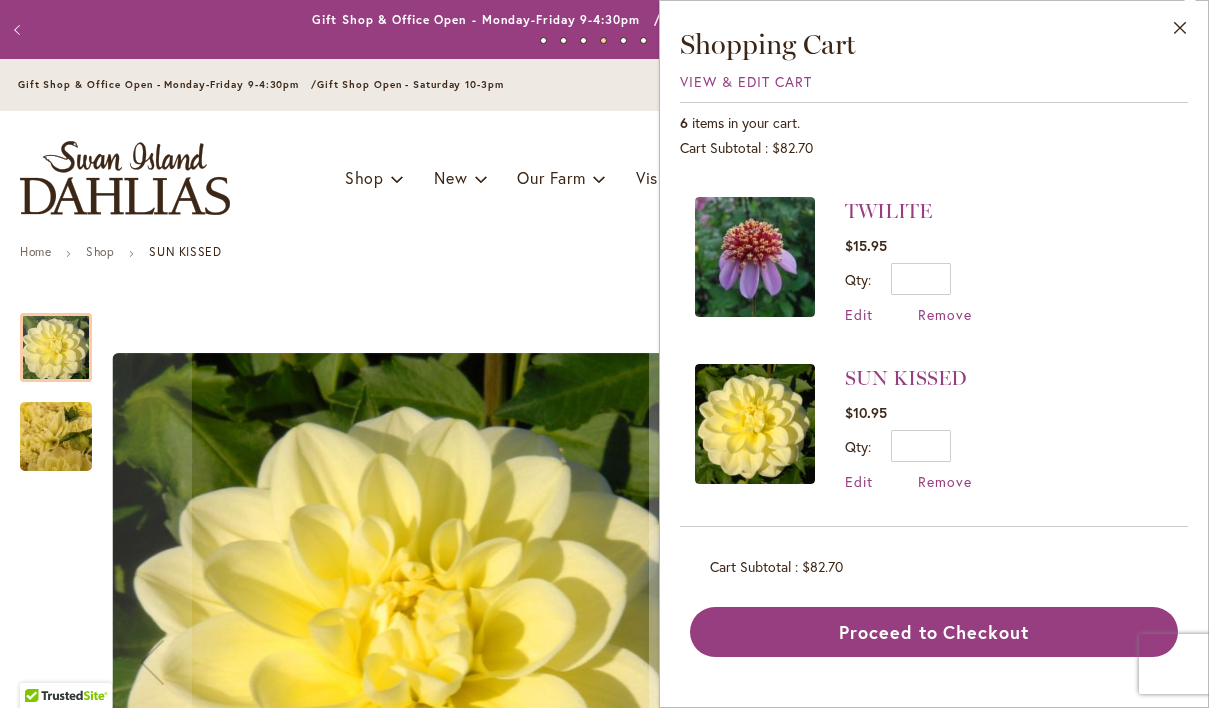 scroll, scrollTop: 654, scrollLeft: 0, axis: vertical 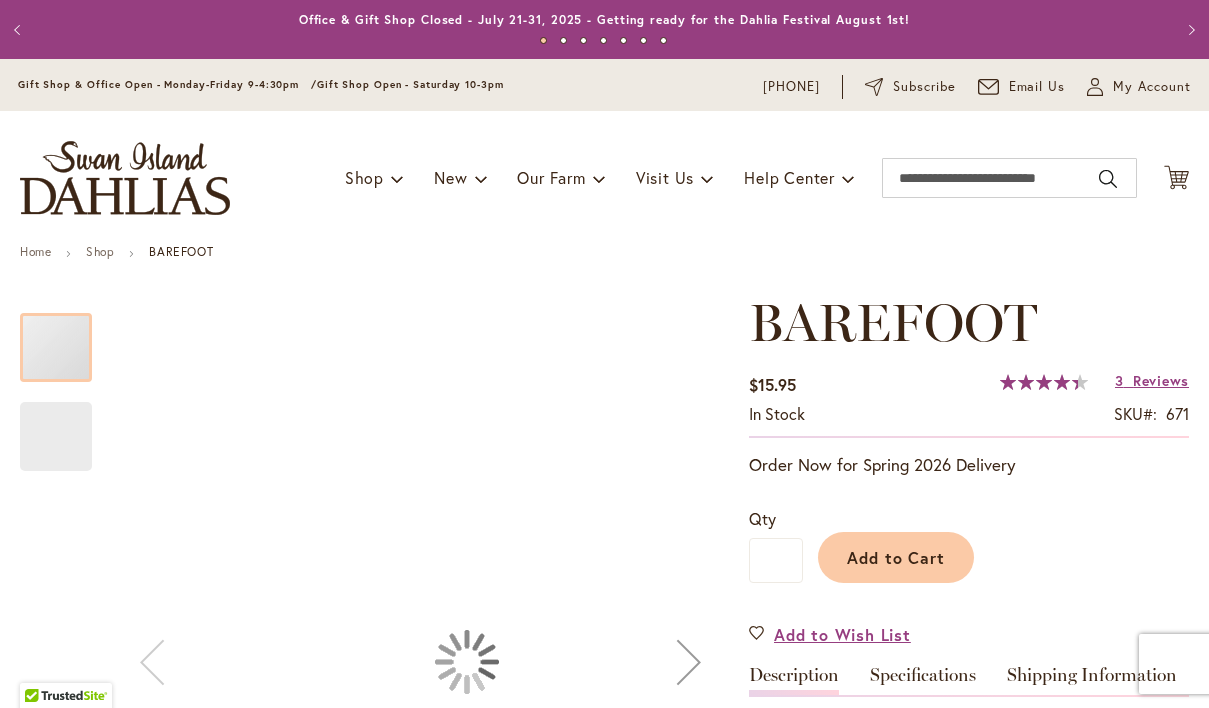 type on "***" 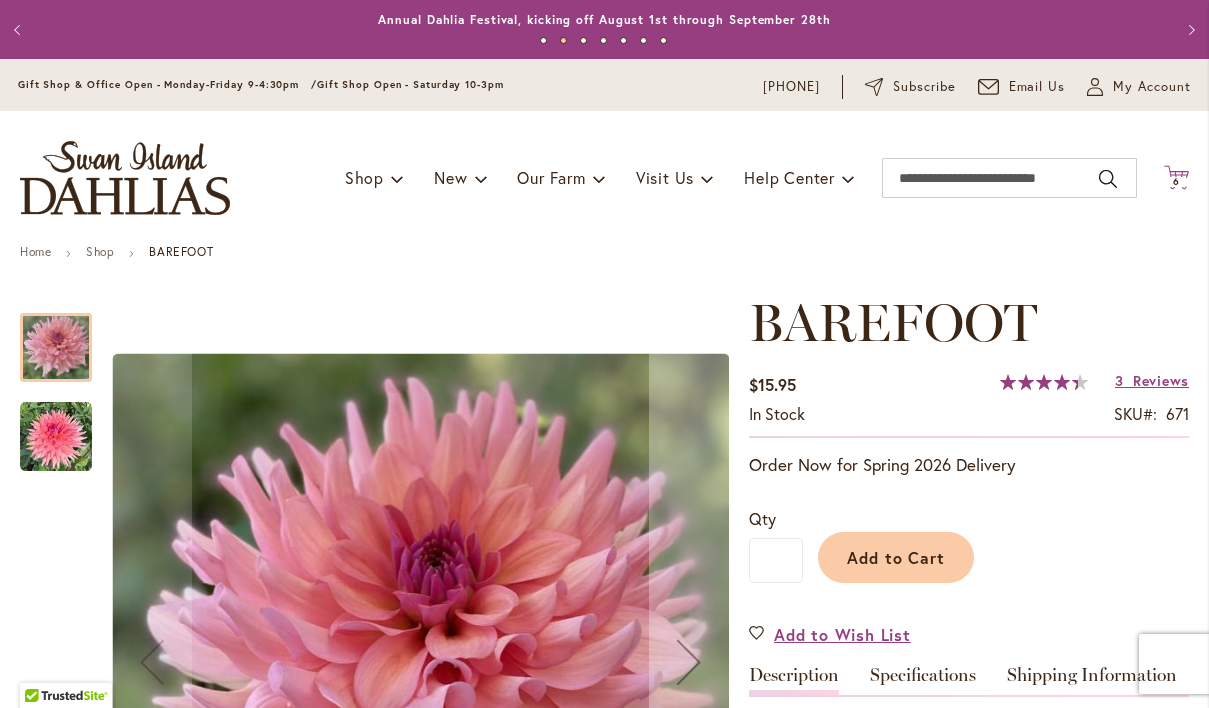 scroll, scrollTop: 0, scrollLeft: 0, axis: both 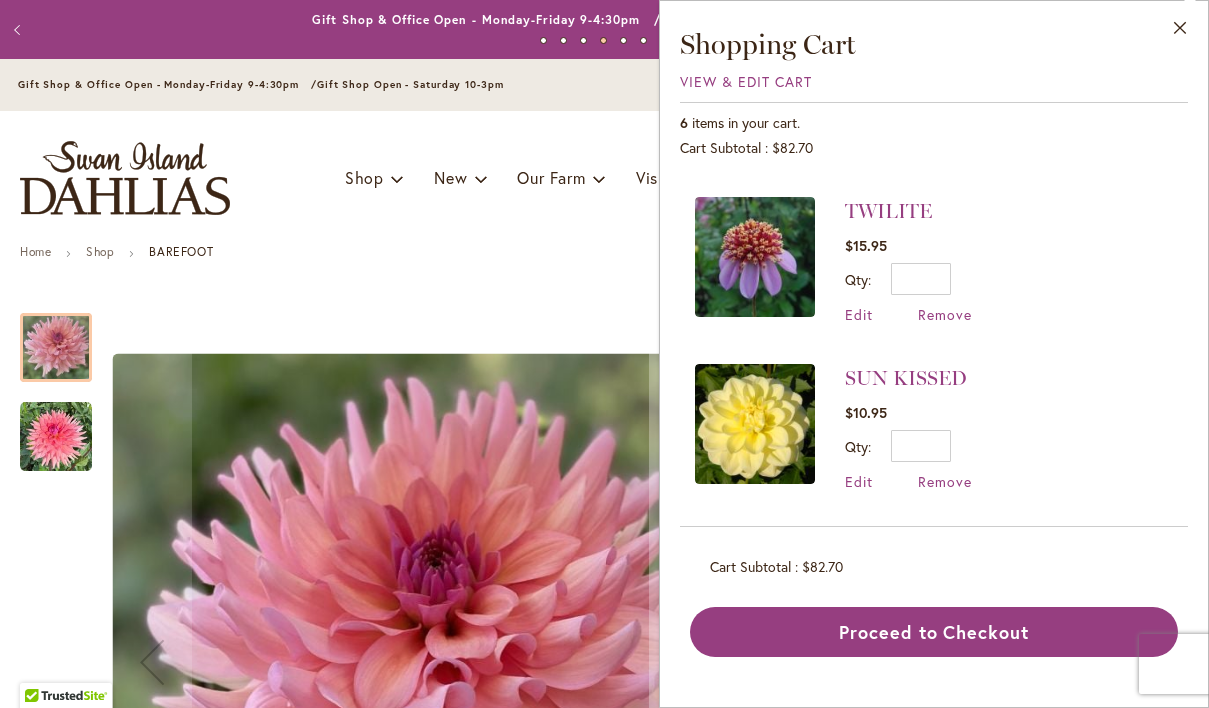 click on "Home
Shop
BAREFOOT" at bounding box center [604, 254] 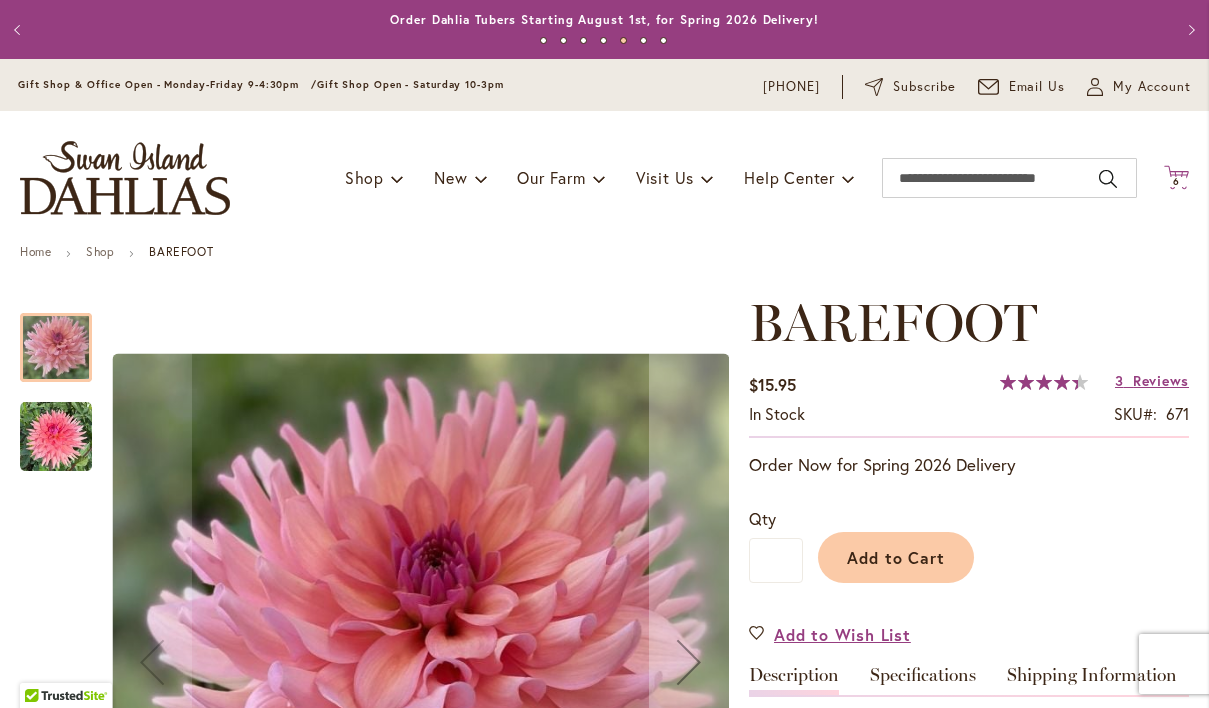 click on "Cart
.cls-1 {
fill: #231f20;
}" 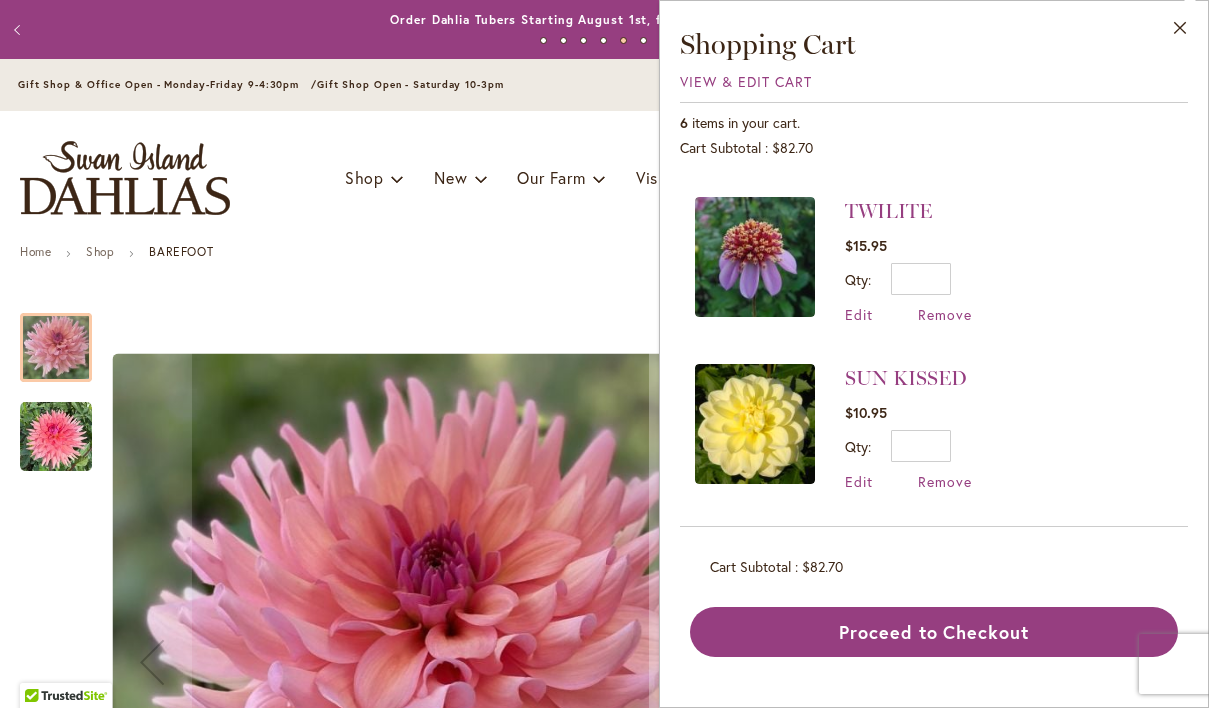 scroll, scrollTop: 0, scrollLeft: 0, axis: both 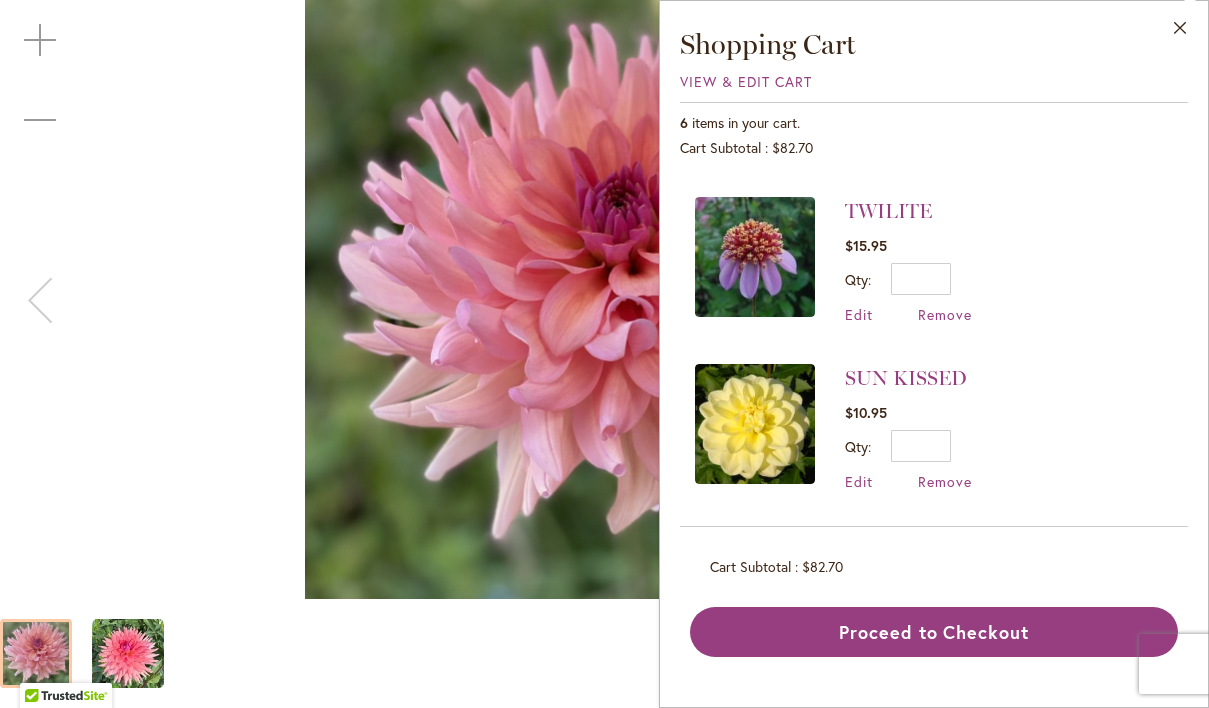 click at bounding box center (604, 653) 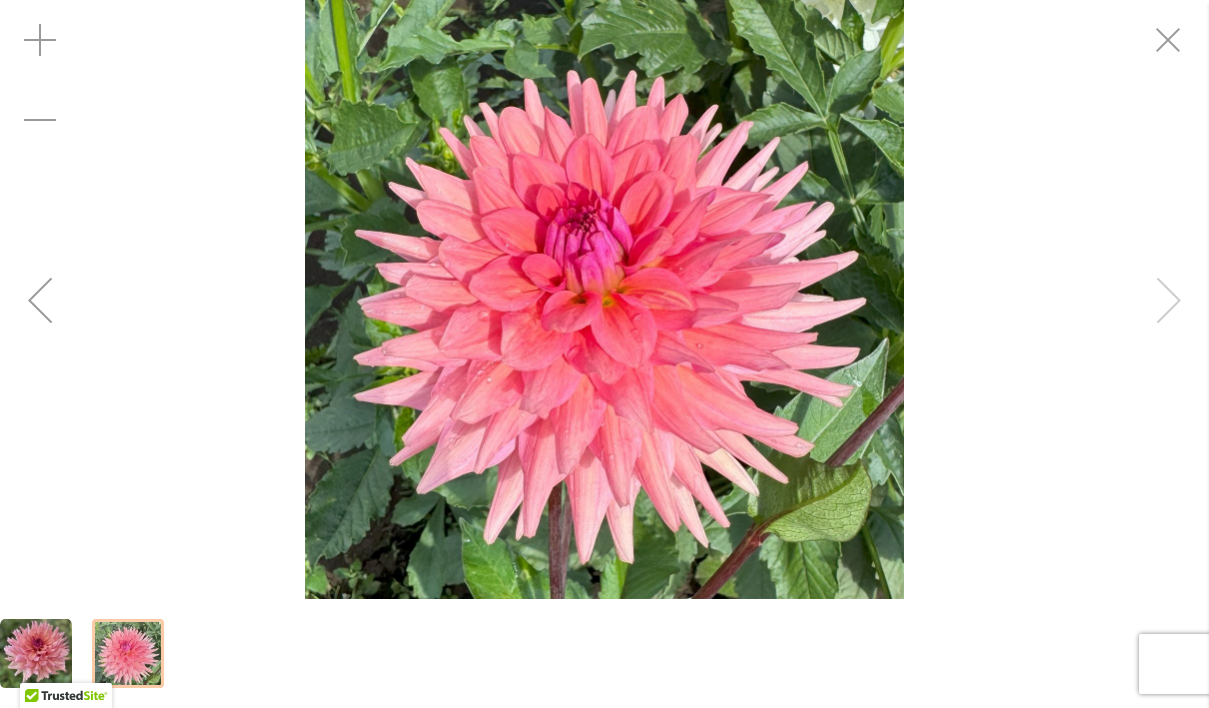 click at bounding box center [604, 299] 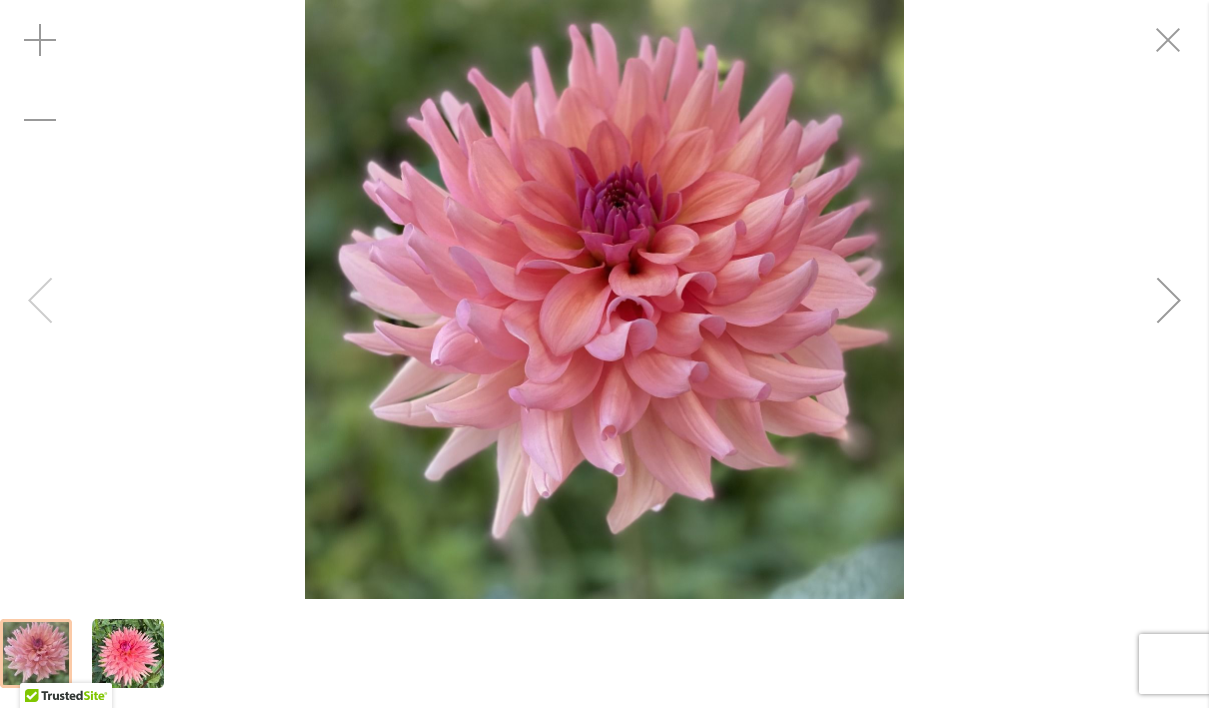 click at bounding box center (36, 653) 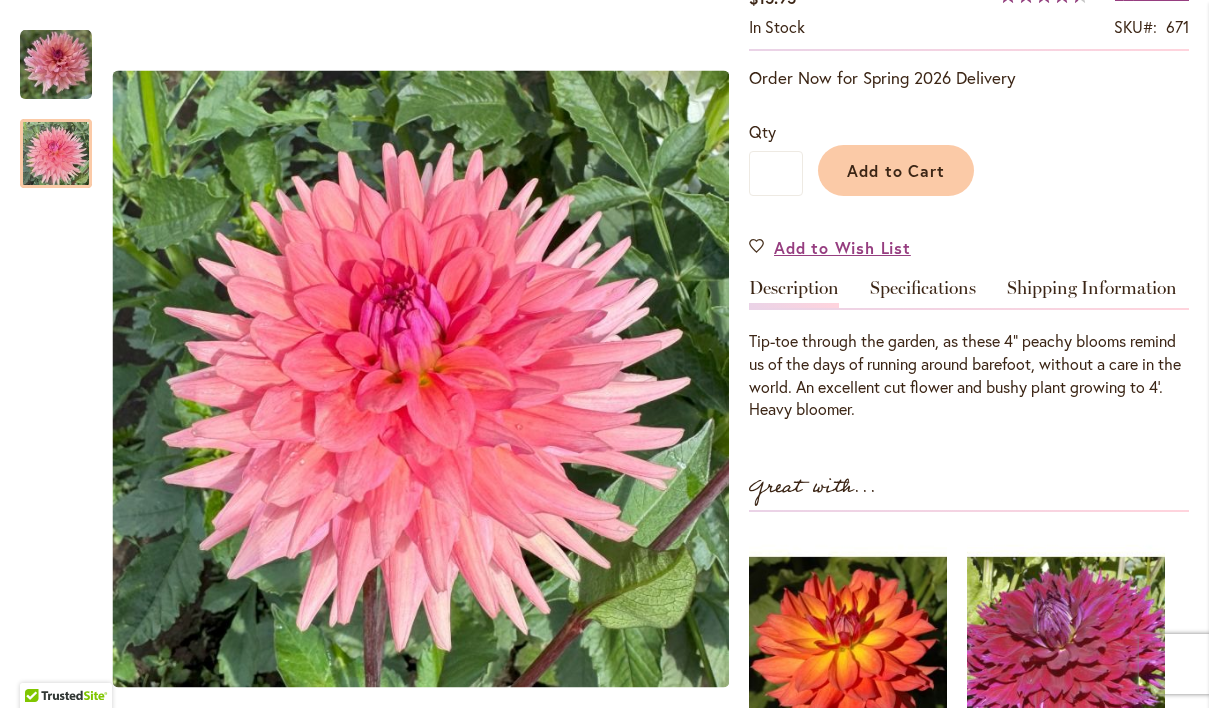 scroll, scrollTop: 392, scrollLeft: 0, axis: vertical 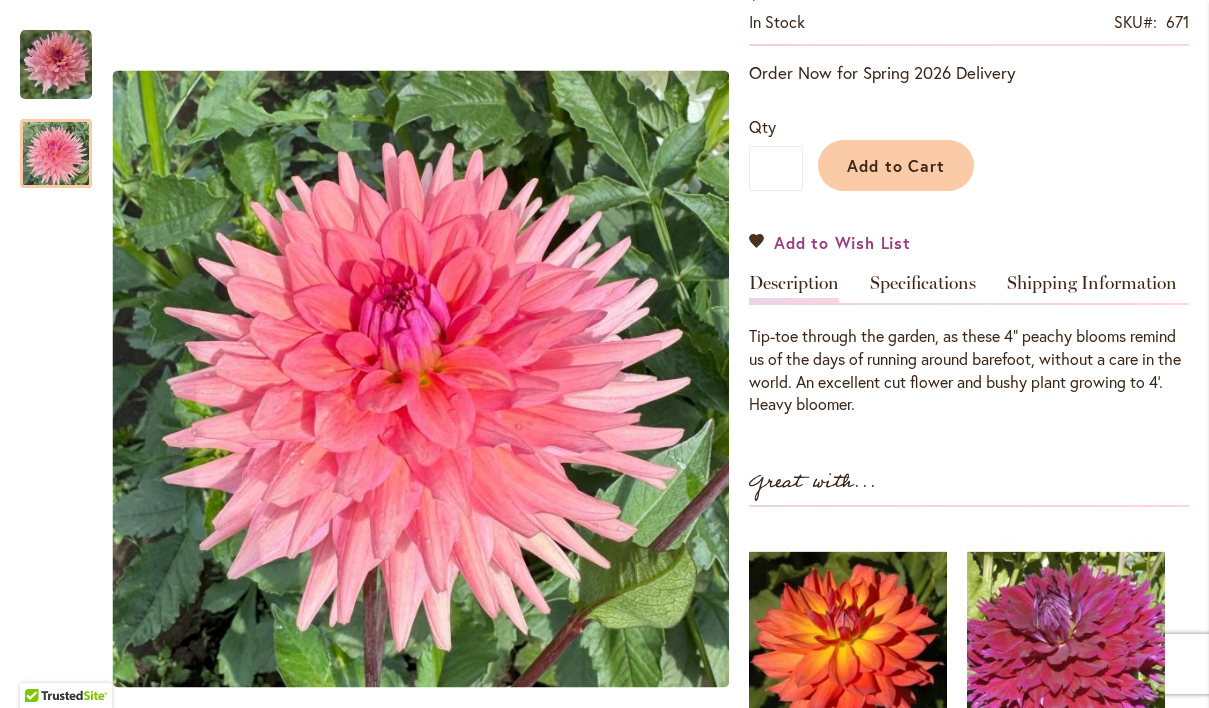 click on "Add to Wish List" at bounding box center (842, 242) 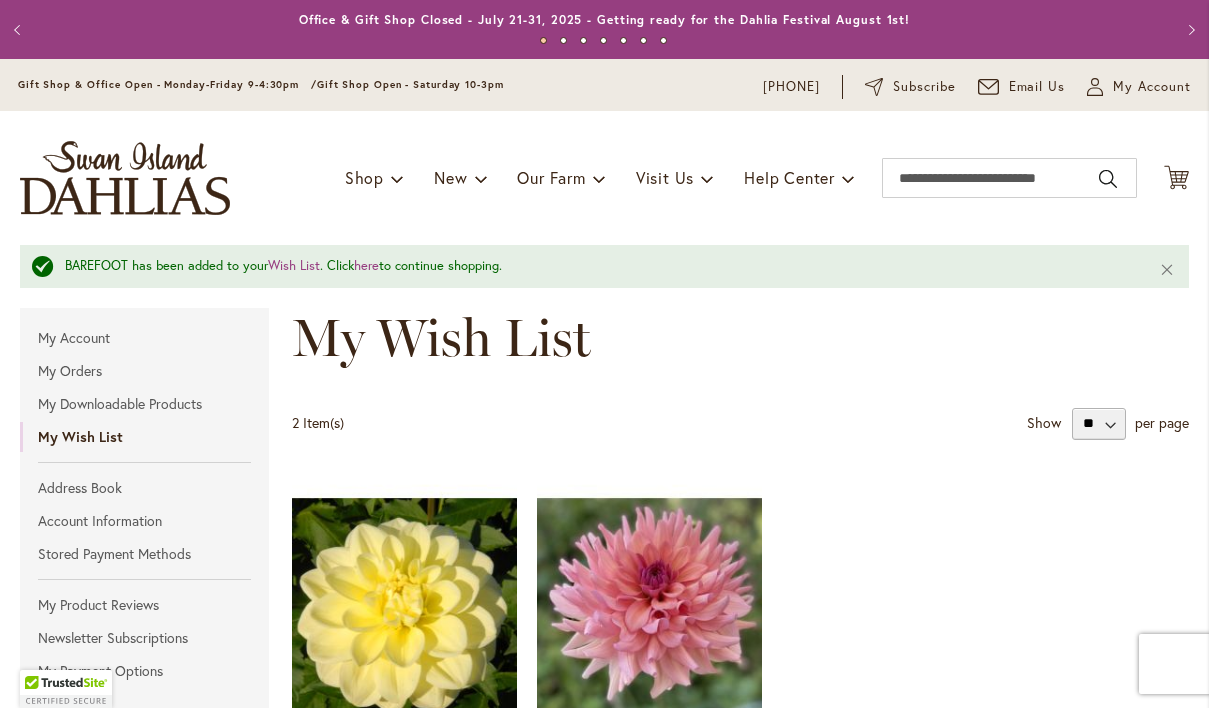 scroll, scrollTop: 0, scrollLeft: 0, axis: both 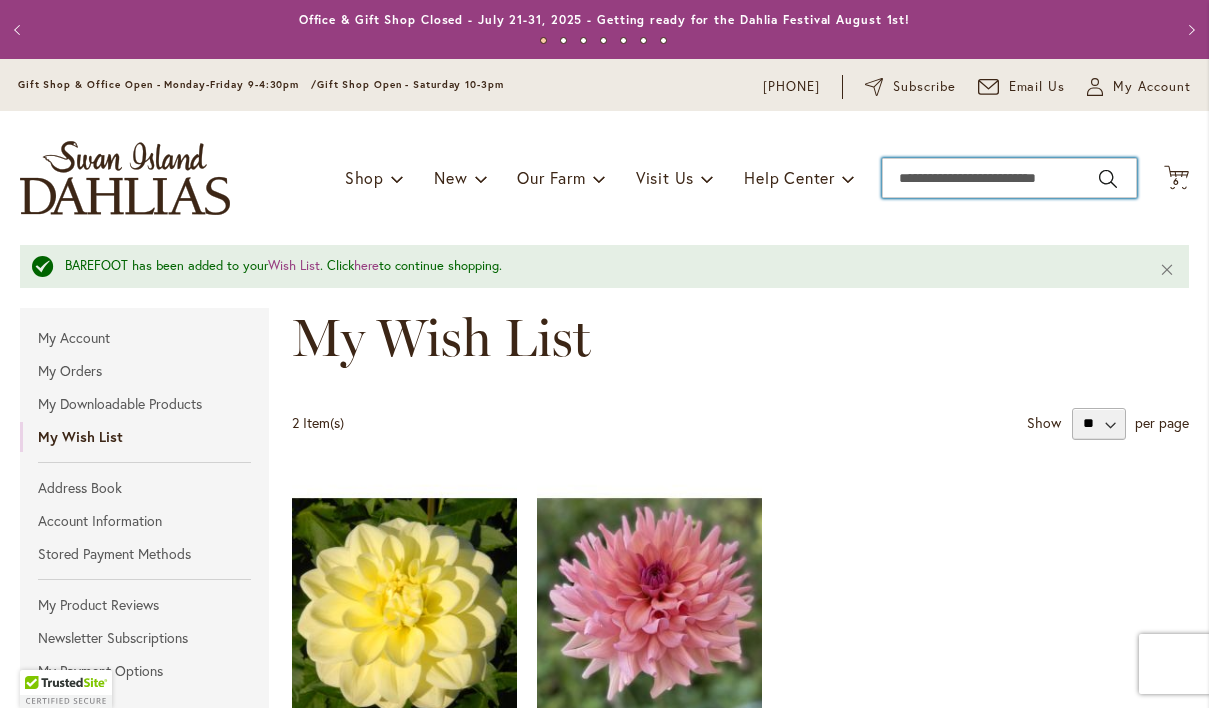 click on "Search" at bounding box center [1009, 178] 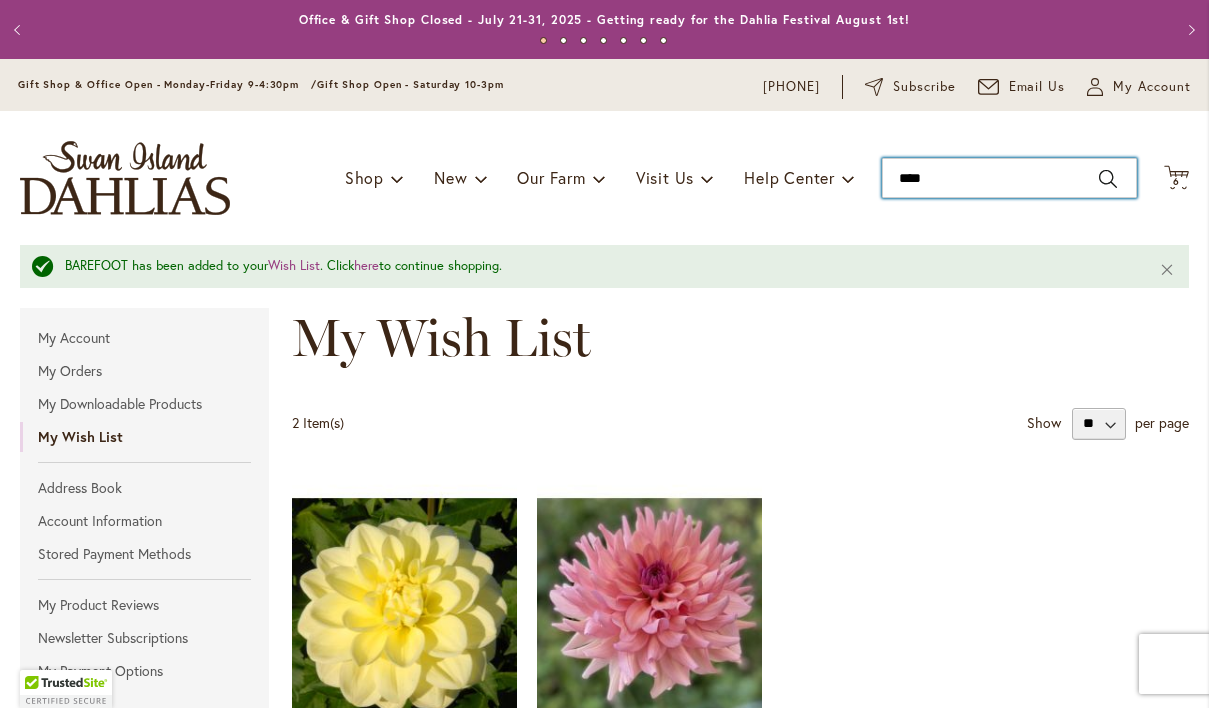 click on "****" at bounding box center (1009, 178) 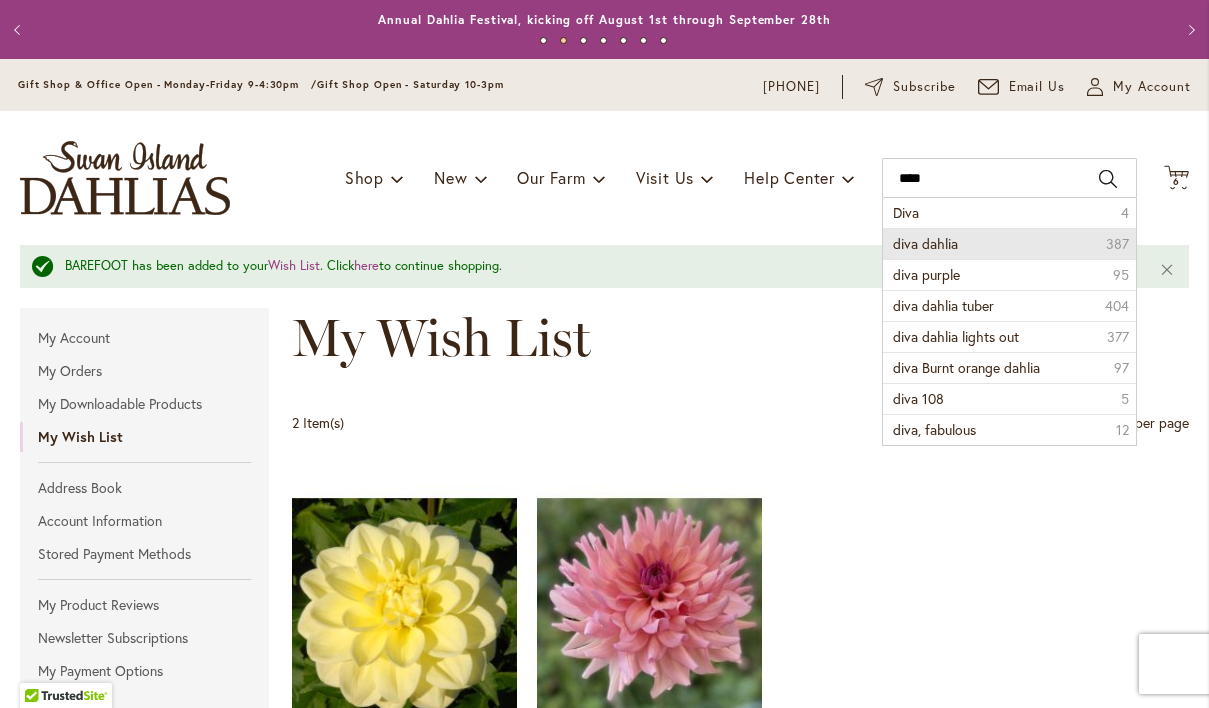 click on "diva dahlia" at bounding box center [925, 243] 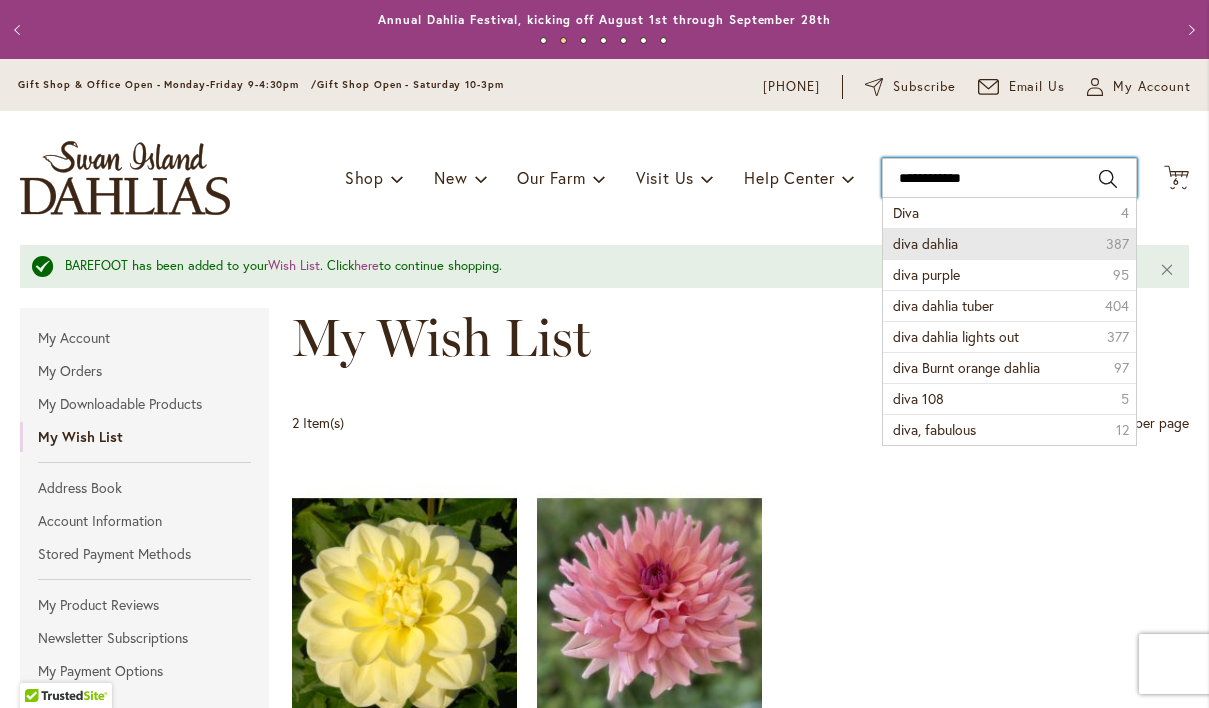 type on "**********" 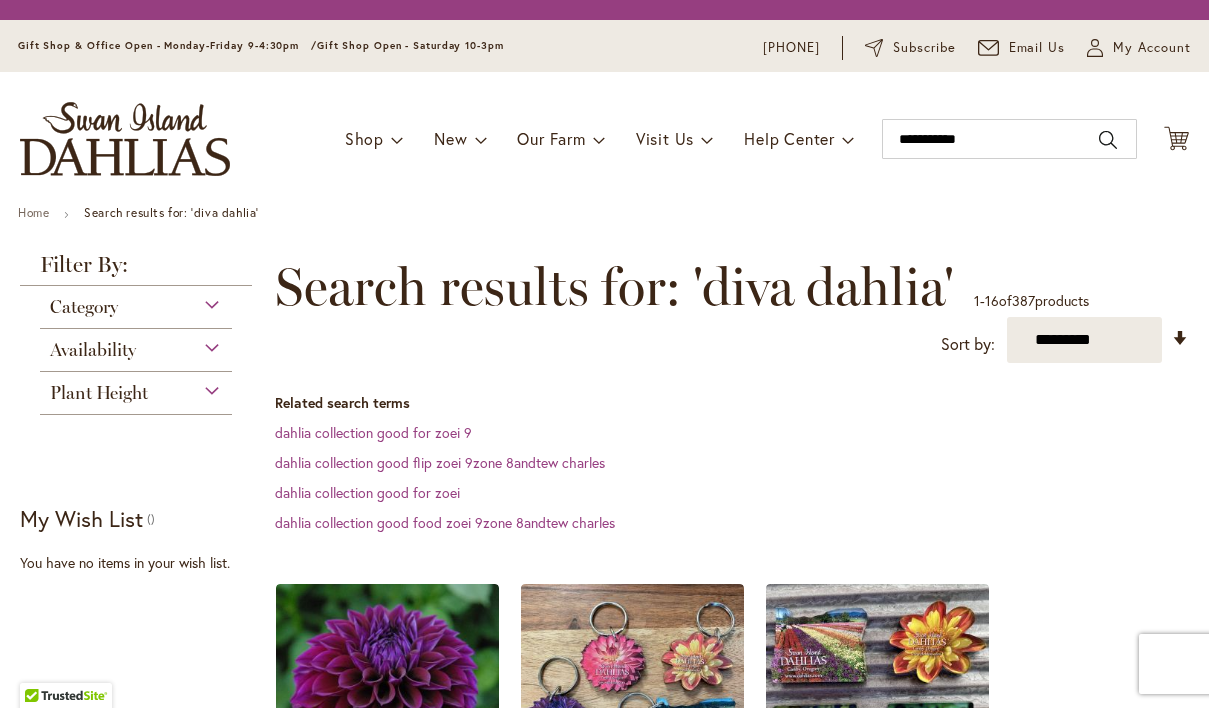 scroll, scrollTop: 0, scrollLeft: 0, axis: both 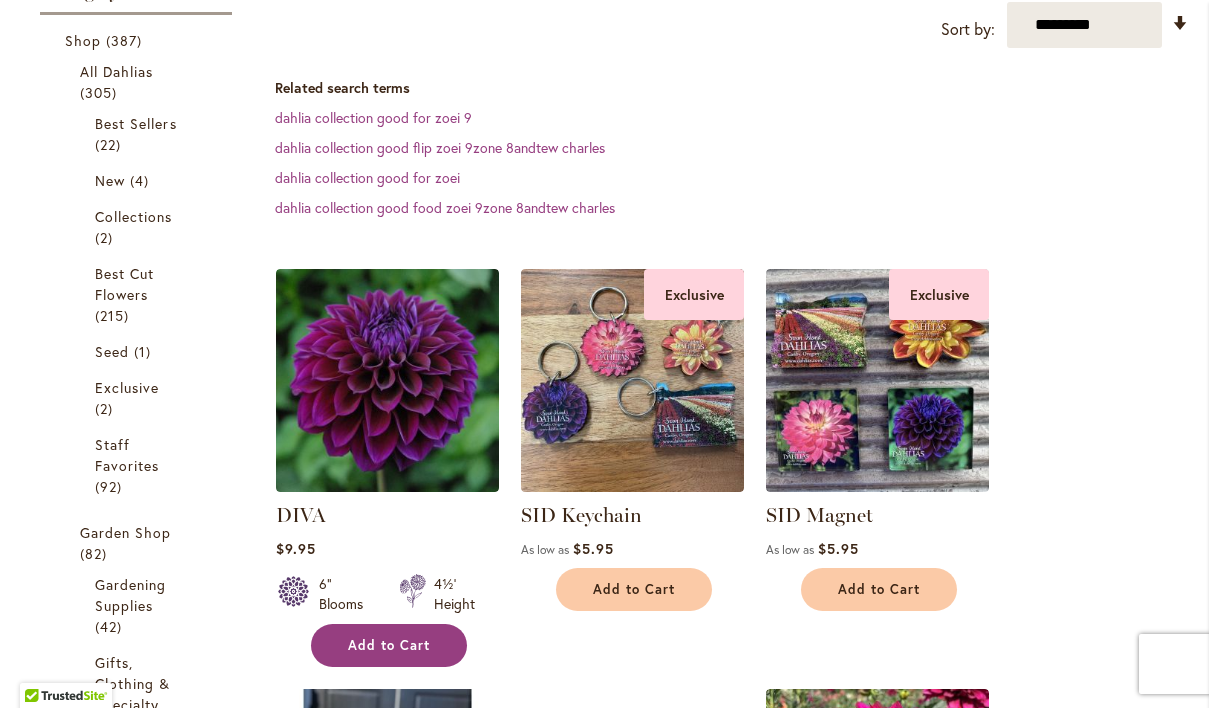 click on "Add to Cart" at bounding box center [389, 645] 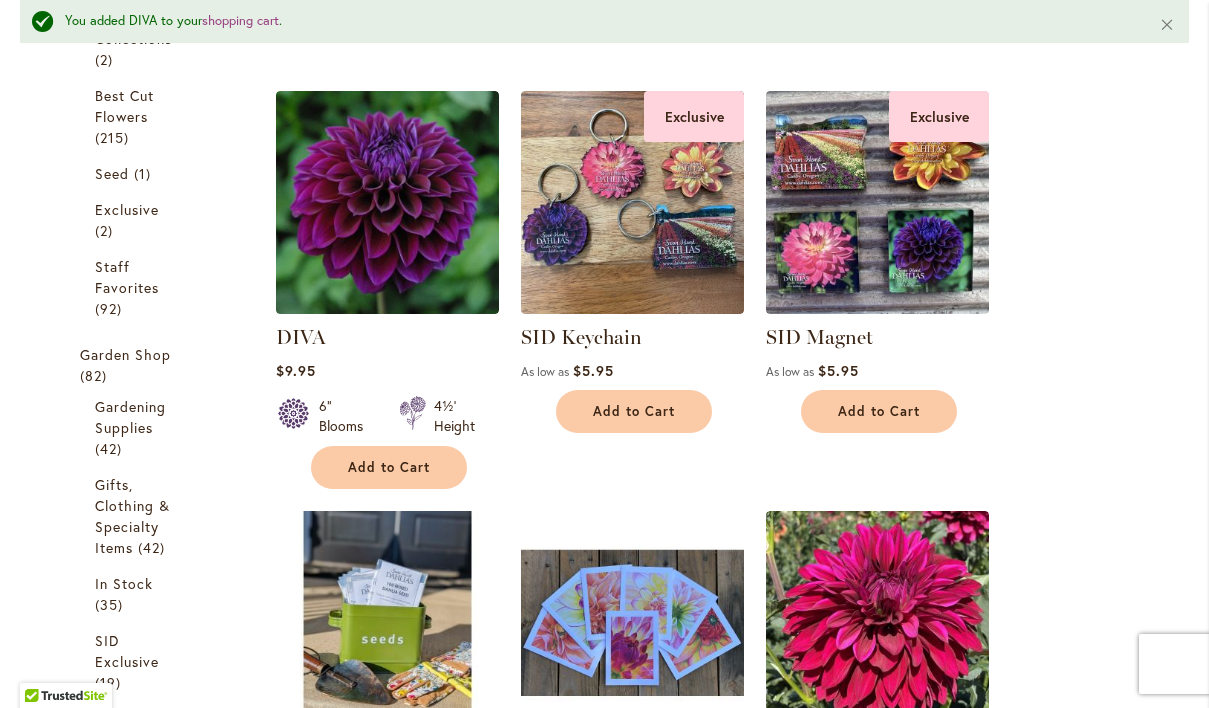 scroll, scrollTop: 586, scrollLeft: 0, axis: vertical 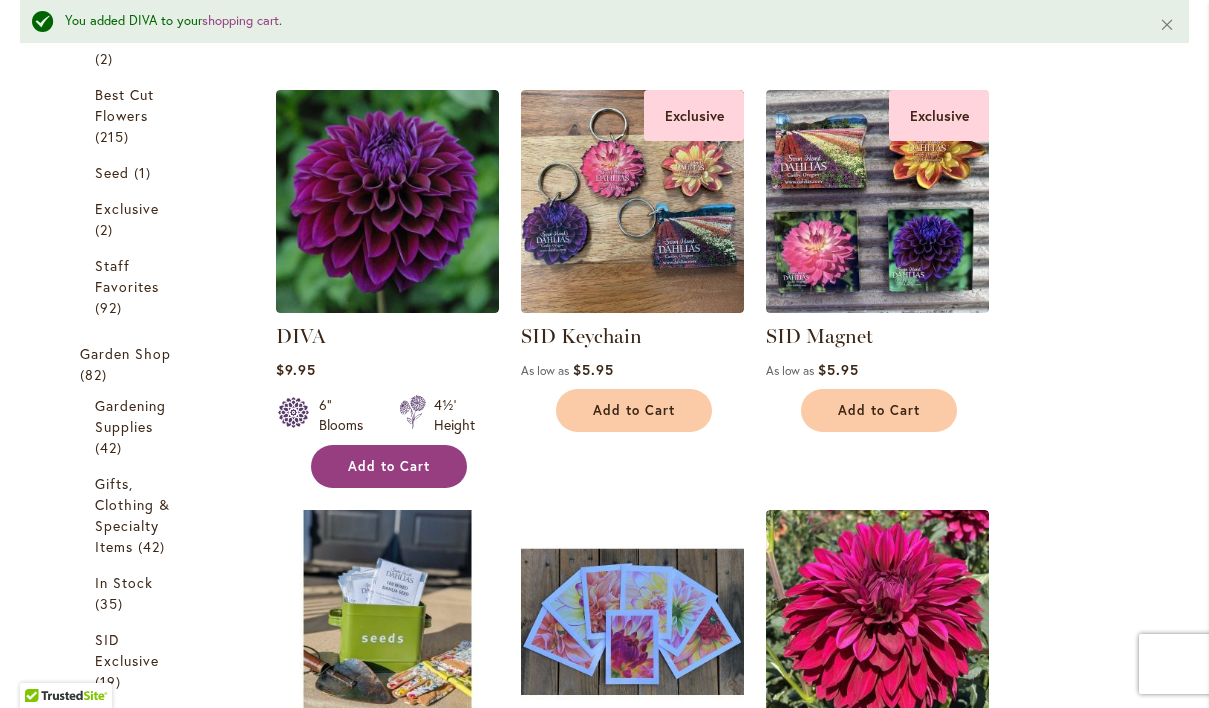 click on "Add to Cart" at bounding box center (389, 466) 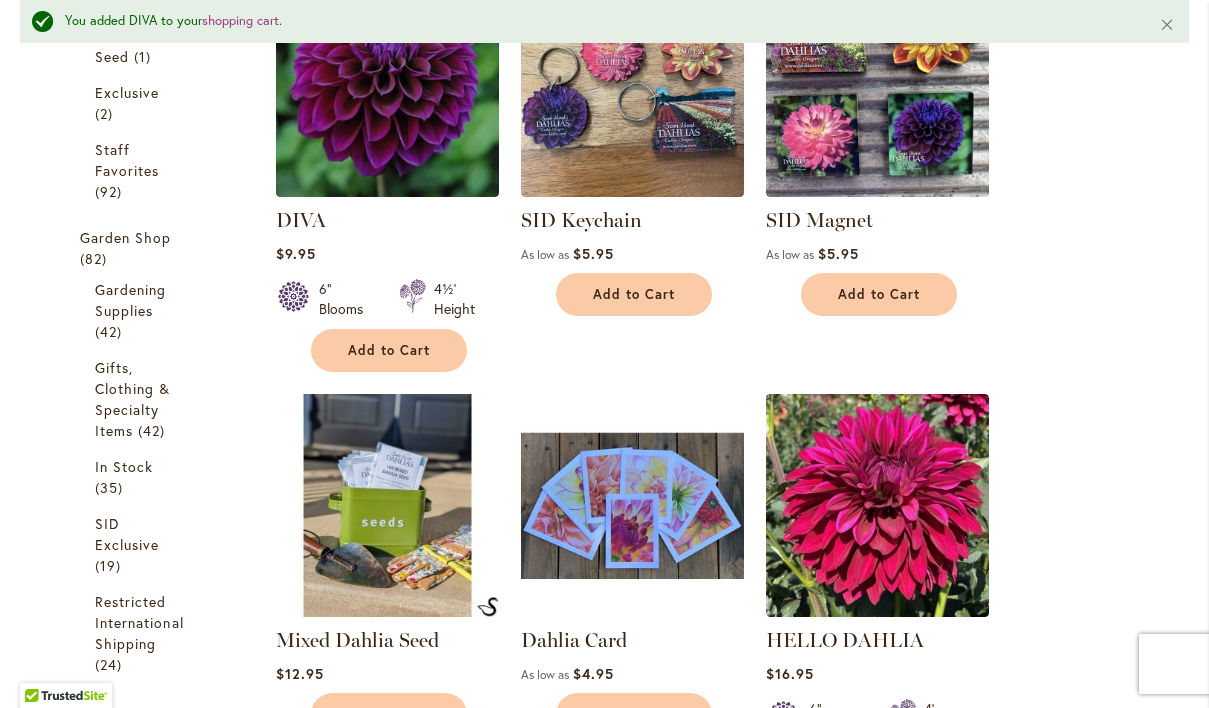 scroll, scrollTop: 721, scrollLeft: 0, axis: vertical 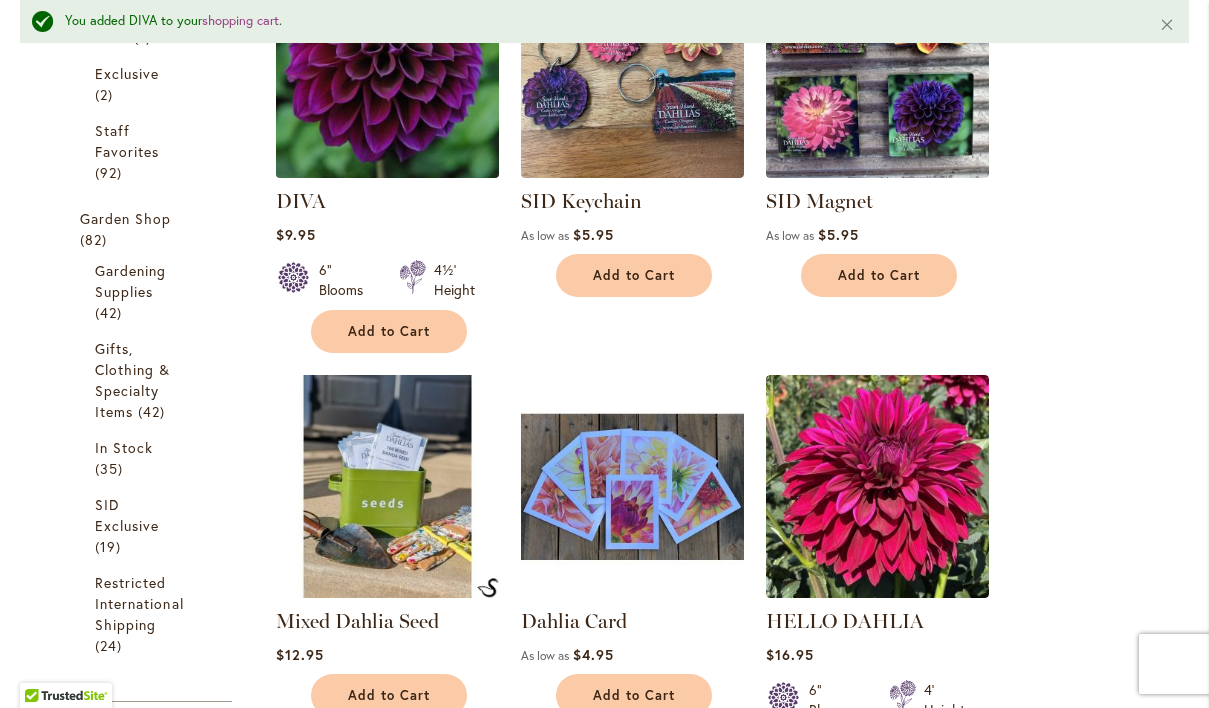 click at bounding box center (388, 66) 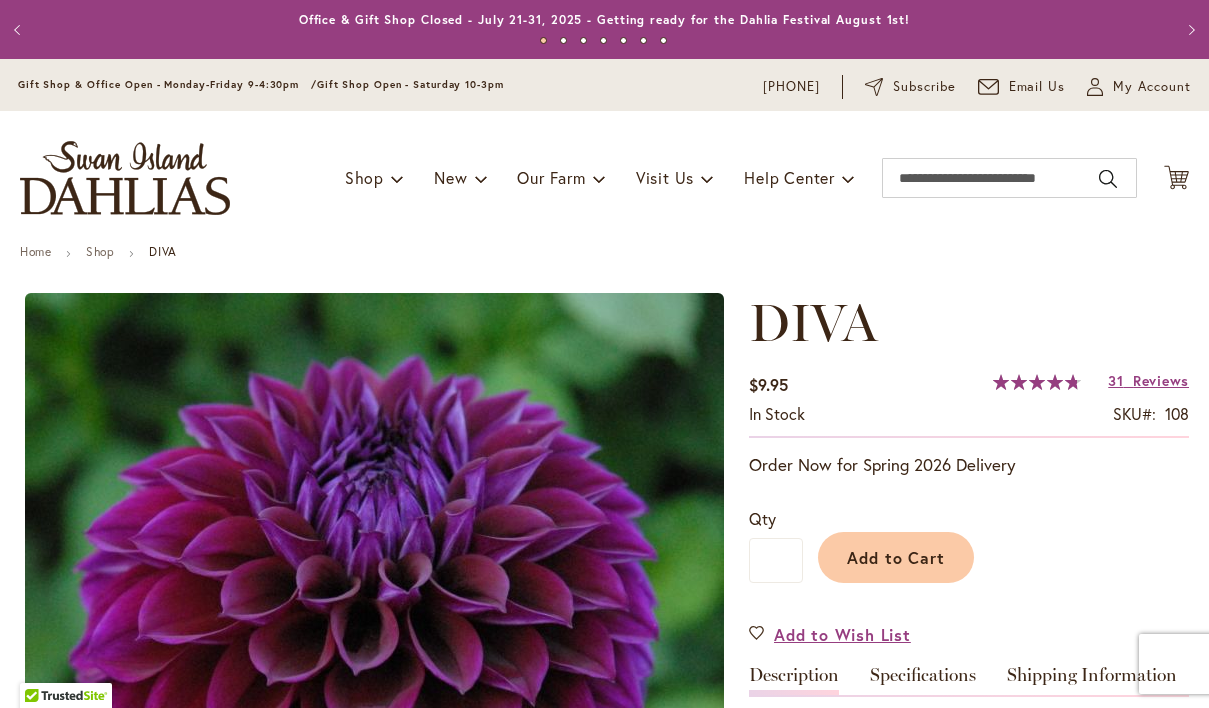 type on "***" 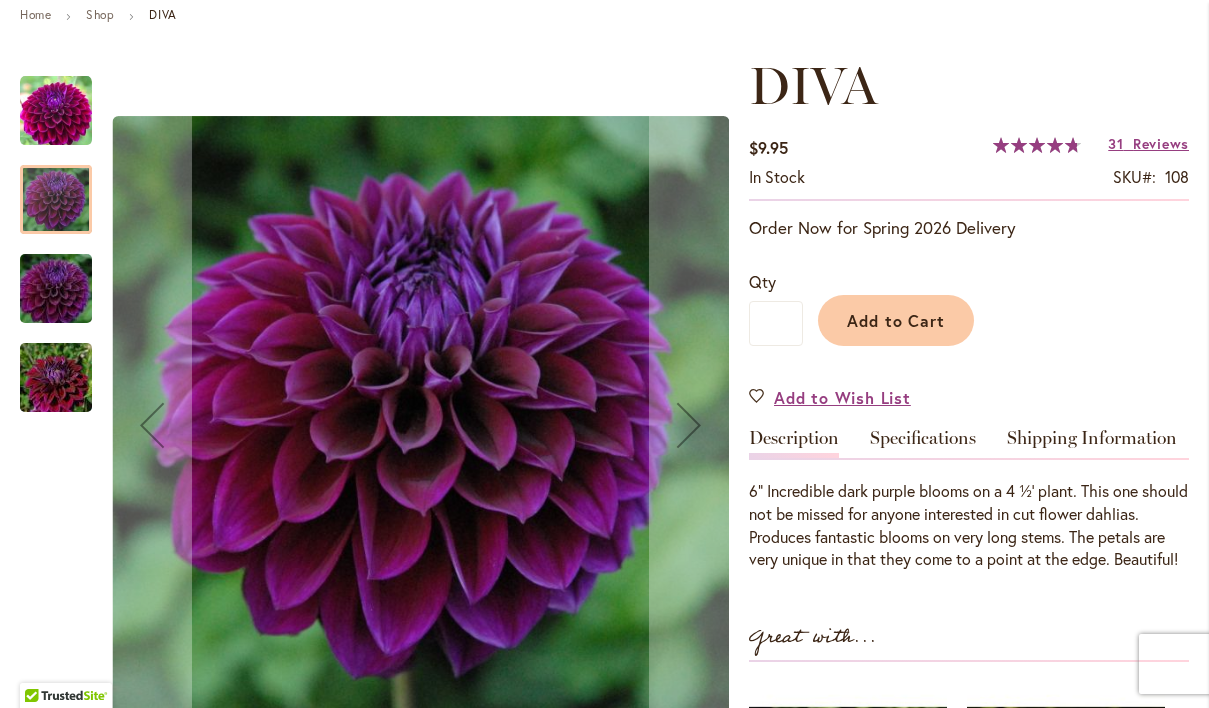 scroll, scrollTop: 237, scrollLeft: 0, axis: vertical 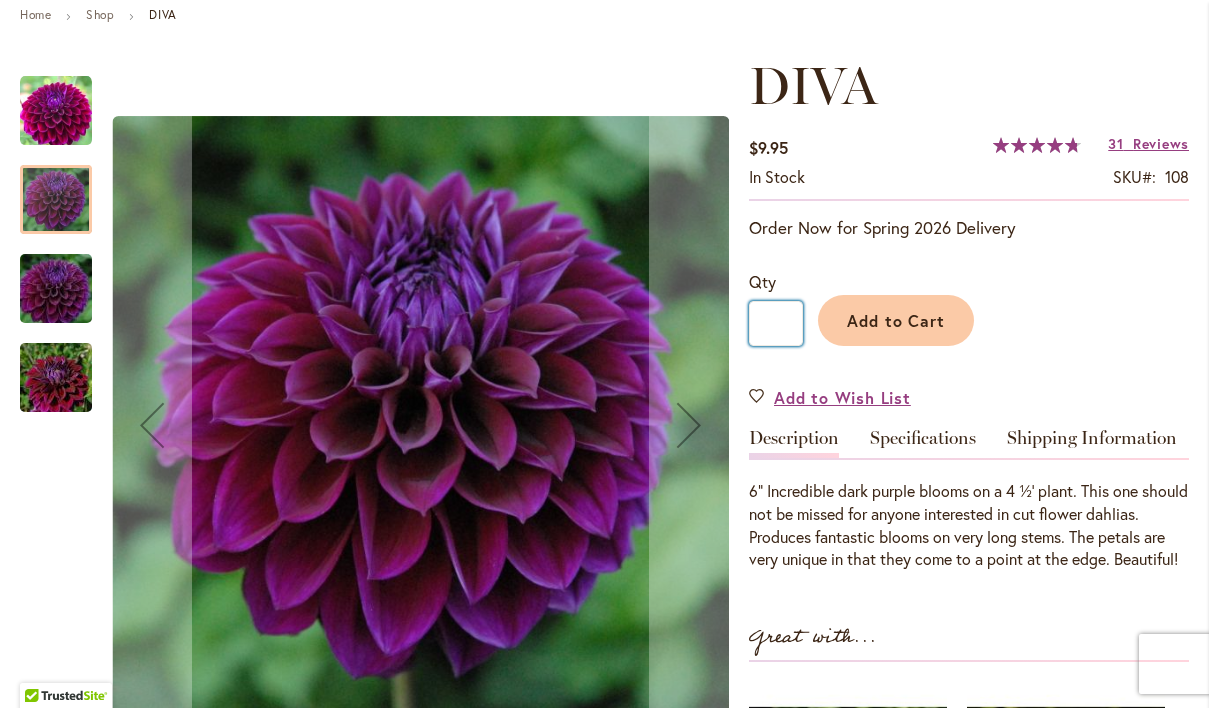 click on "*" at bounding box center (776, 323) 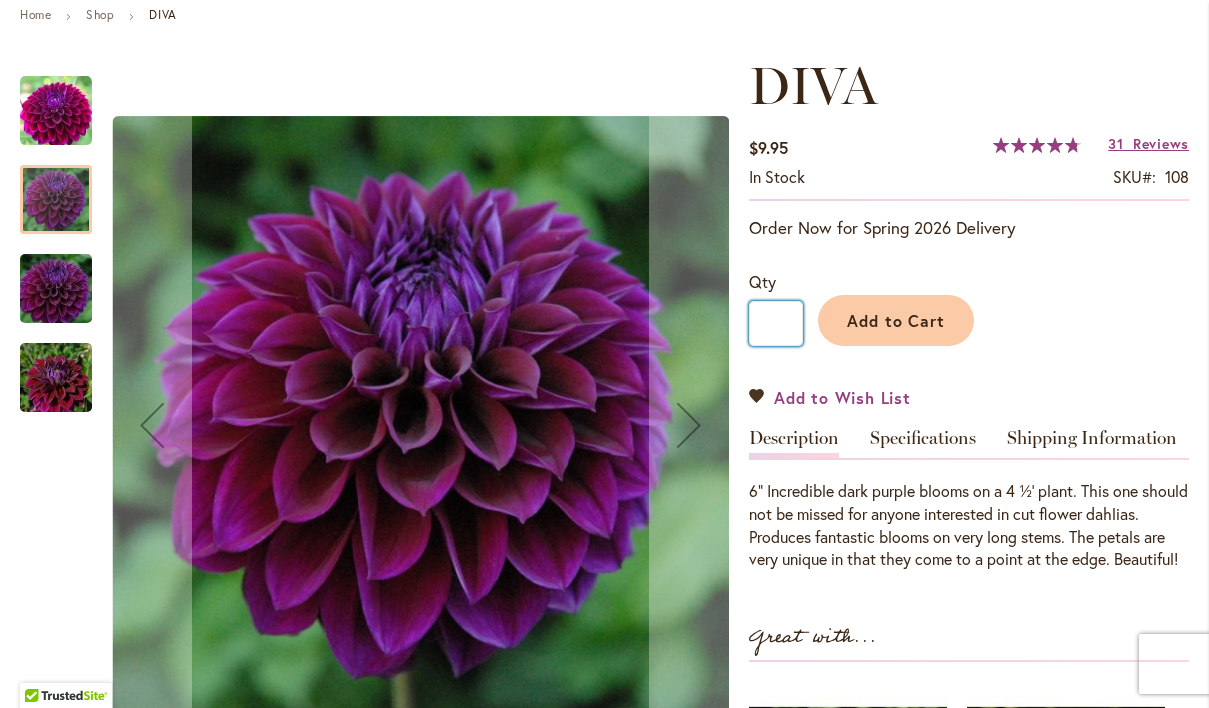 type on "*" 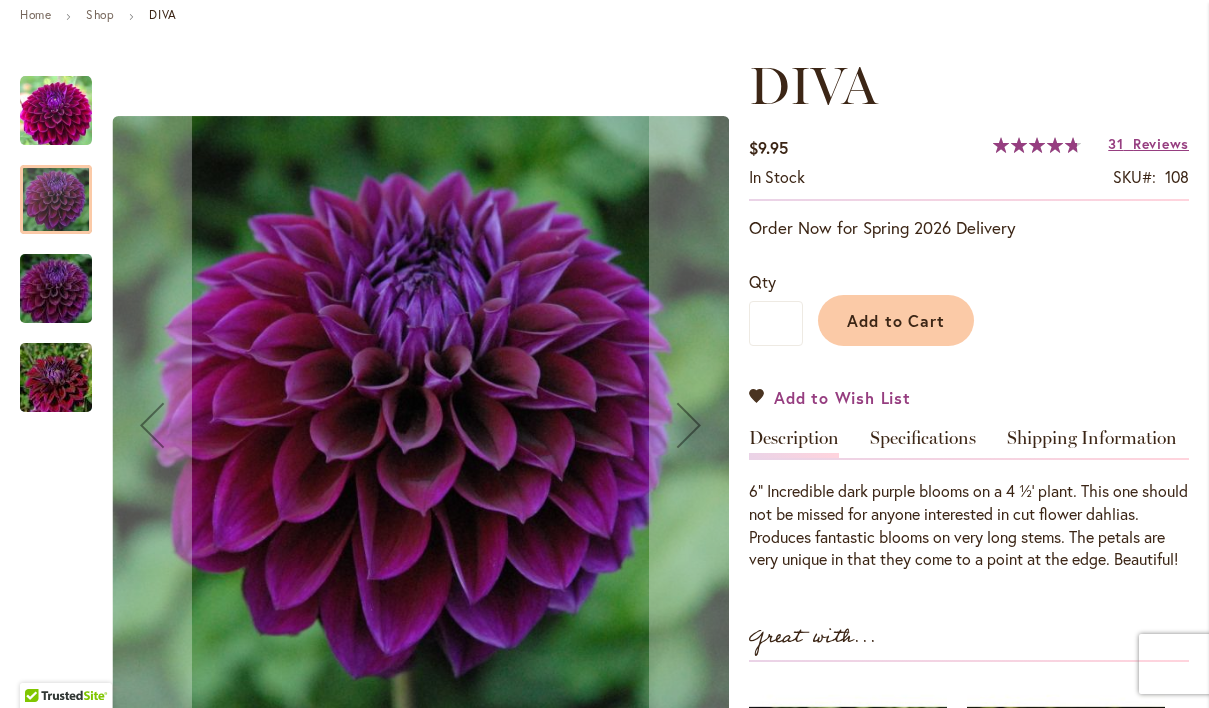 click on "Add to Wish List" at bounding box center (842, 397) 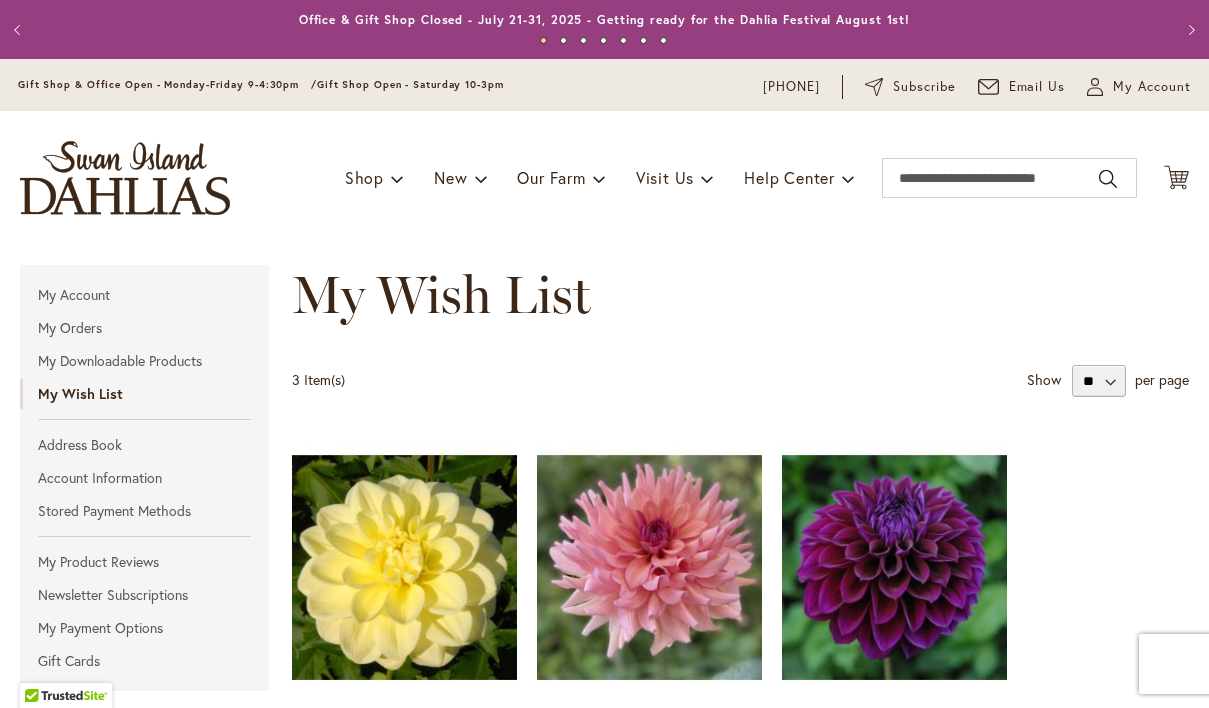 scroll, scrollTop: 0, scrollLeft: 0, axis: both 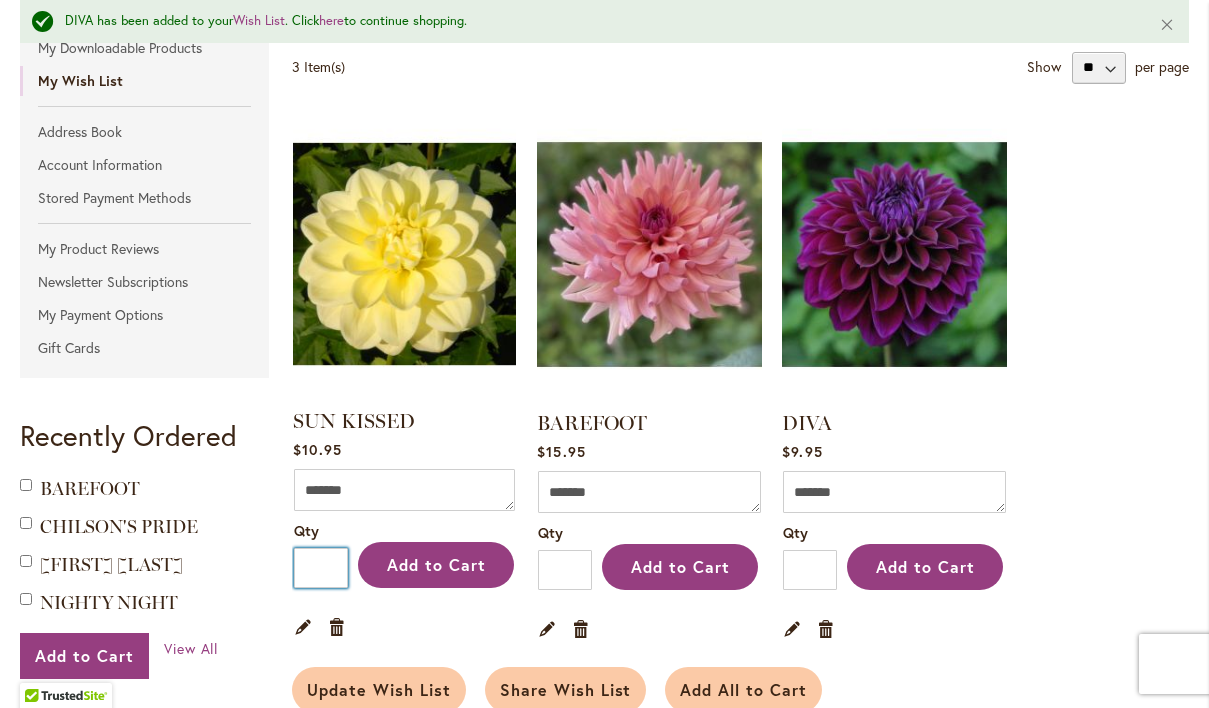 click on "*" at bounding box center [321, 568] 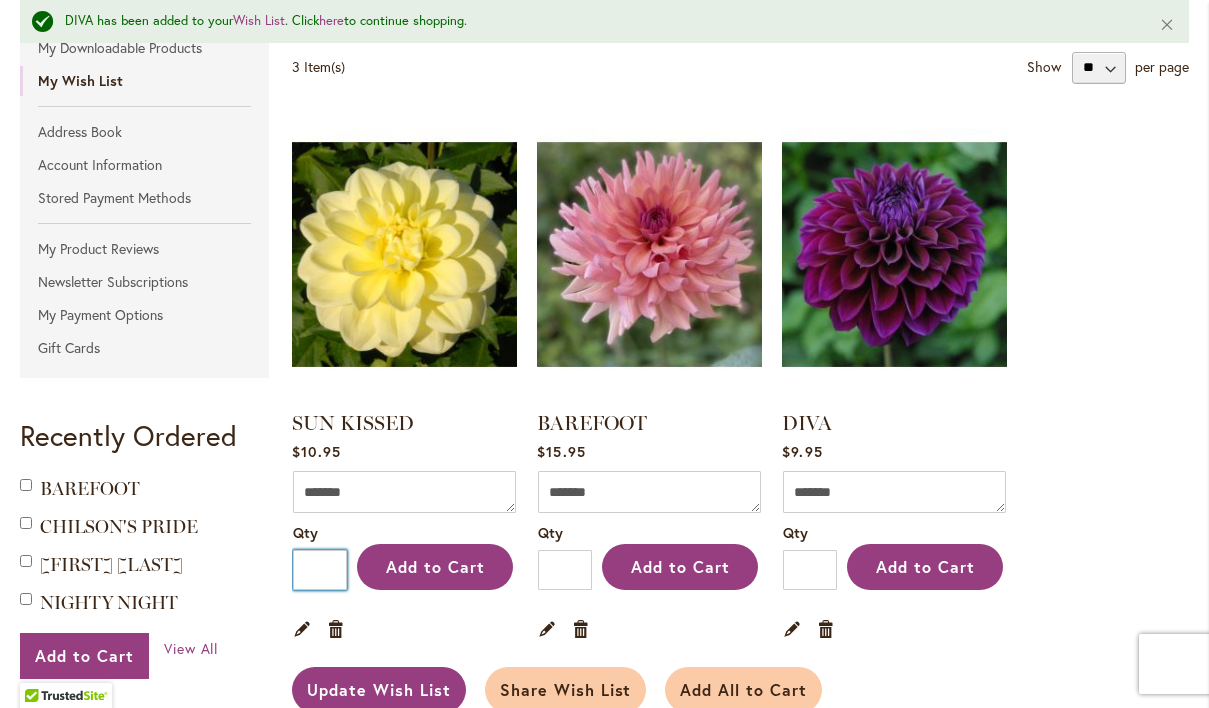 type on "*" 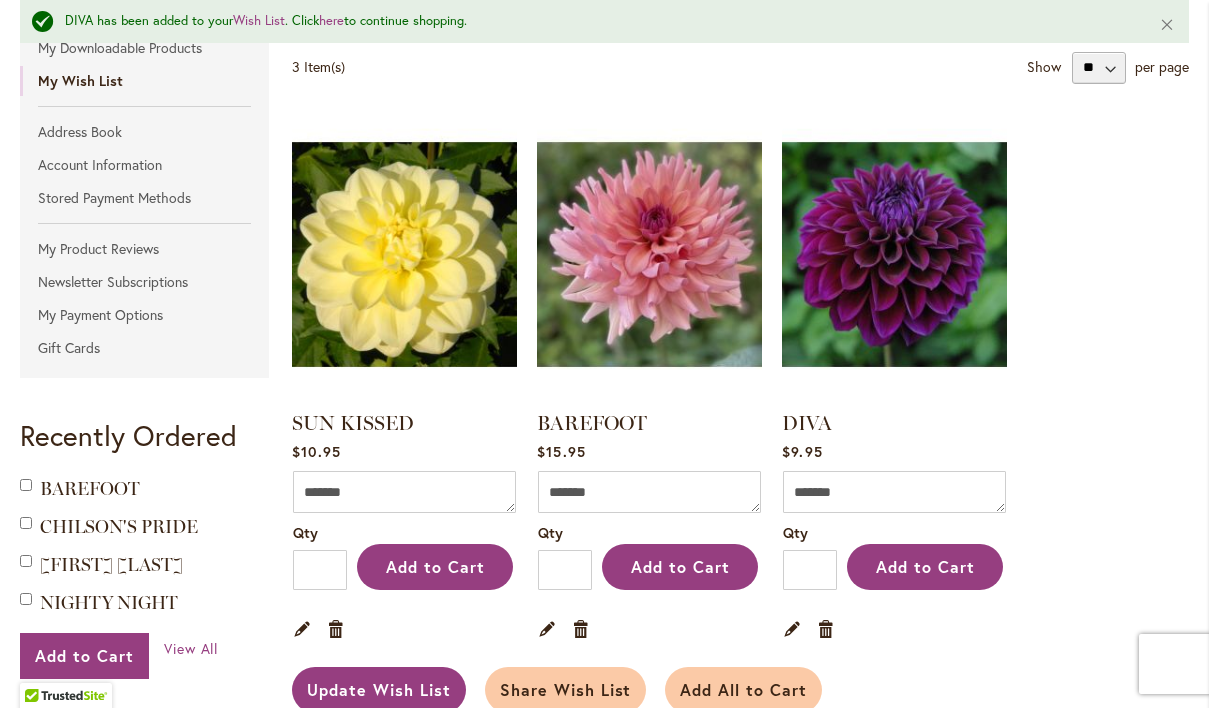 click on "Update Wish List" at bounding box center (379, 689) 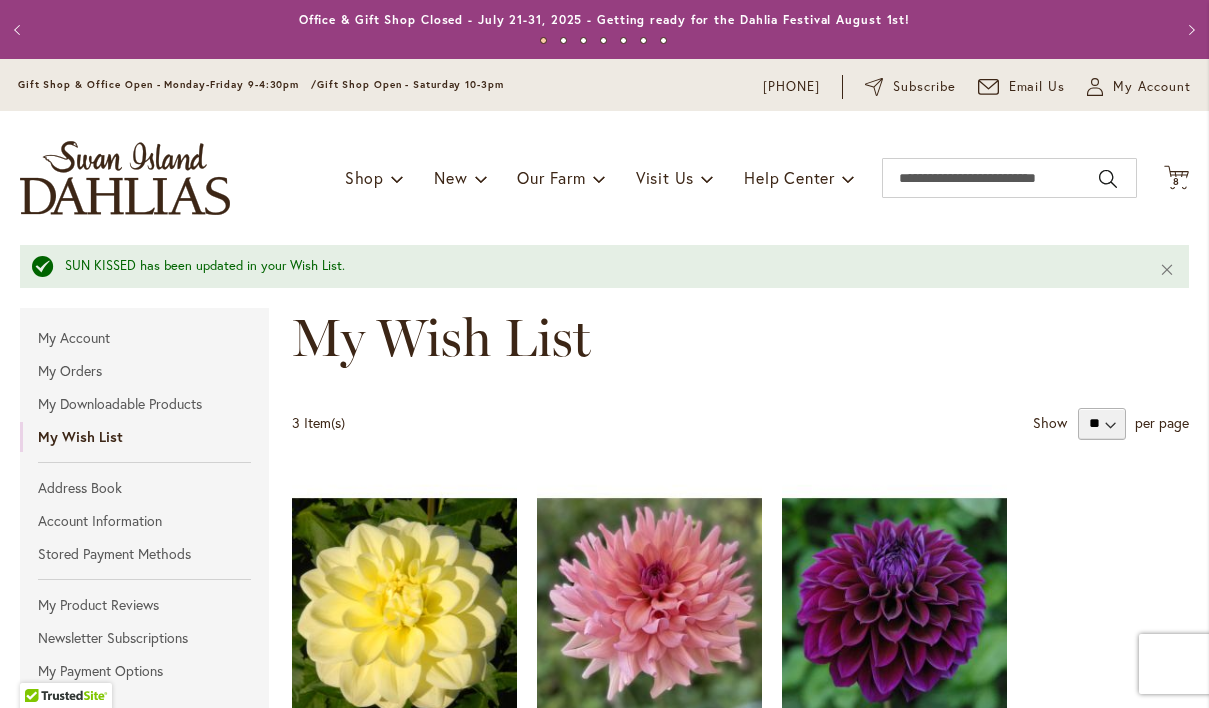 scroll, scrollTop: 0, scrollLeft: 0, axis: both 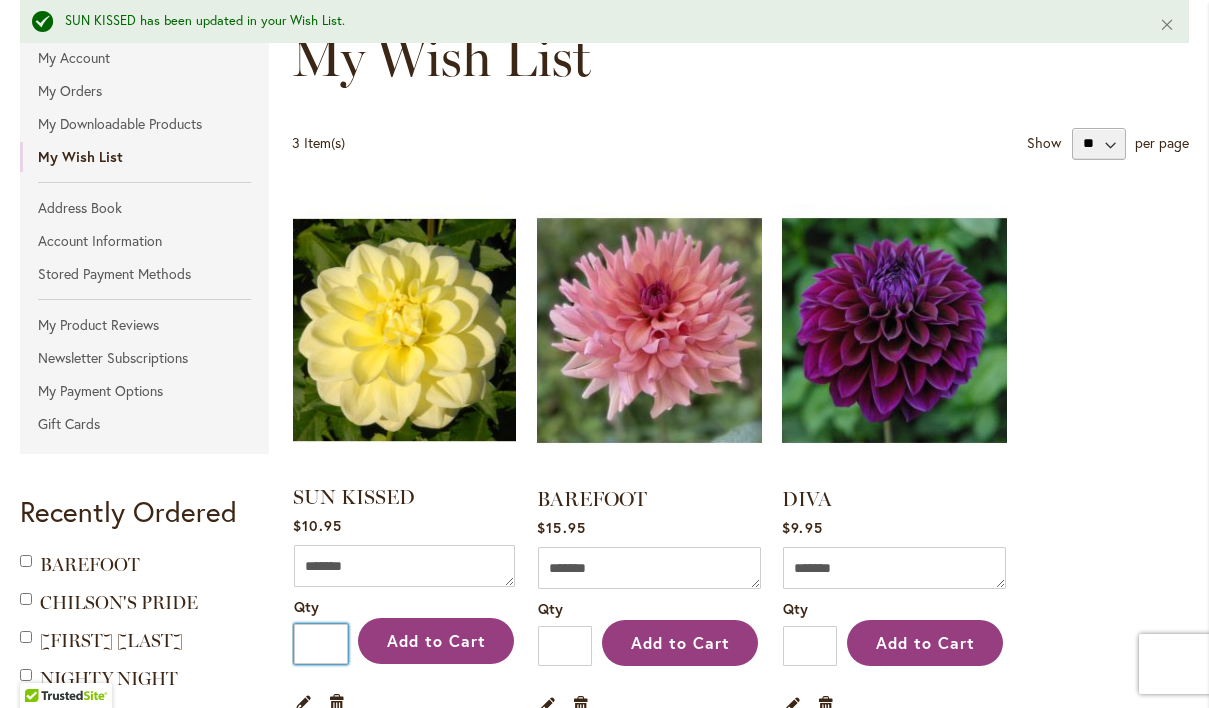 click on "*" at bounding box center (321, 644) 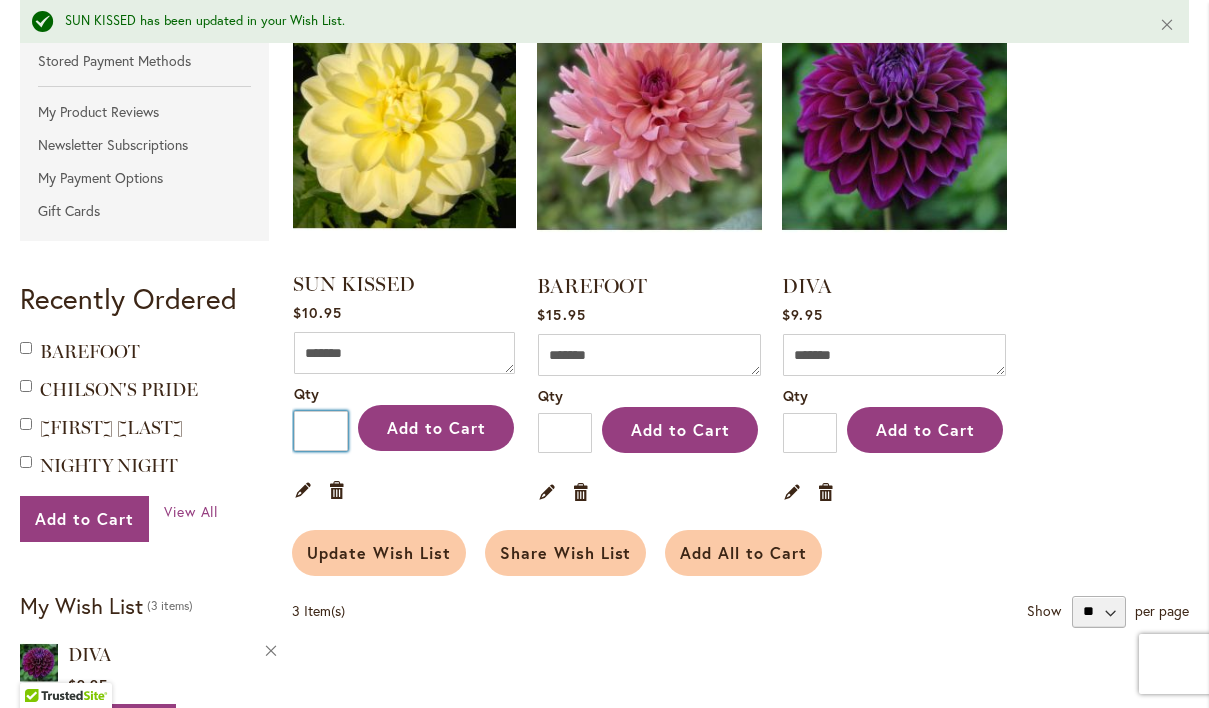 scroll, scrollTop: 494, scrollLeft: 0, axis: vertical 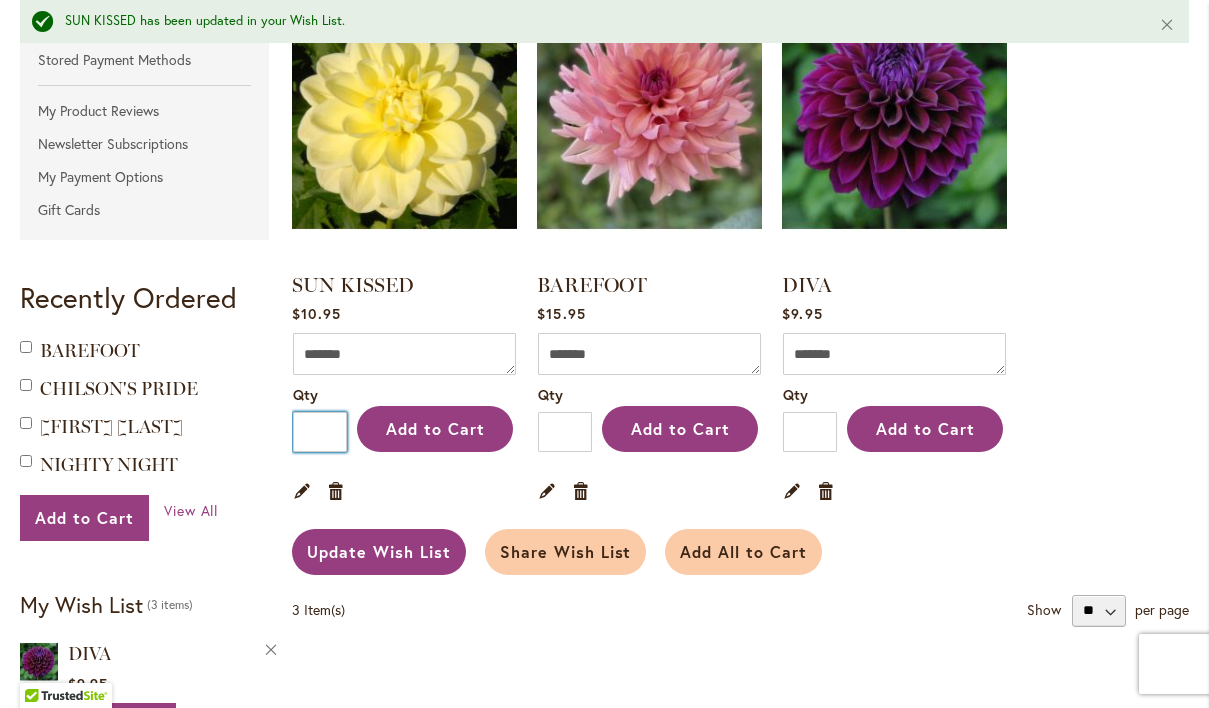 type on "*" 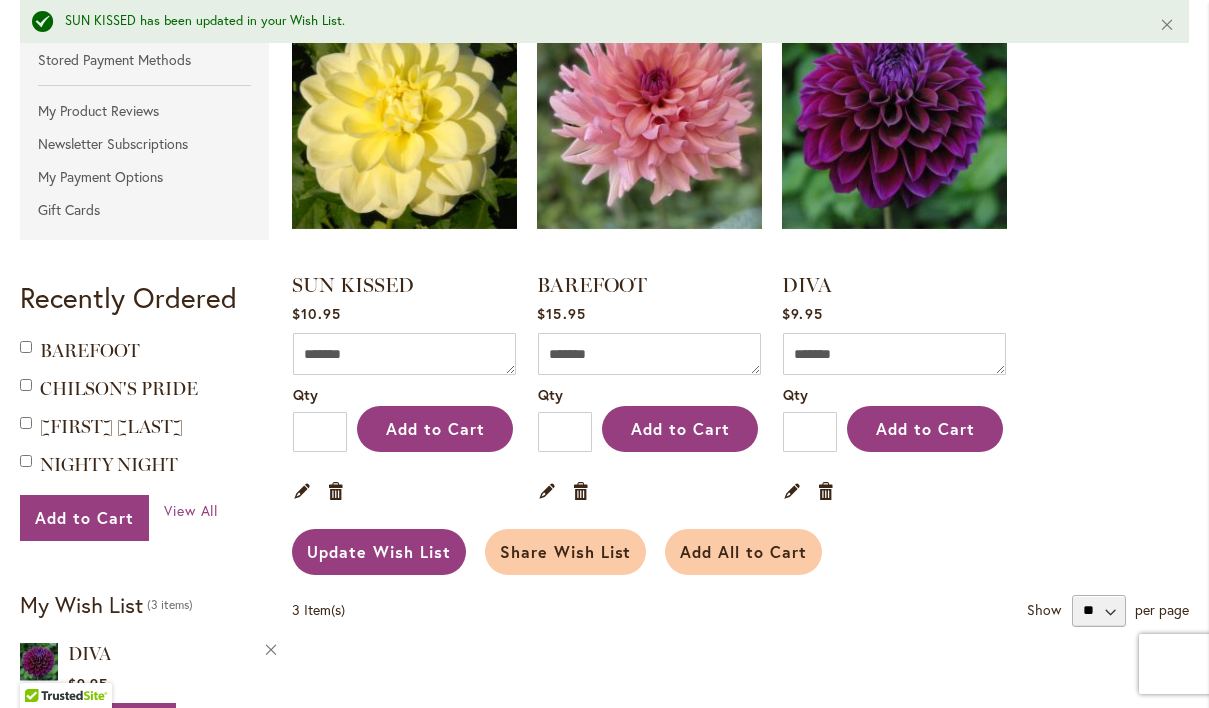 click on "Update Wish List" at bounding box center (379, 551) 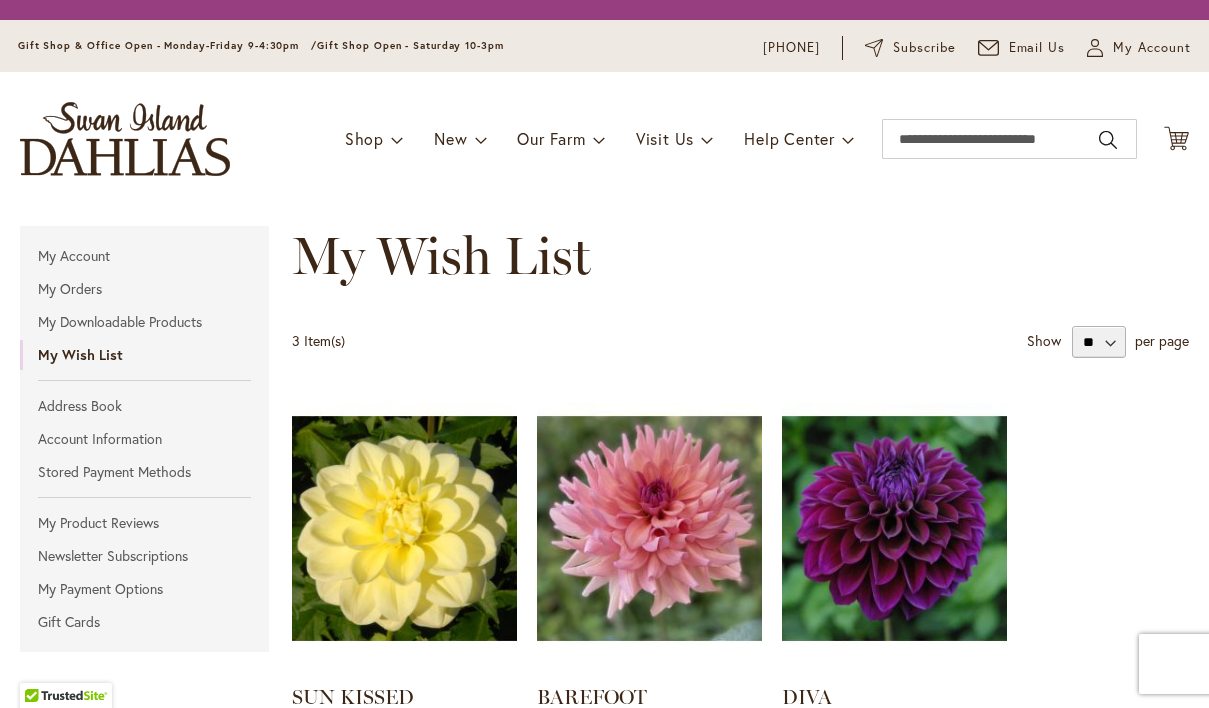 scroll, scrollTop: 0, scrollLeft: 0, axis: both 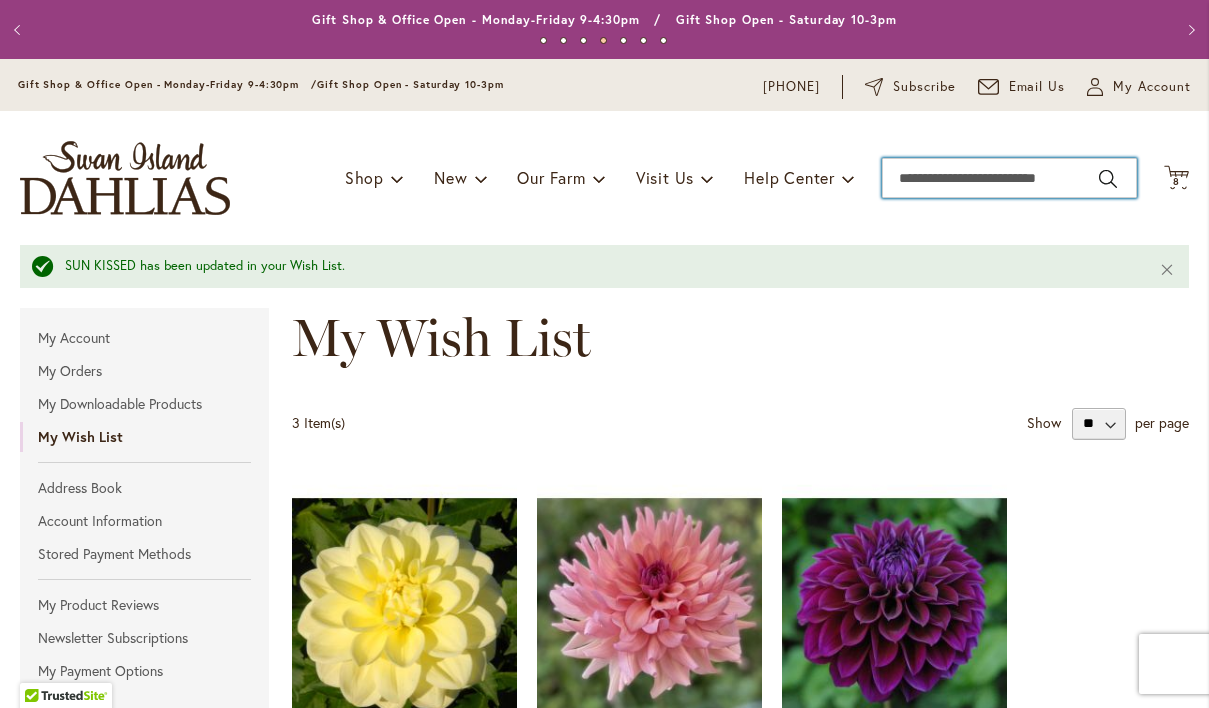 click on "Search" at bounding box center (1009, 178) 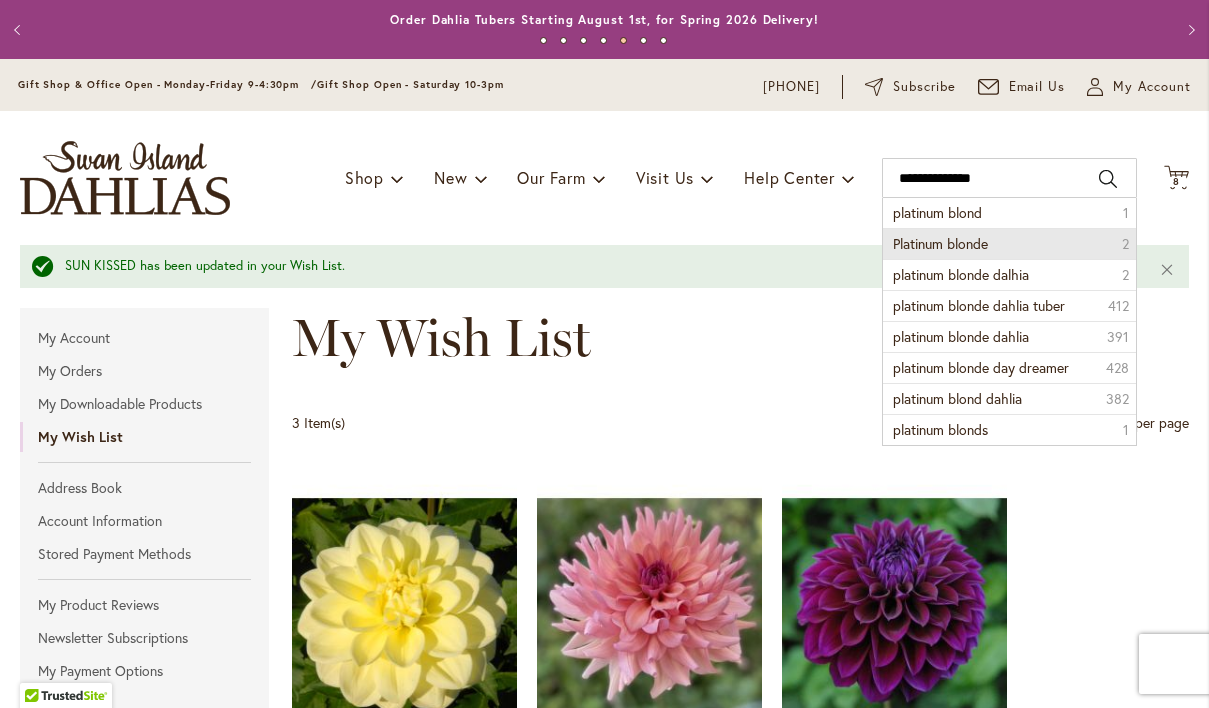 click on "Platinum blonde" at bounding box center [940, 243] 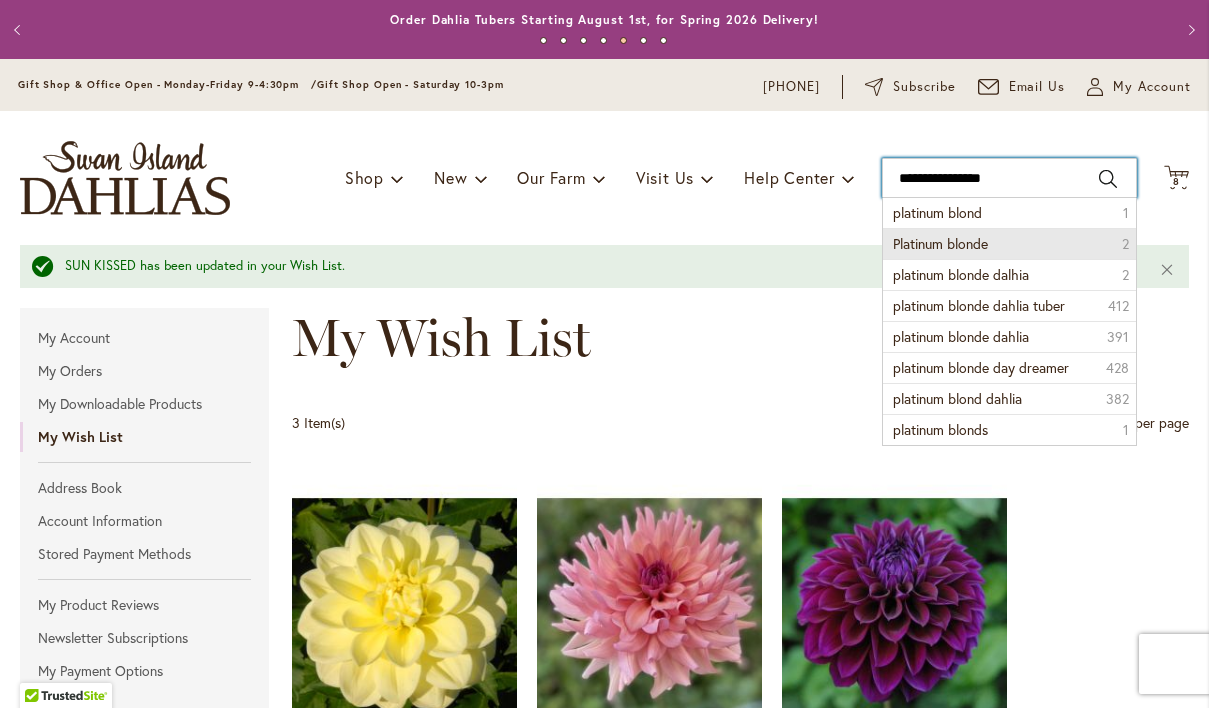 type on "**********" 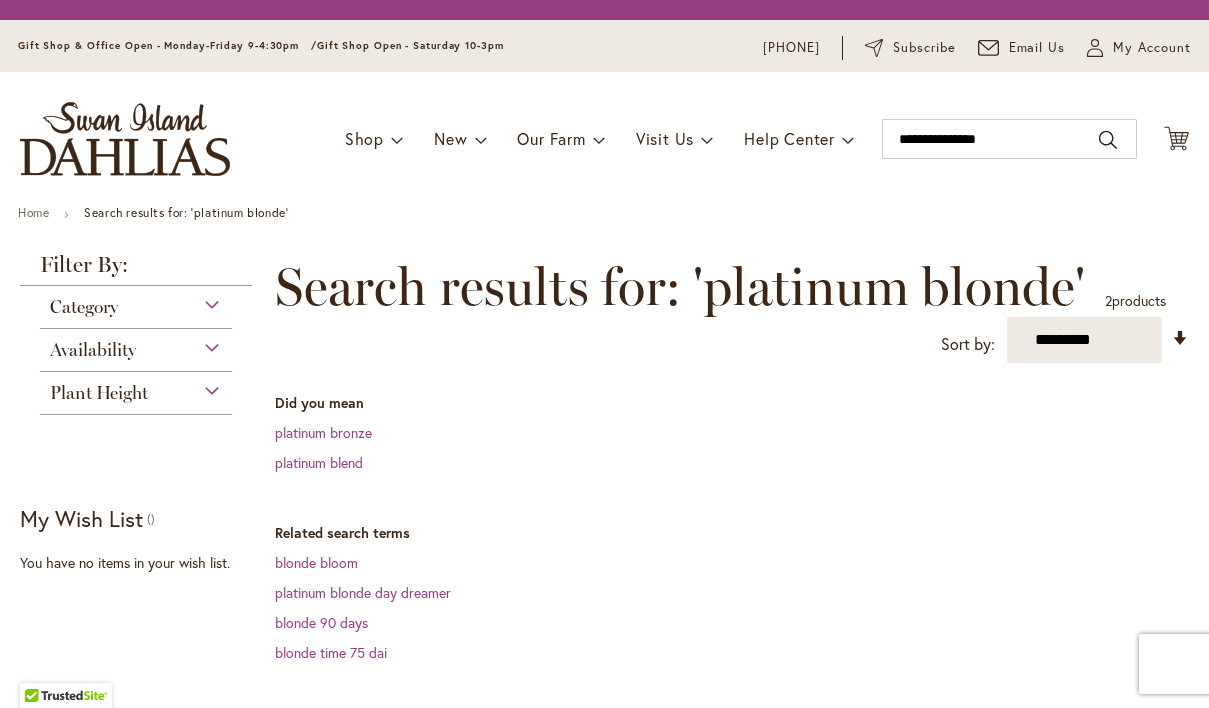 scroll, scrollTop: 0, scrollLeft: 0, axis: both 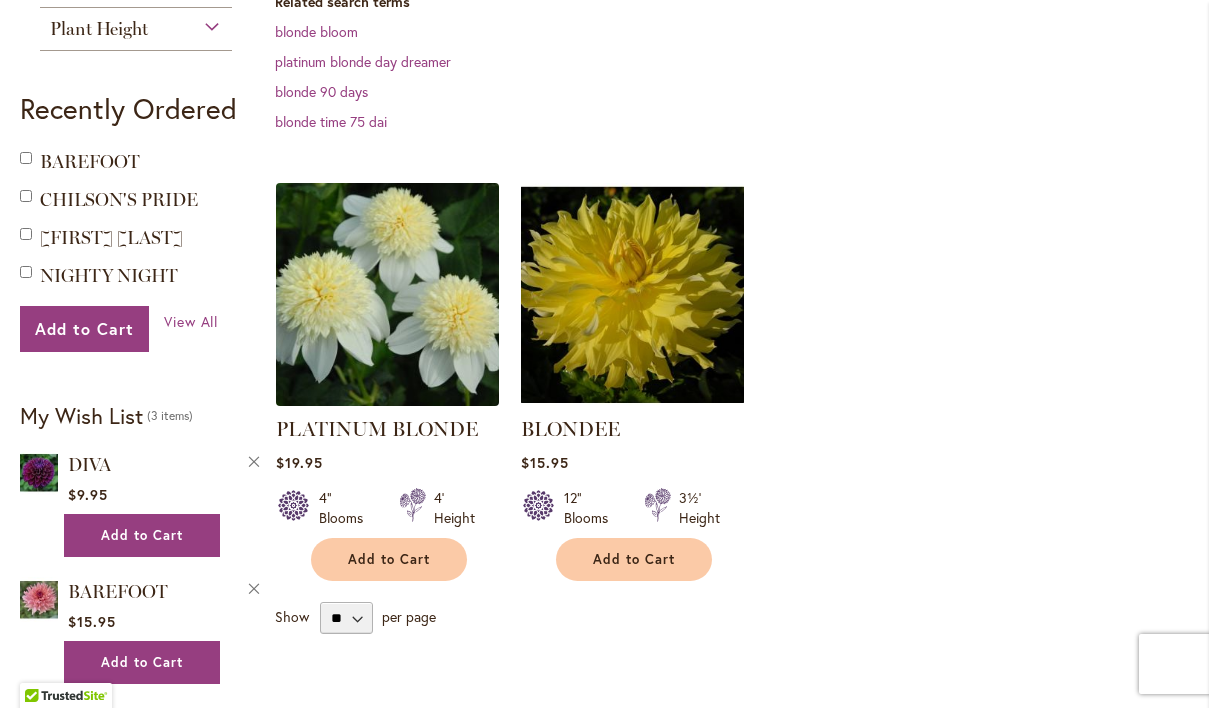 click at bounding box center (388, 294) 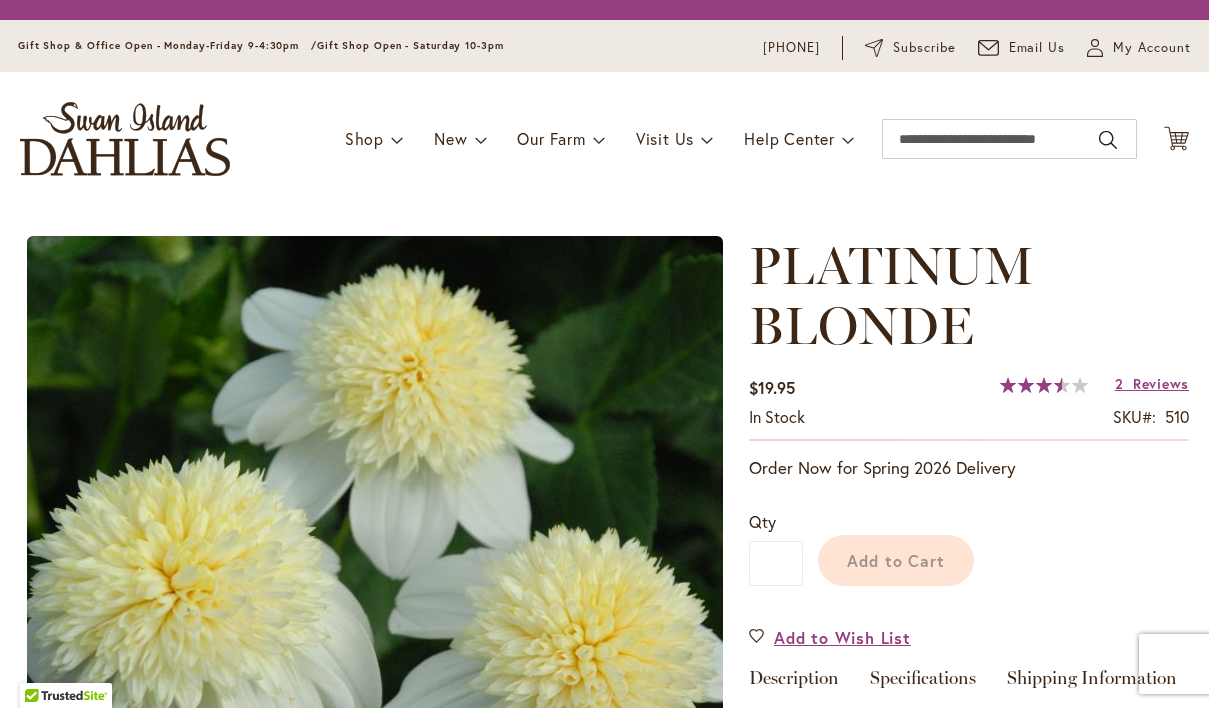 scroll, scrollTop: 0, scrollLeft: 0, axis: both 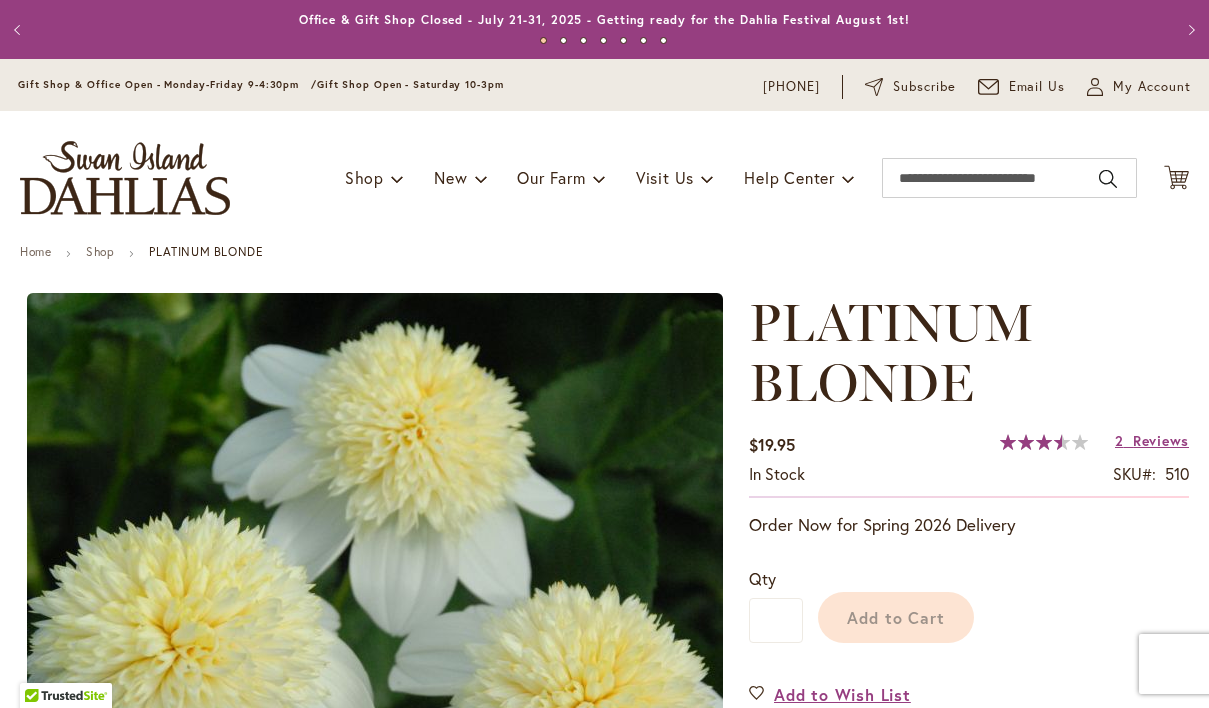 type on "***" 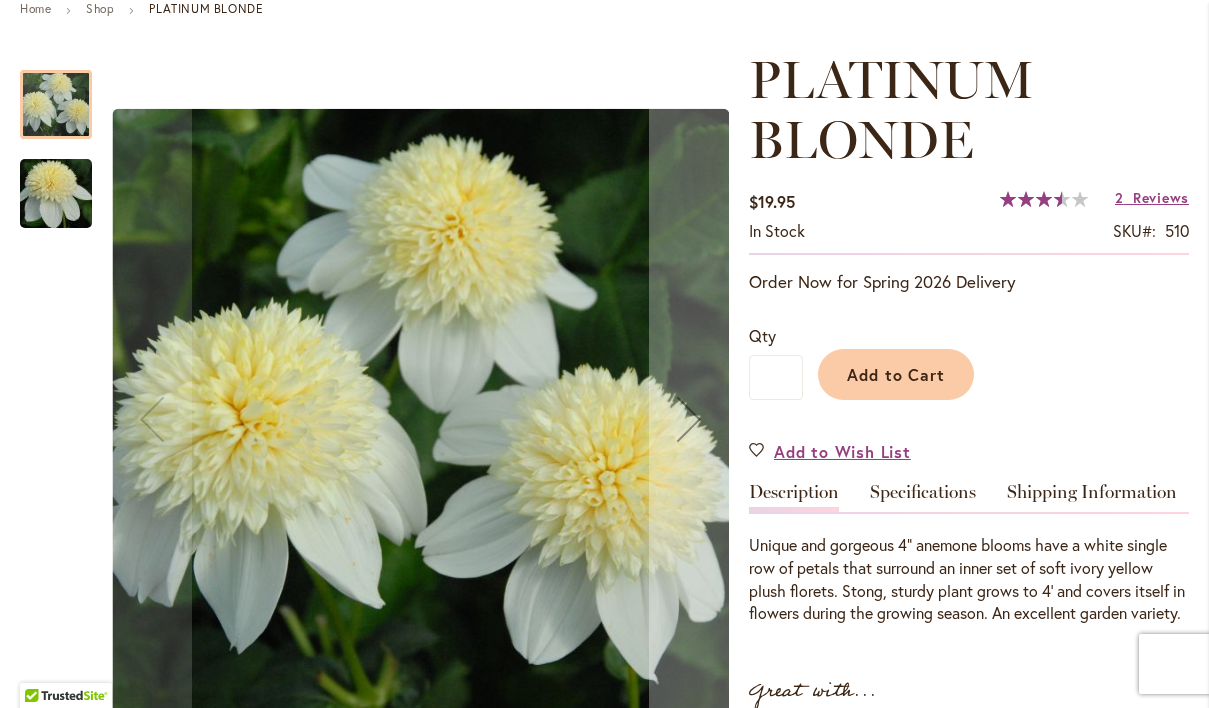 scroll, scrollTop: 247, scrollLeft: 0, axis: vertical 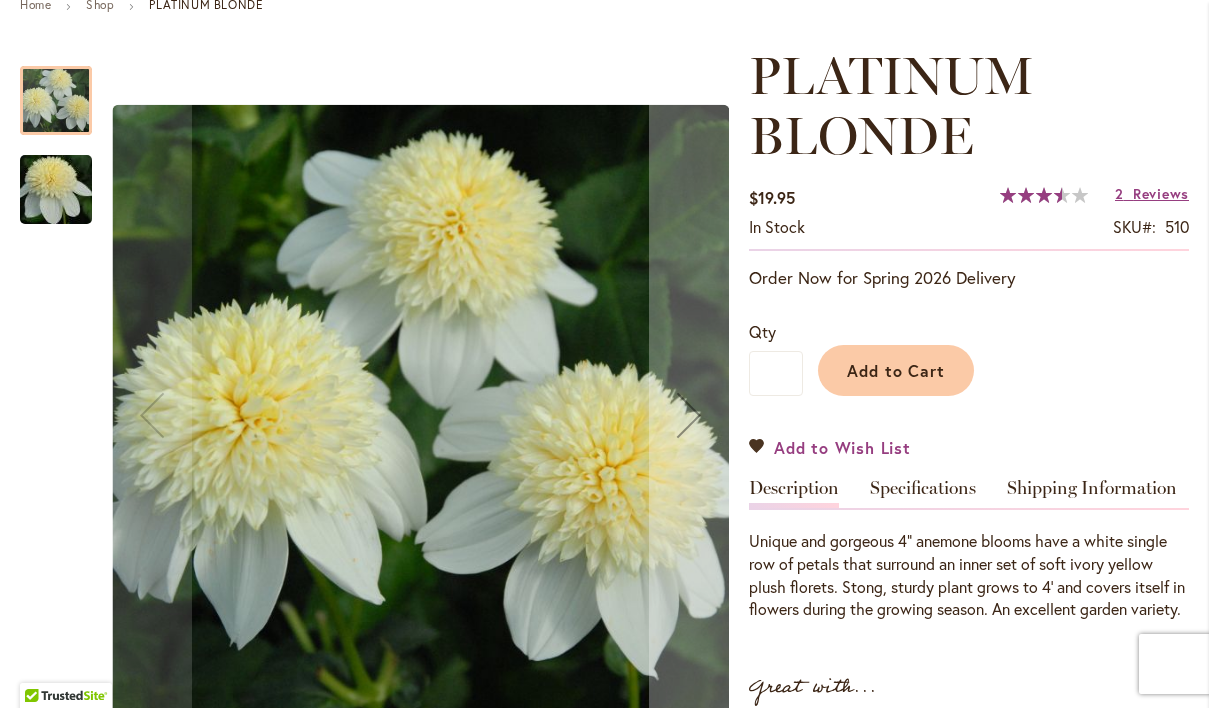 click on "Add to Wish List" at bounding box center (830, 447) 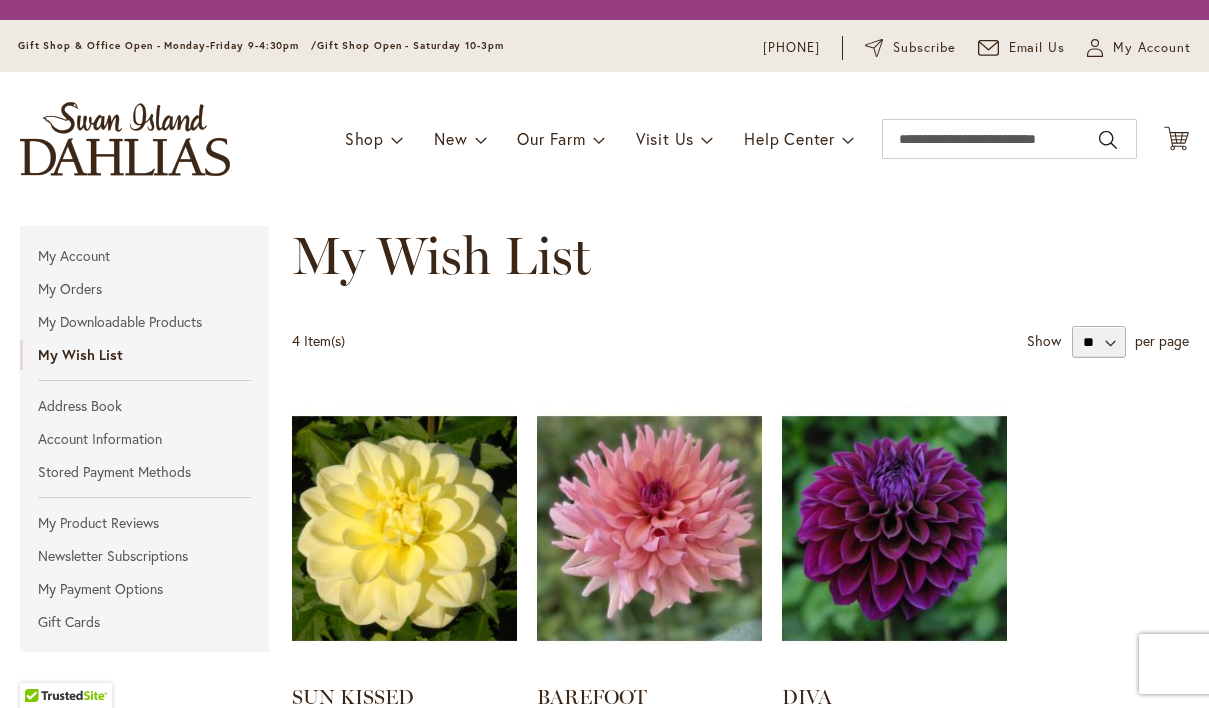 scroll, scrollTop: 0, scrollLeft: 0, axis: both 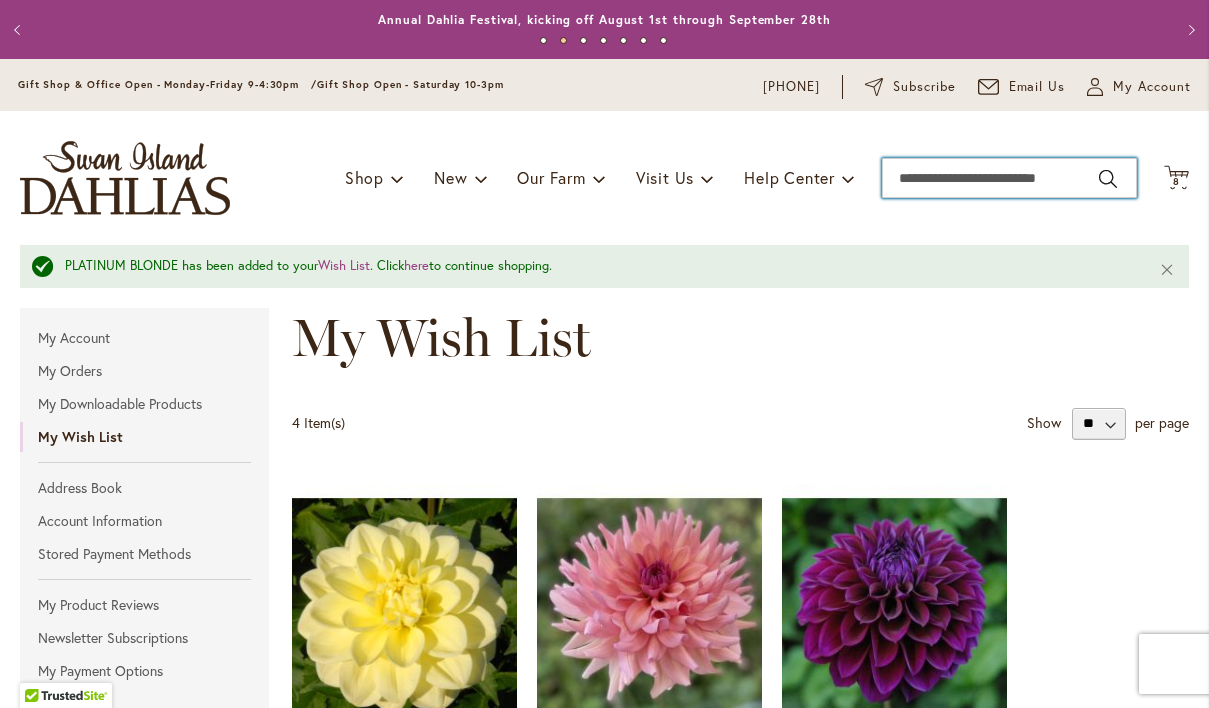 click on "Search" at bounding box center (1009, 178) 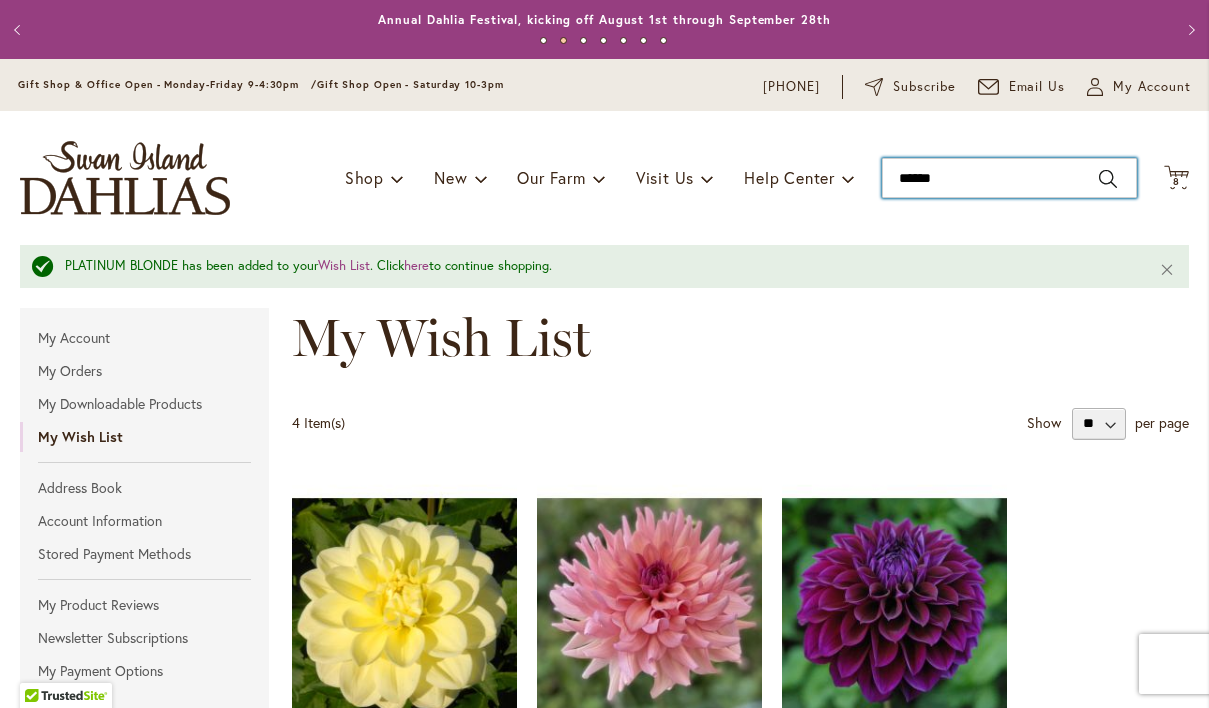 type on "*******" 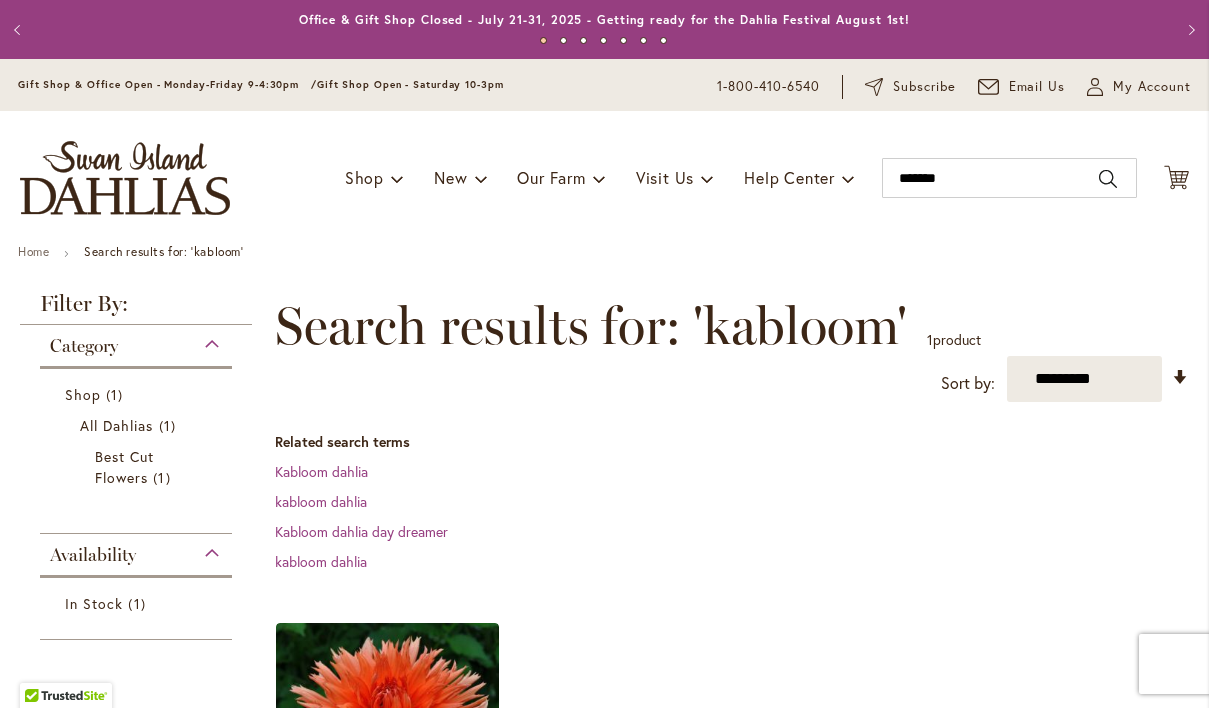 scroll, scrollTop: 0, scrollLeft: 0, axis: both 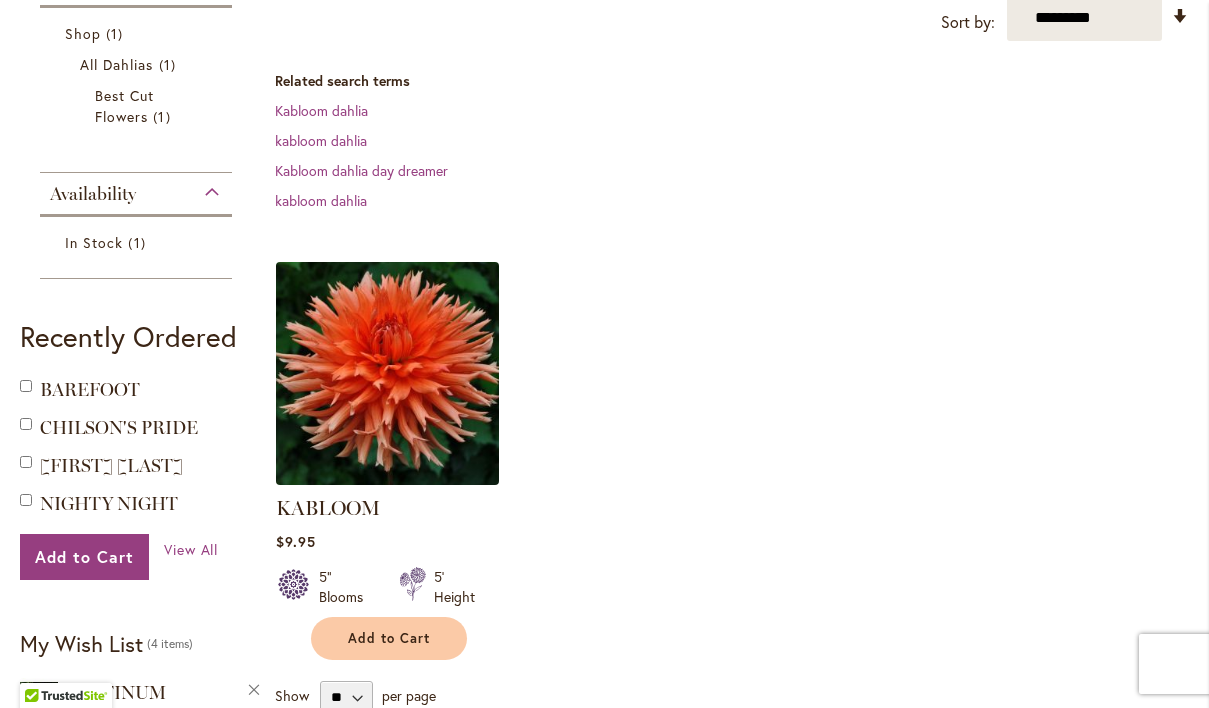 click at bounding box center (388, 373) 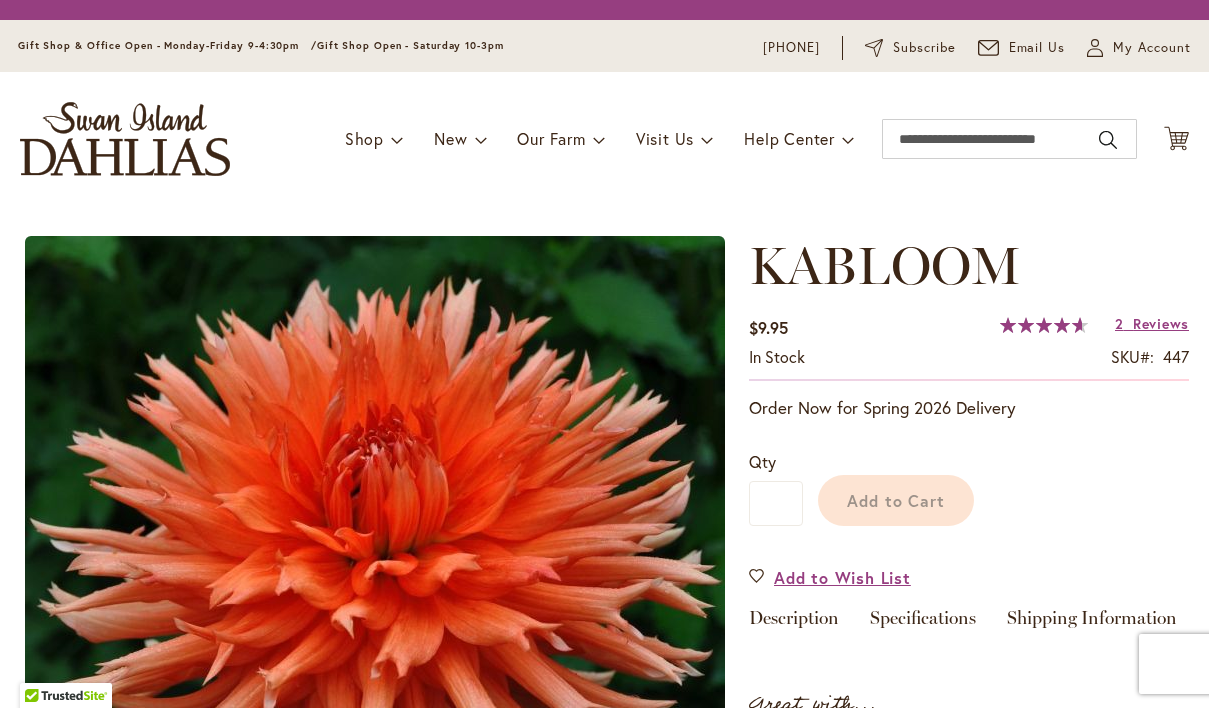 scroll, scrollTop: 0, scrollLeft: 0, axis: both 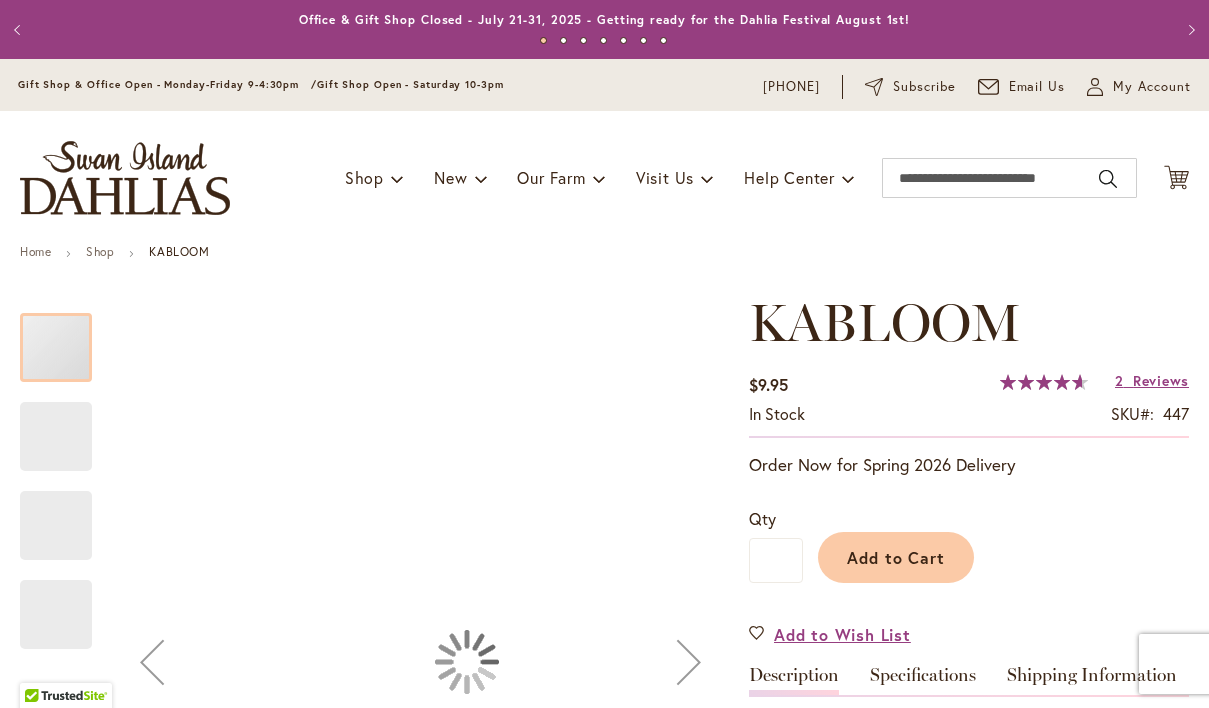 type on "***" 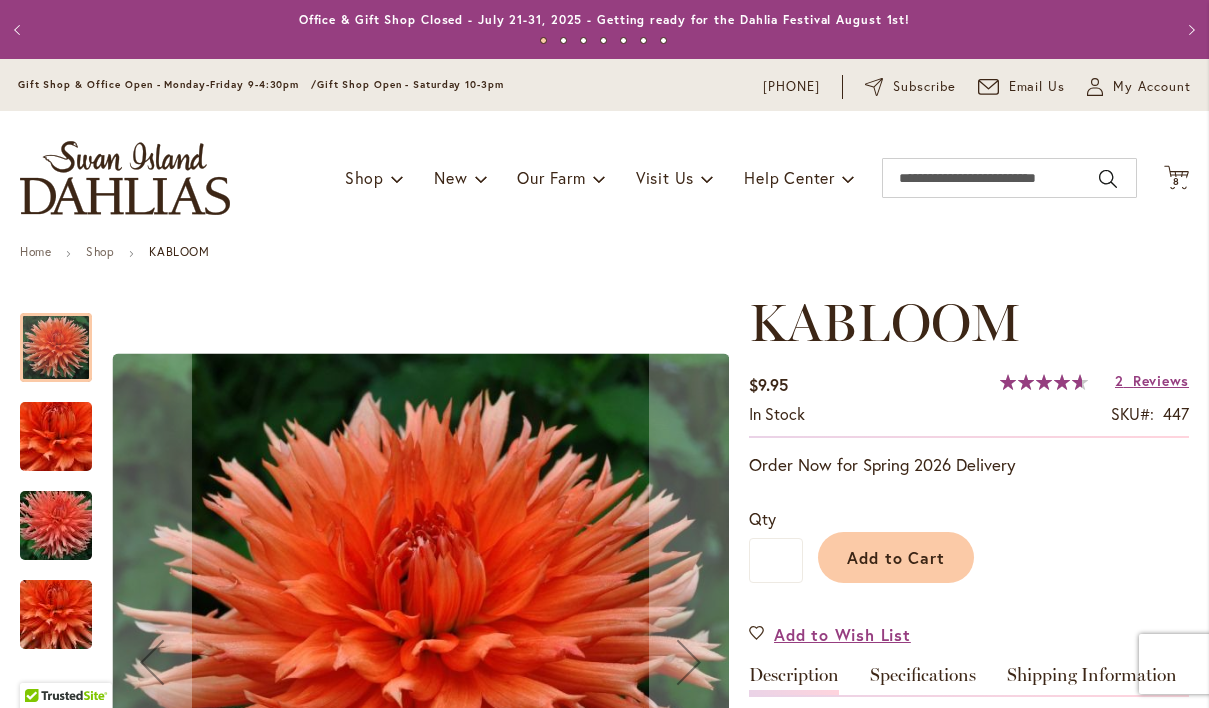 scroll, scrollTop: 219, scrollLeft: 0, axis: vertical 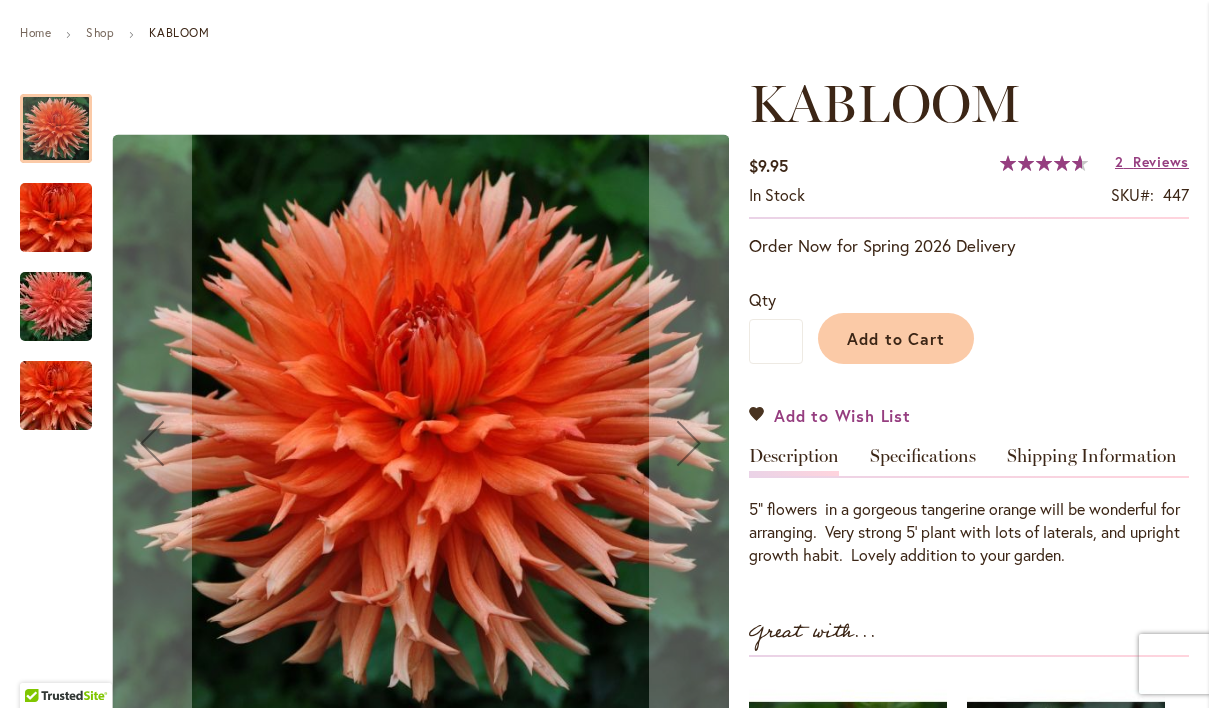 click on "Add to Wish List" at bounding box center [842, 415] 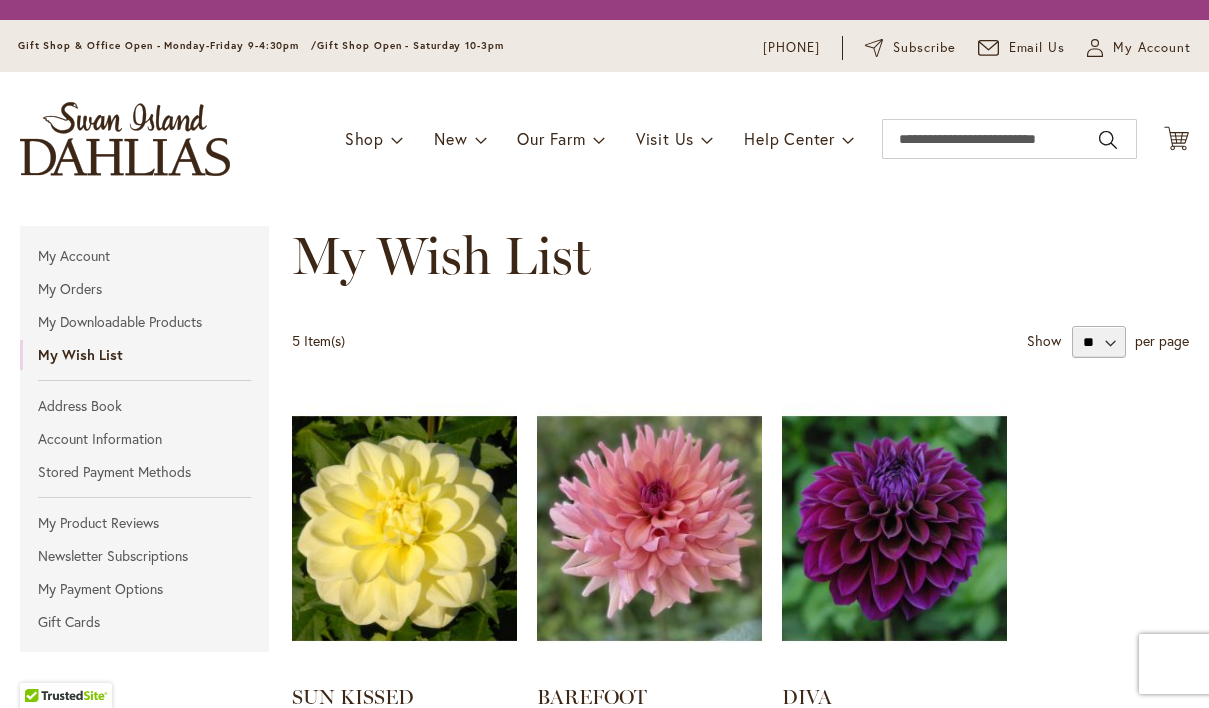 scroll, scrollTop: 0, scrollLeft: 0, axis: both 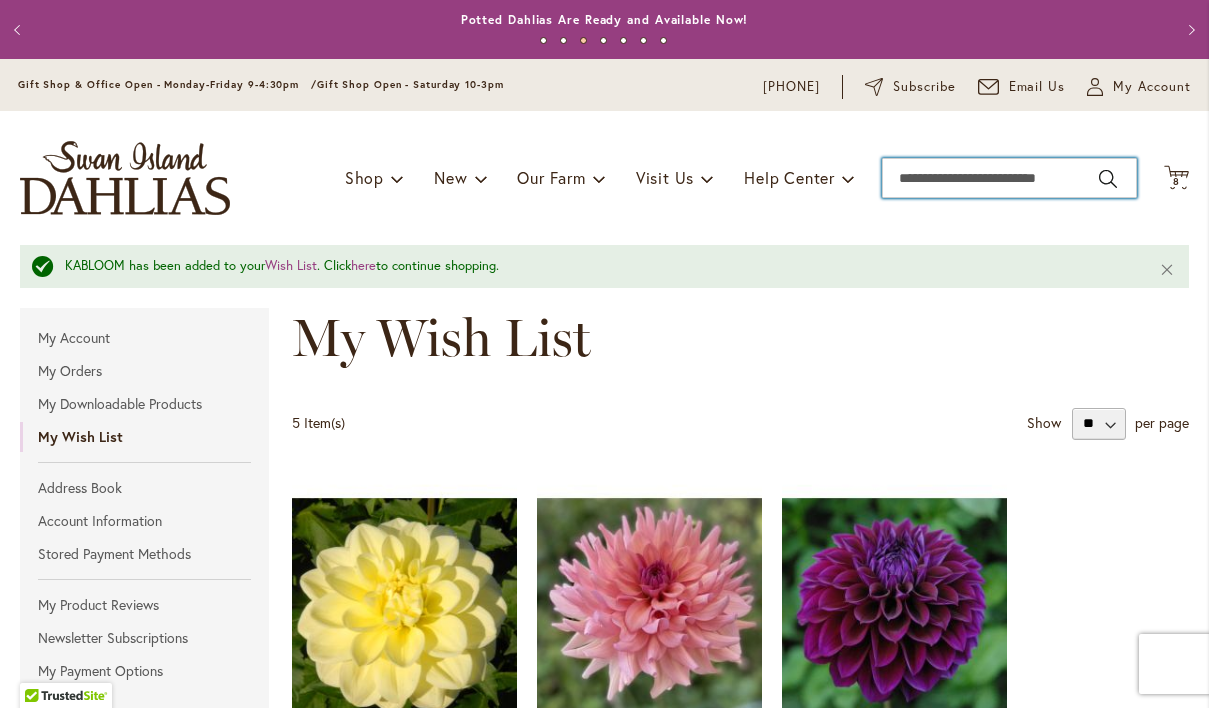click on "Search" at bounding box center [1009, 178] 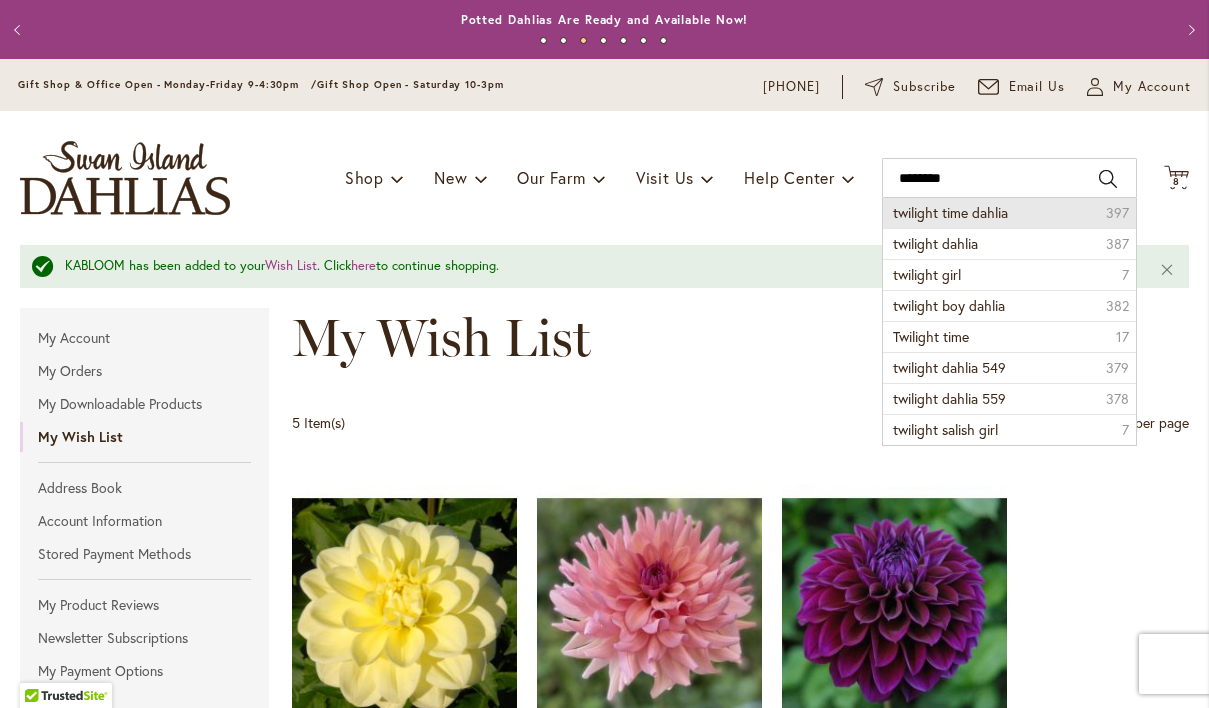 click on "twilight time dahlia" at bounding box center (950, 212) 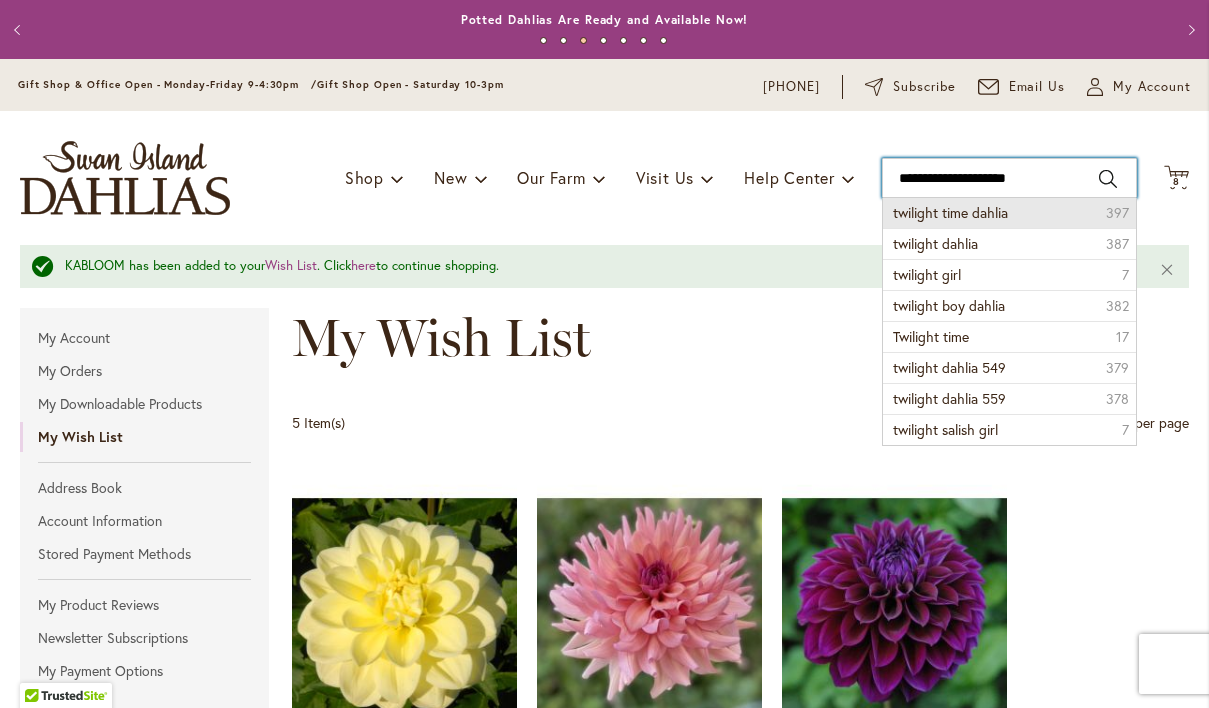 type on "**********" 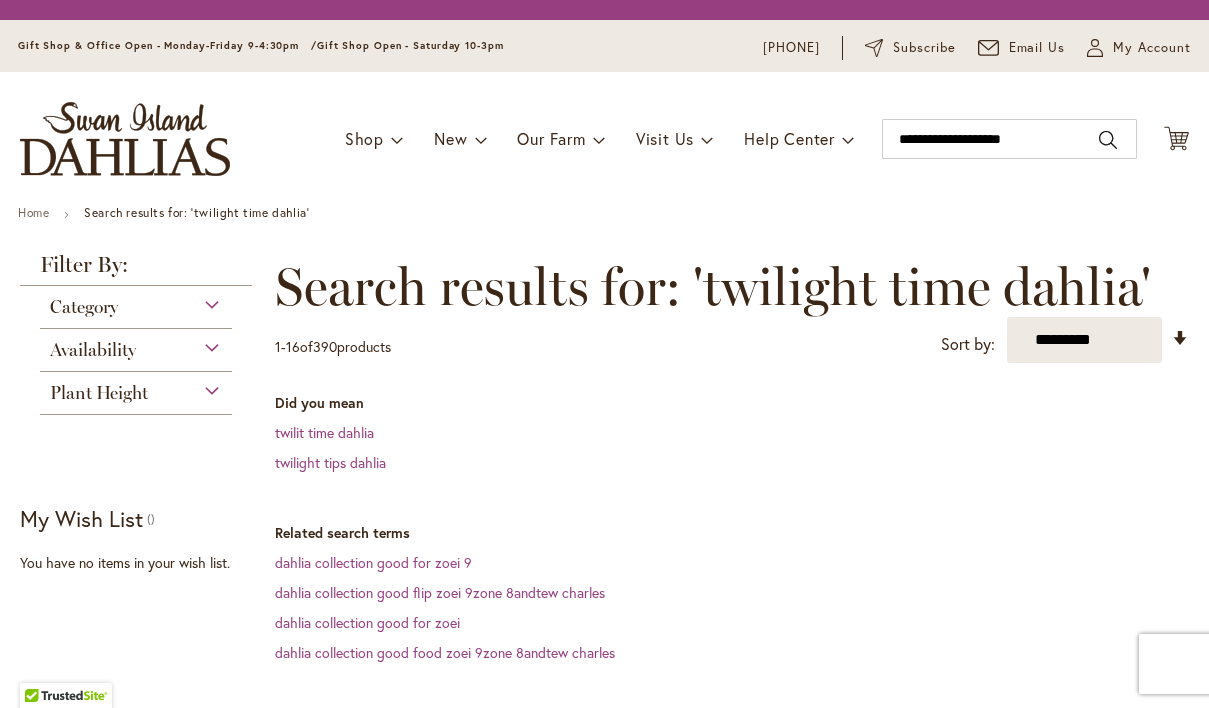 scroll, scrollTop: 0, scrollLeft: 0, axis: both 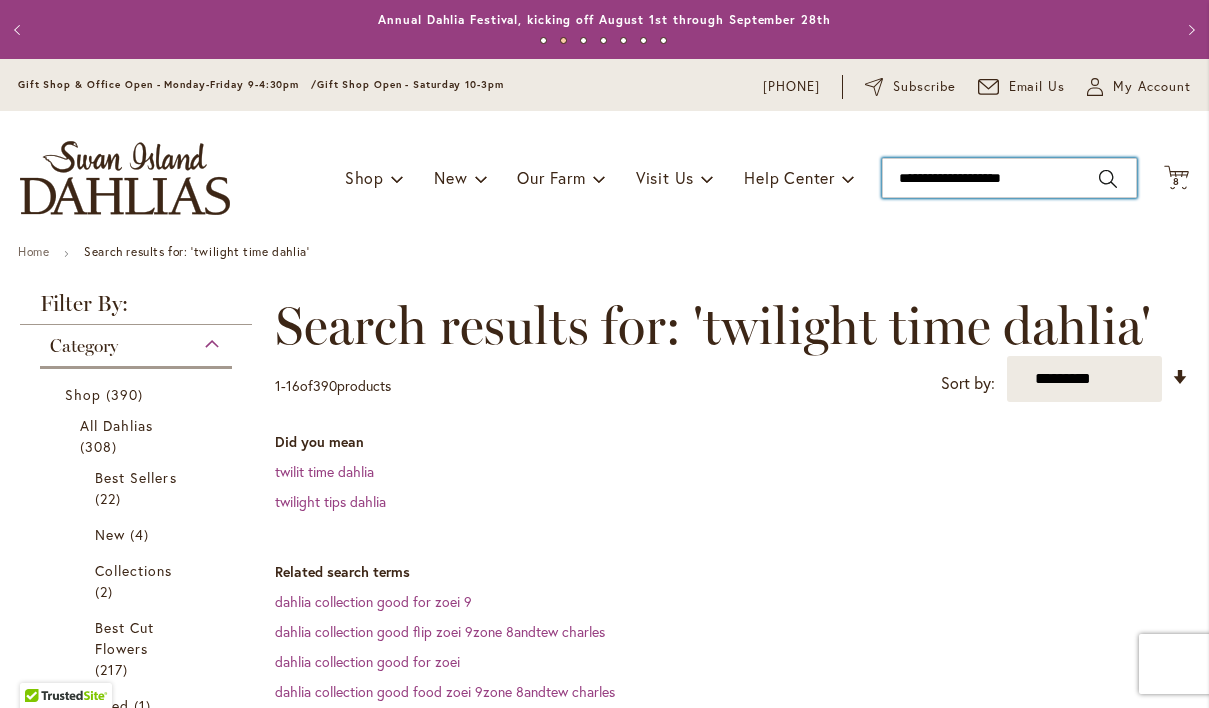 click on "**********" at bounding box center (1009, 178) 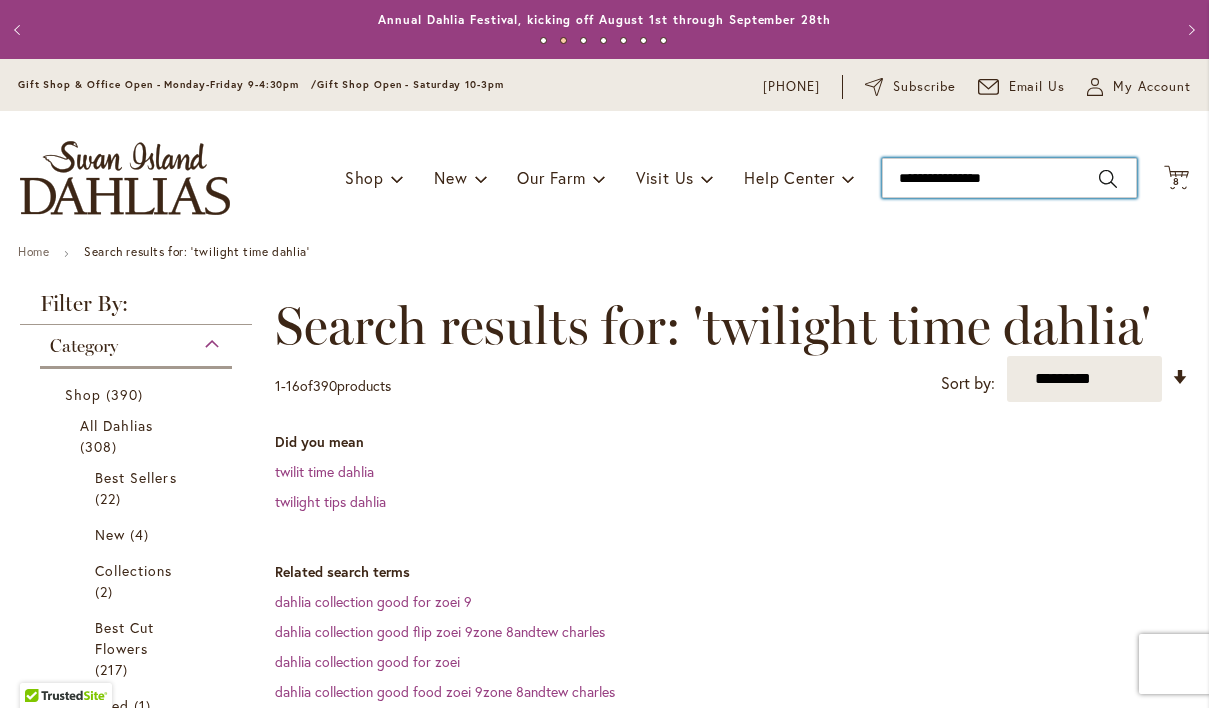type on "**********" 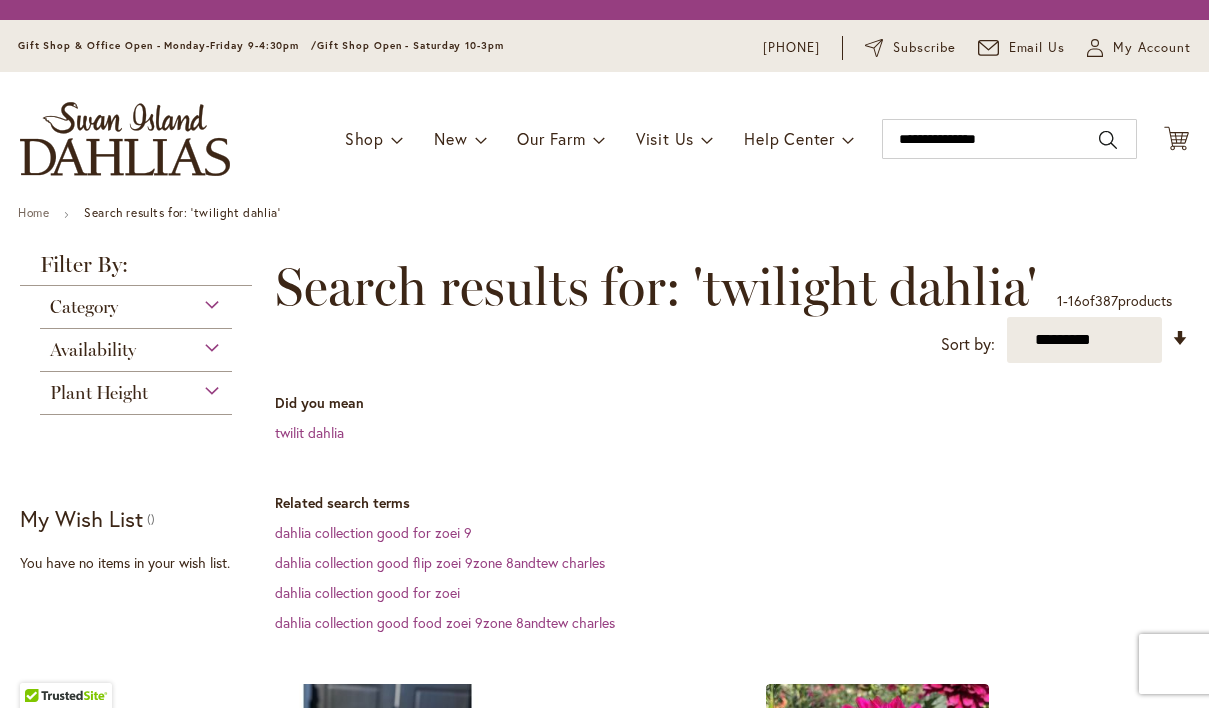 scroll, scrollTop: 0, scrollLeft: 0, axis: both 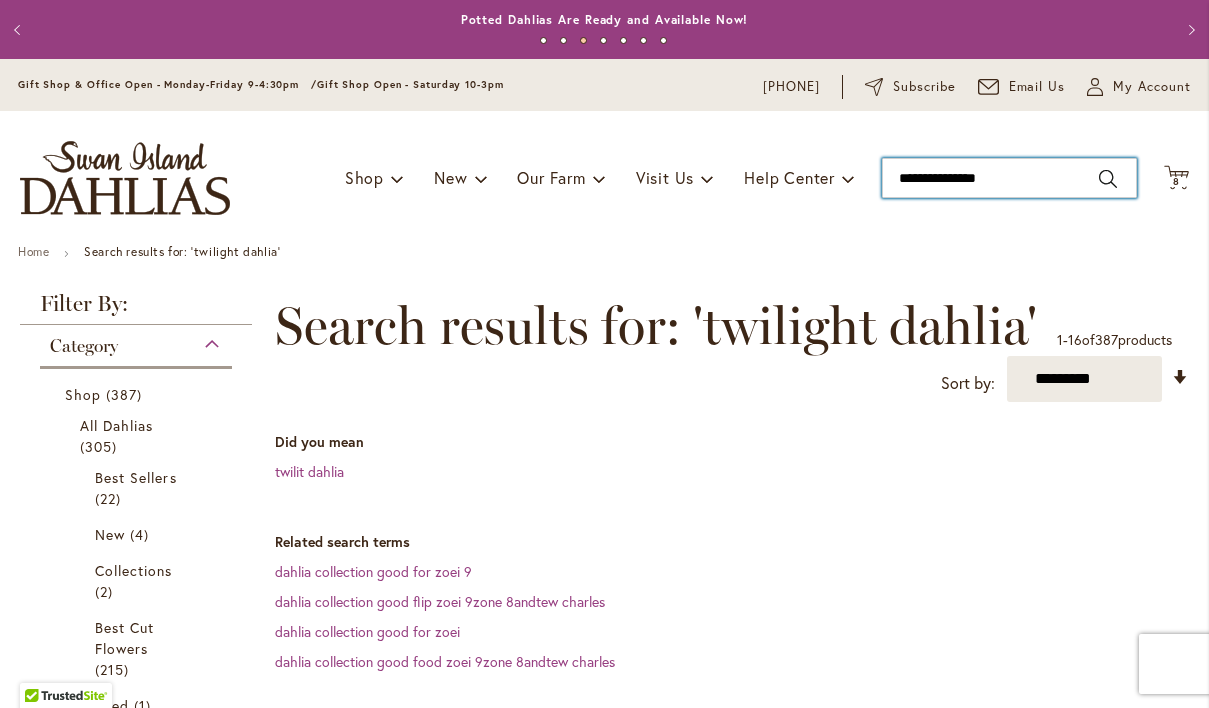 click on "**********" at bounding box center (1009, 178) 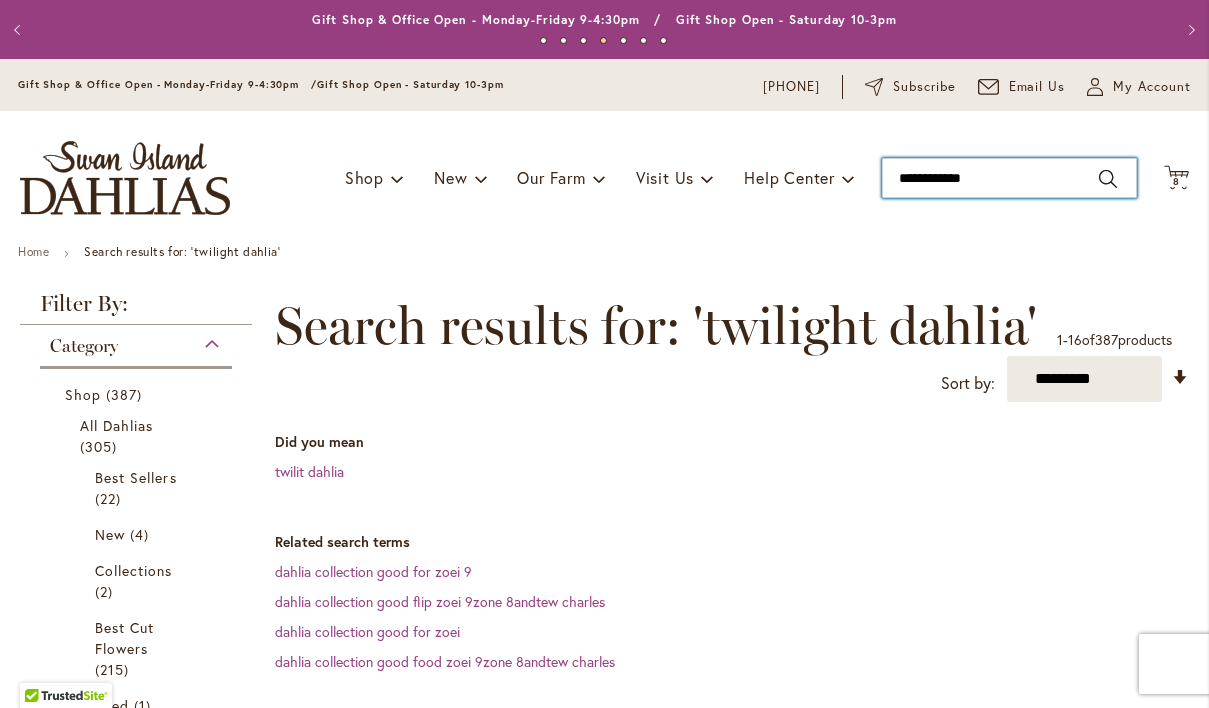 click on "**********" at bounding box center (1009, 178) 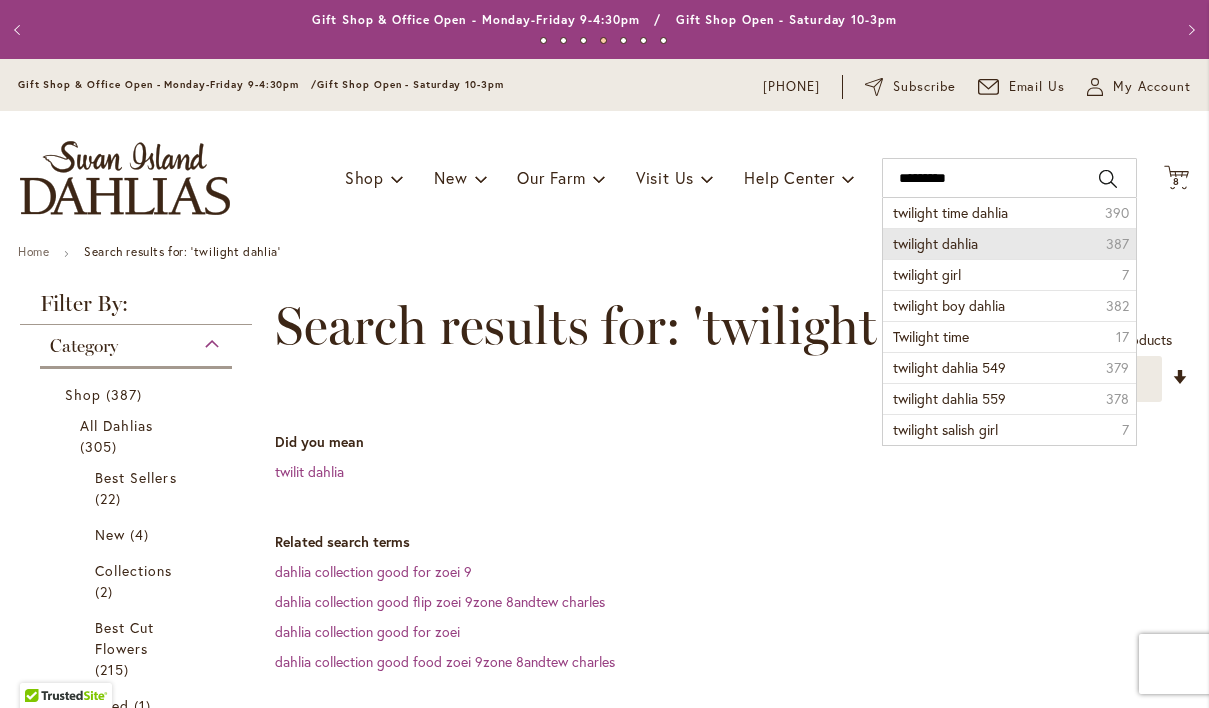 click on "twilight dahlia 387" at bounding box center (1009, 243) 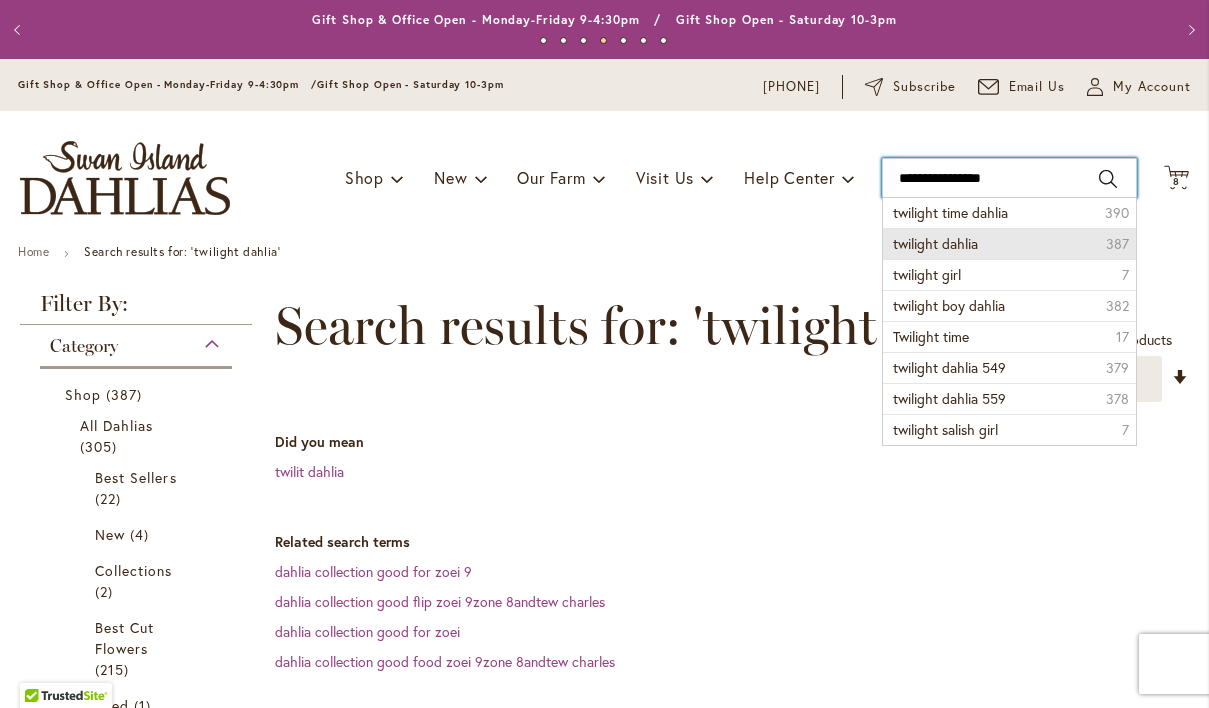 type on "**********" 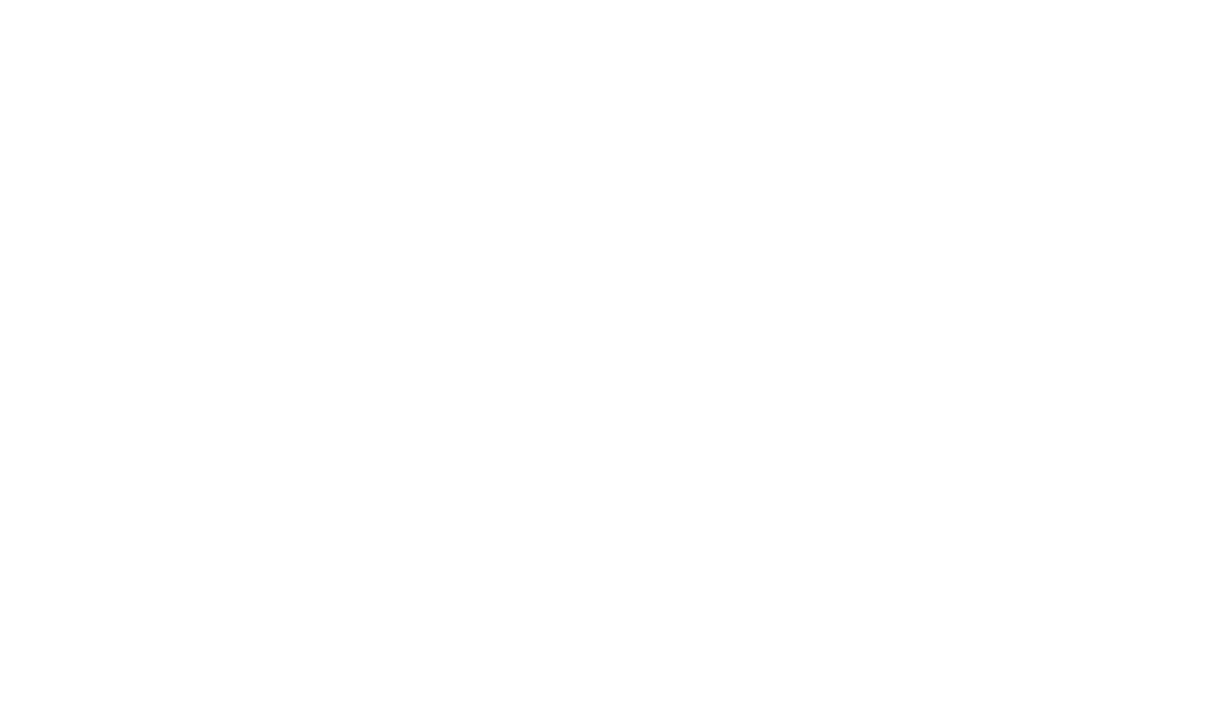 scroll, scrollTop: 0, scrollLeft: 0, axis: both 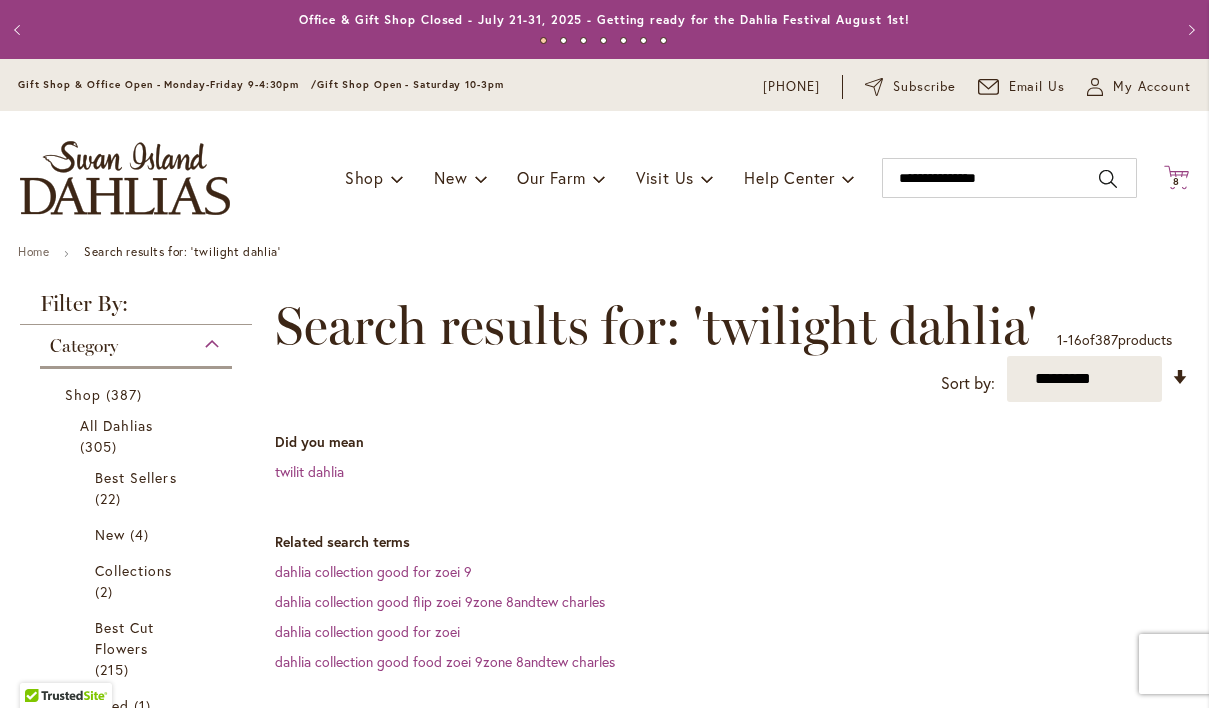 click on "Cart
.cls-1 {
fill: #231f20;
}" 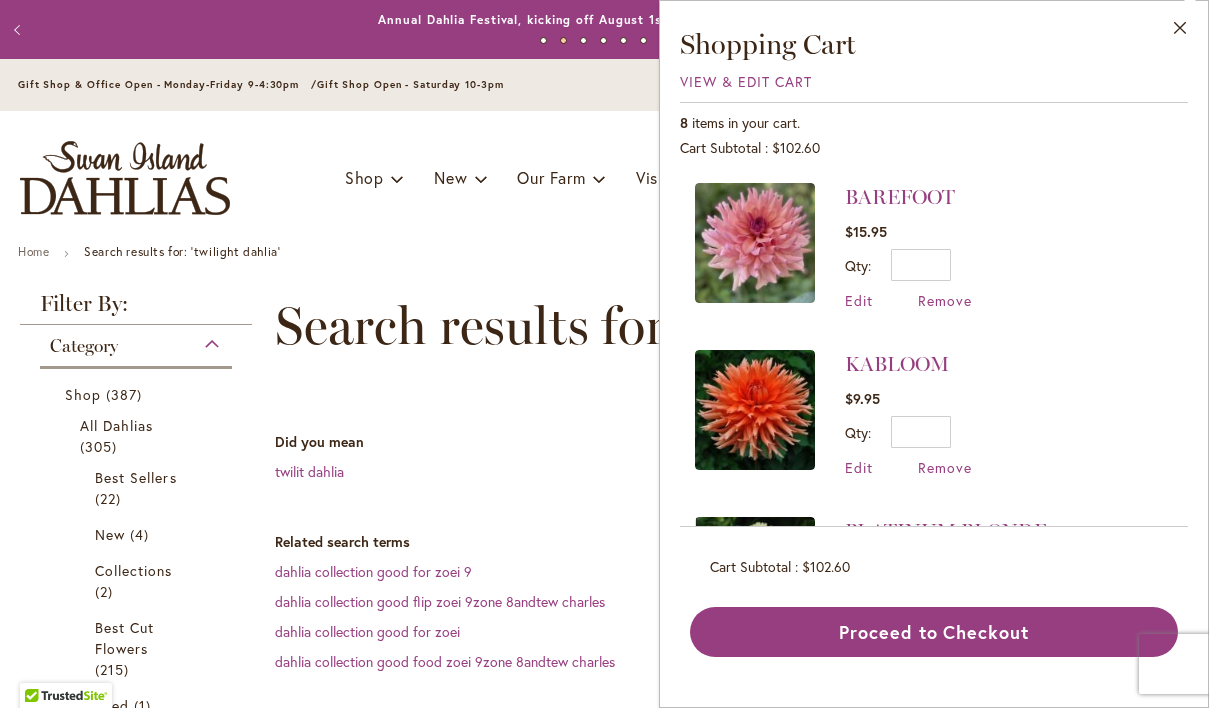 scroll, scrollTop: -1, scrollLeft: 0, axis: vertical 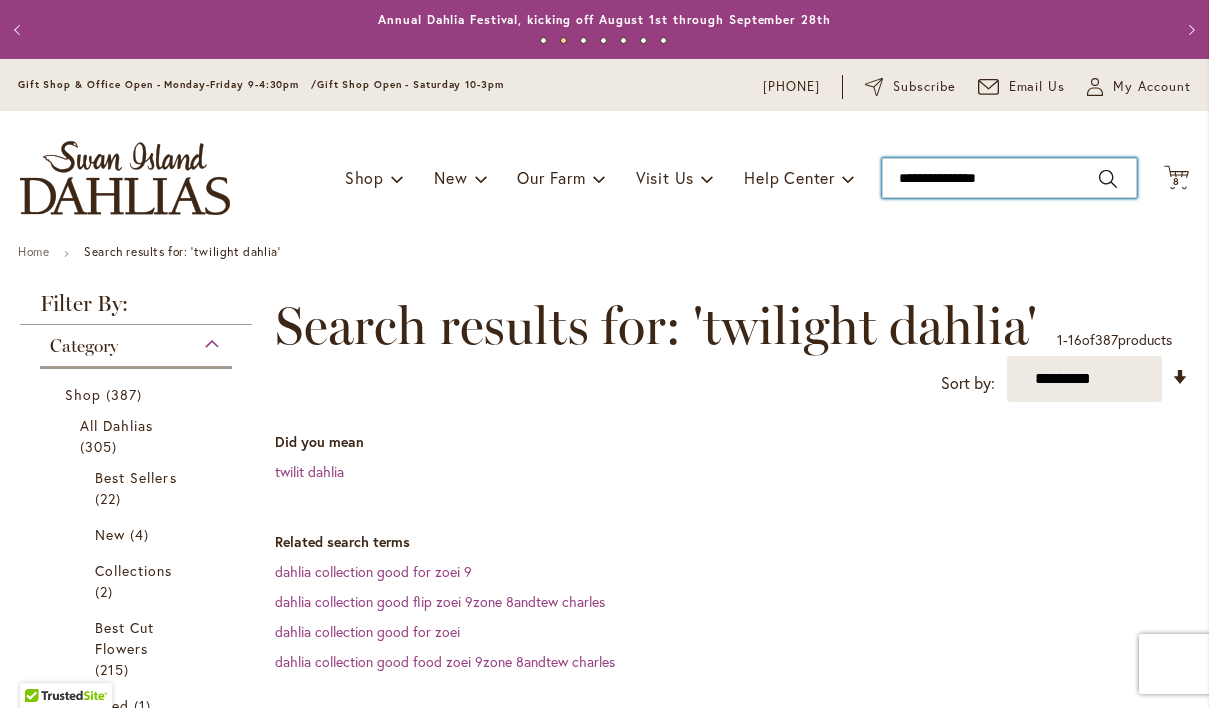 click on "**********" at bounding box center [1009, 178] 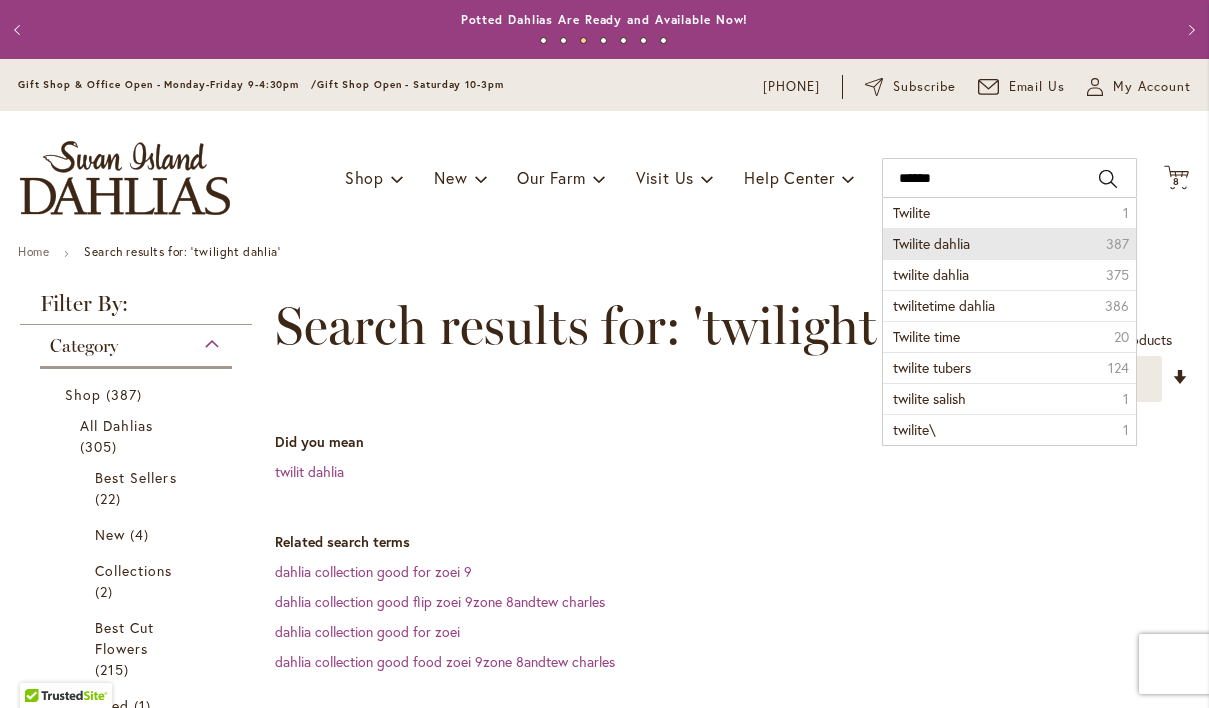 drag, startPoint x: 1032, startPoint y: 181, endPoint x: 1001, endPoint y: 251, distance: 76.55717 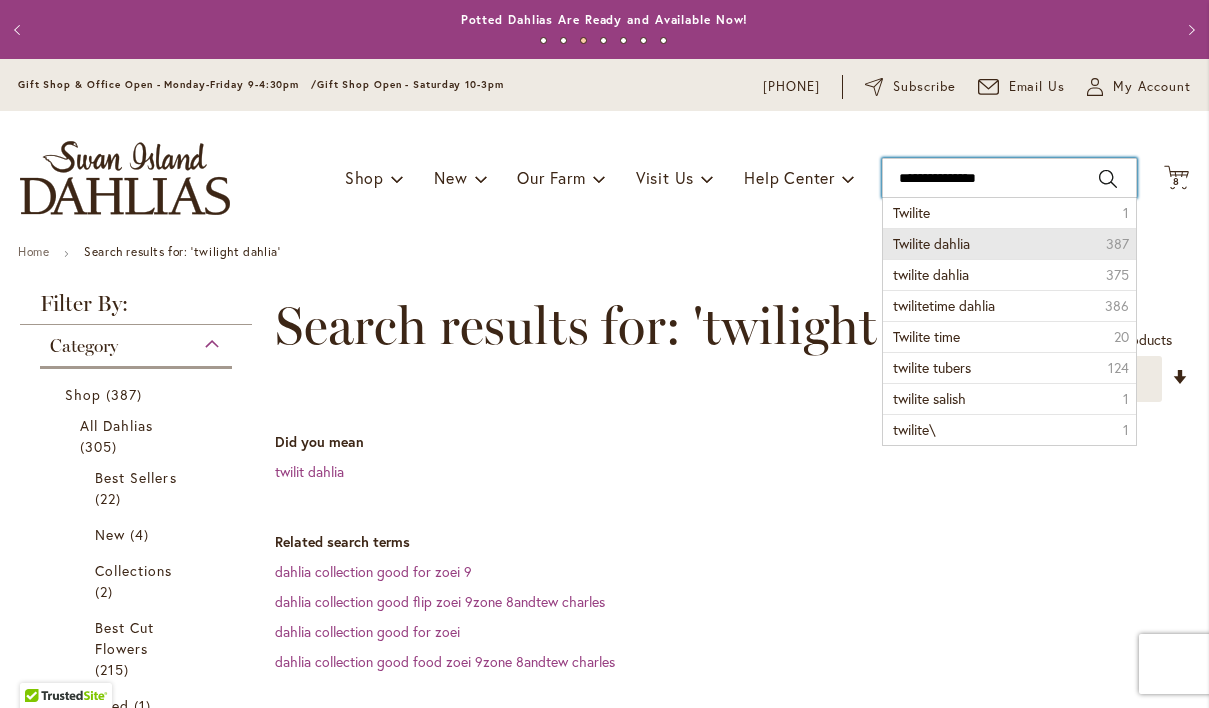 type on "**********" 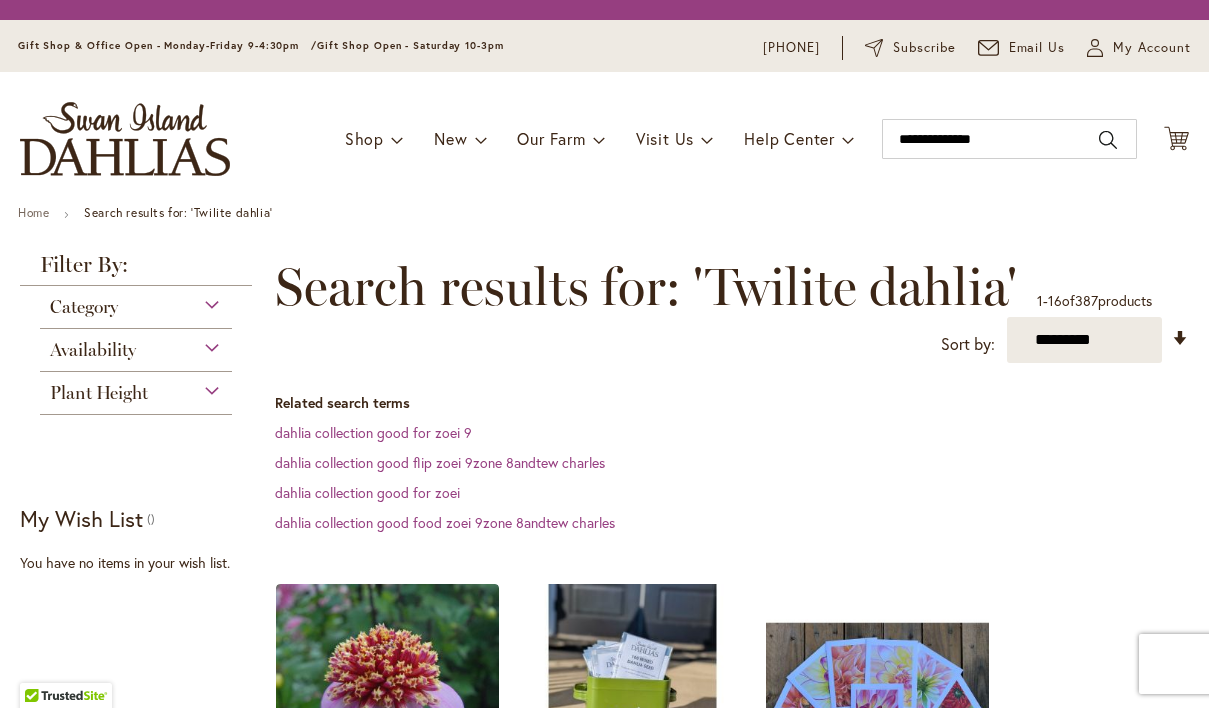 scroll, scrollTop: 0, scrollLeft: 0, axis: both 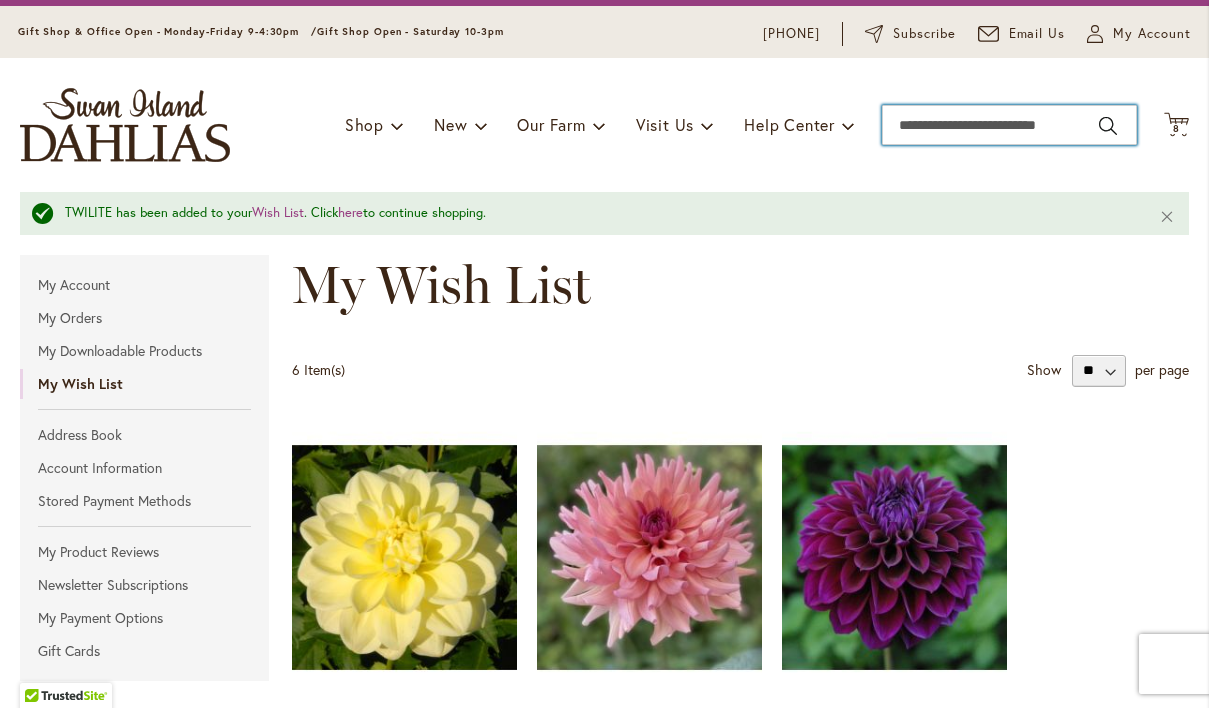 click on "Search" at bounding box center [1009, 125] 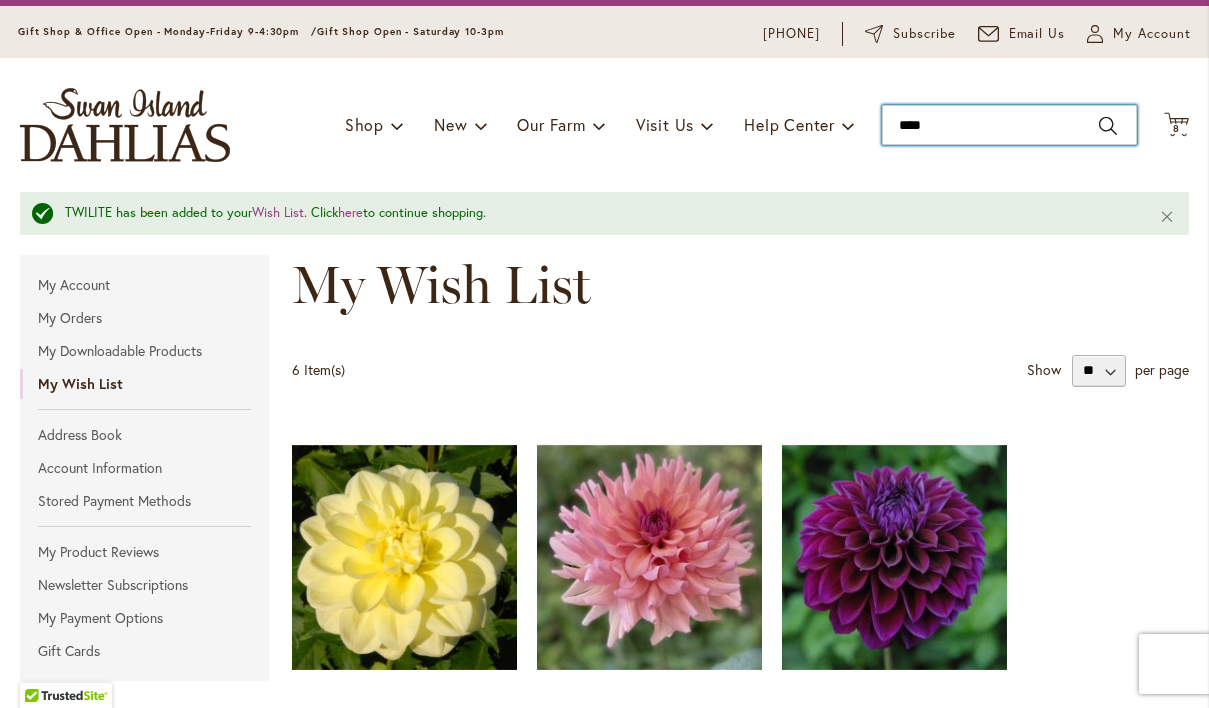 type on "*****" 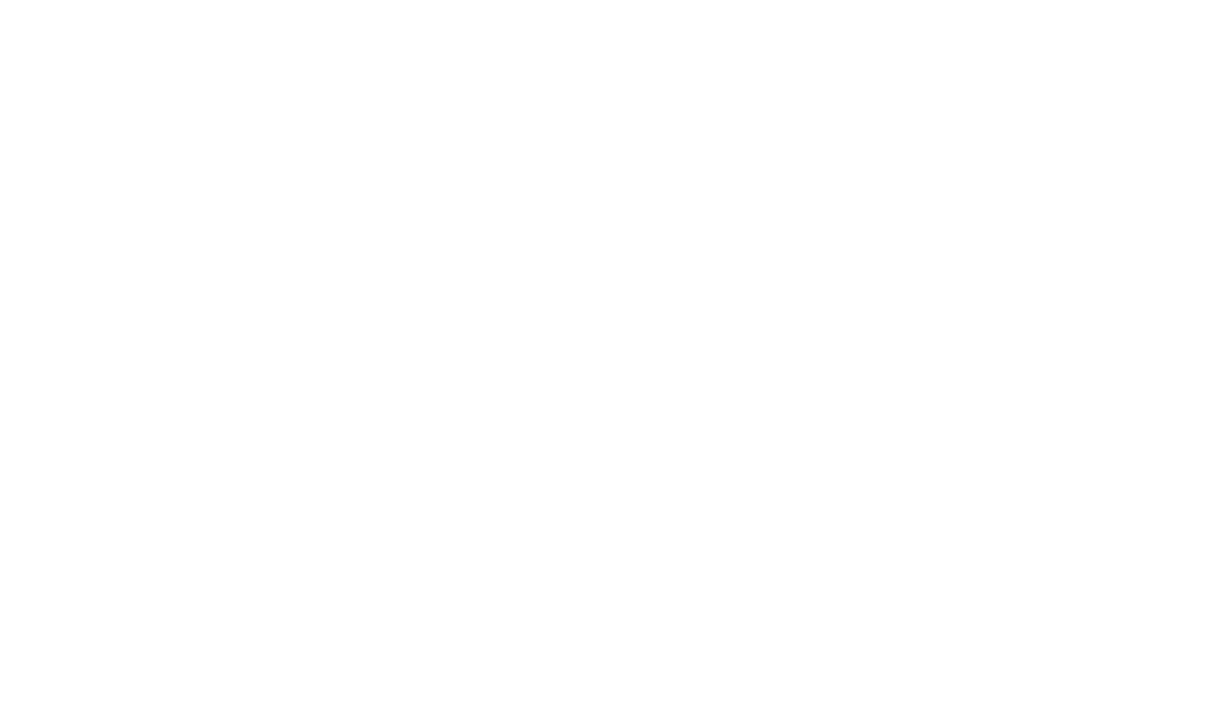scroll, scrollTop: 0, scrollLeft: 0, axis: both 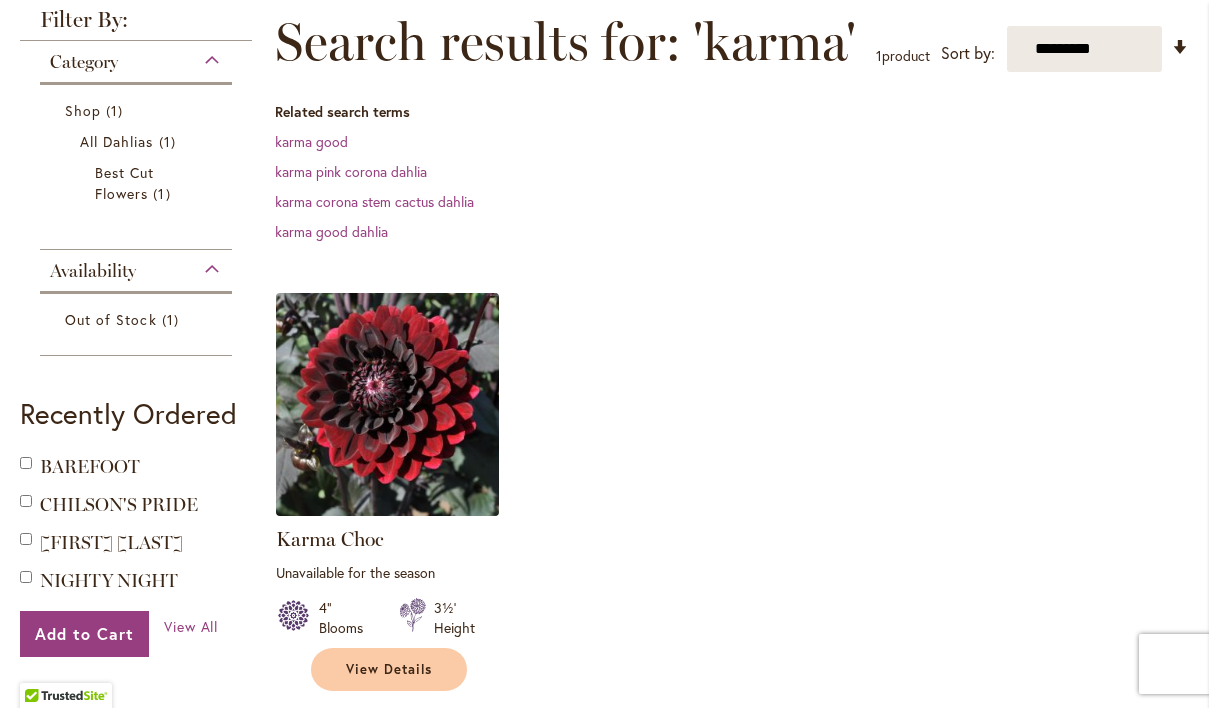 click at bounding box center (388, 404) 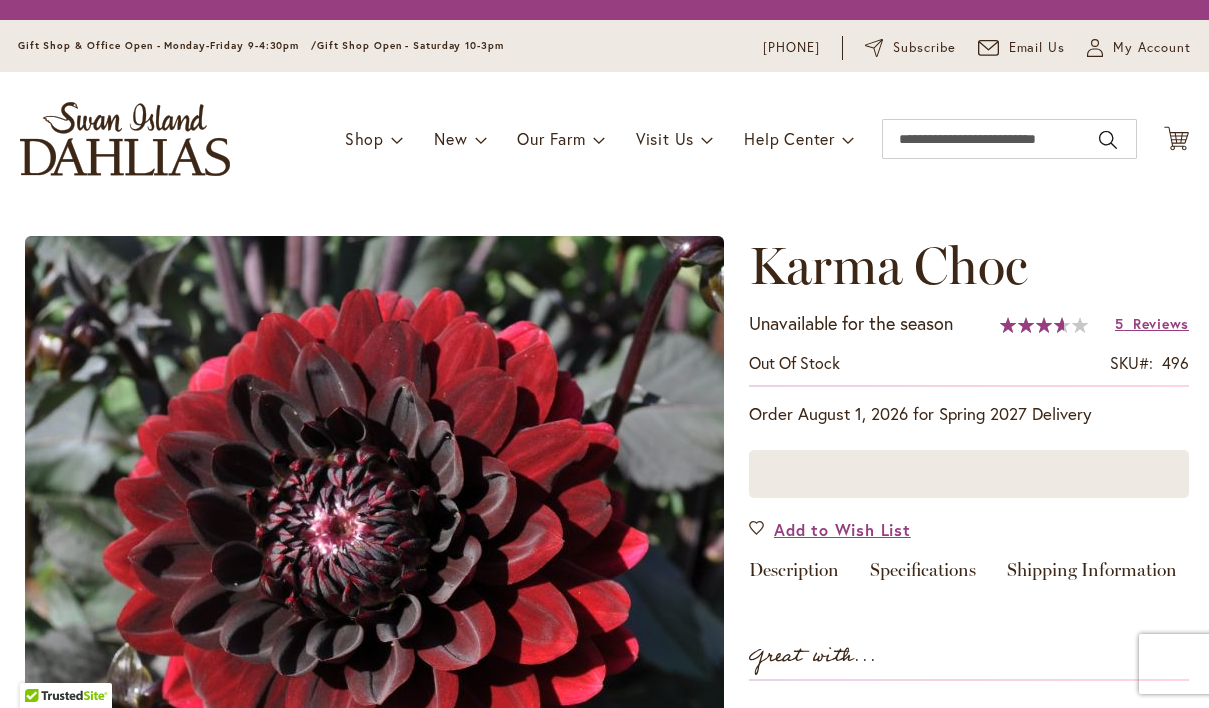 scroll, scrollTop: 0, scrollLeft: 0, axis: both 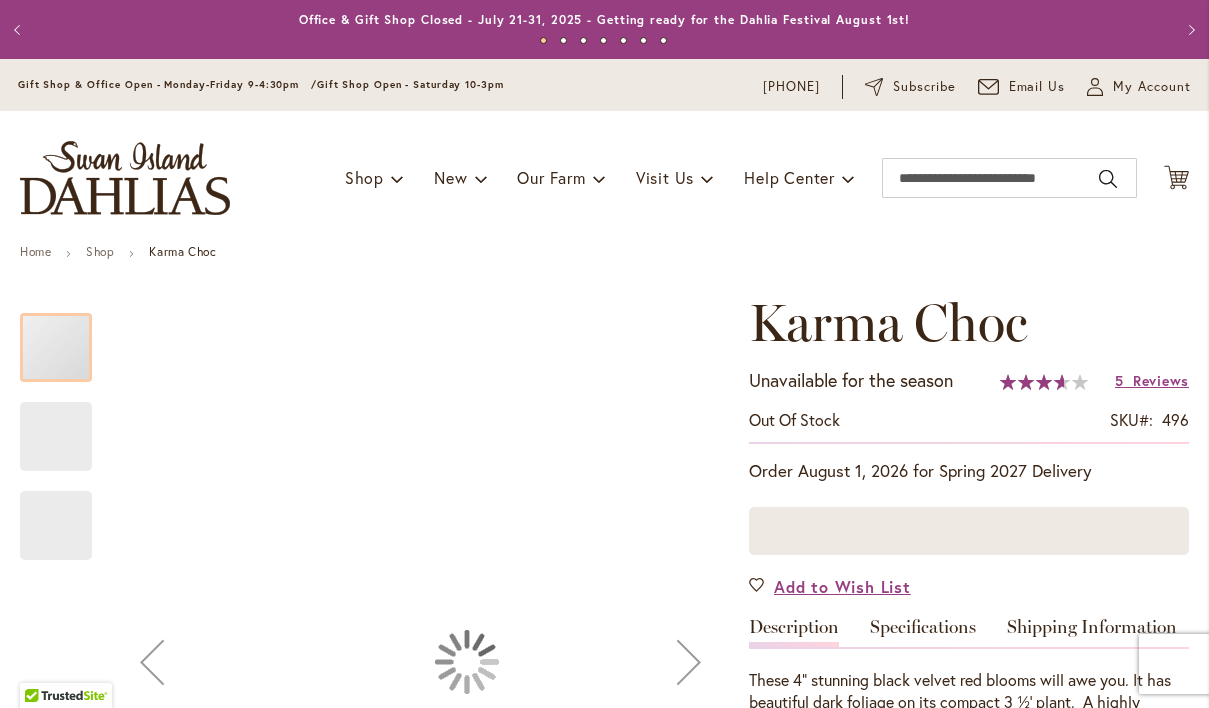 type on "***" 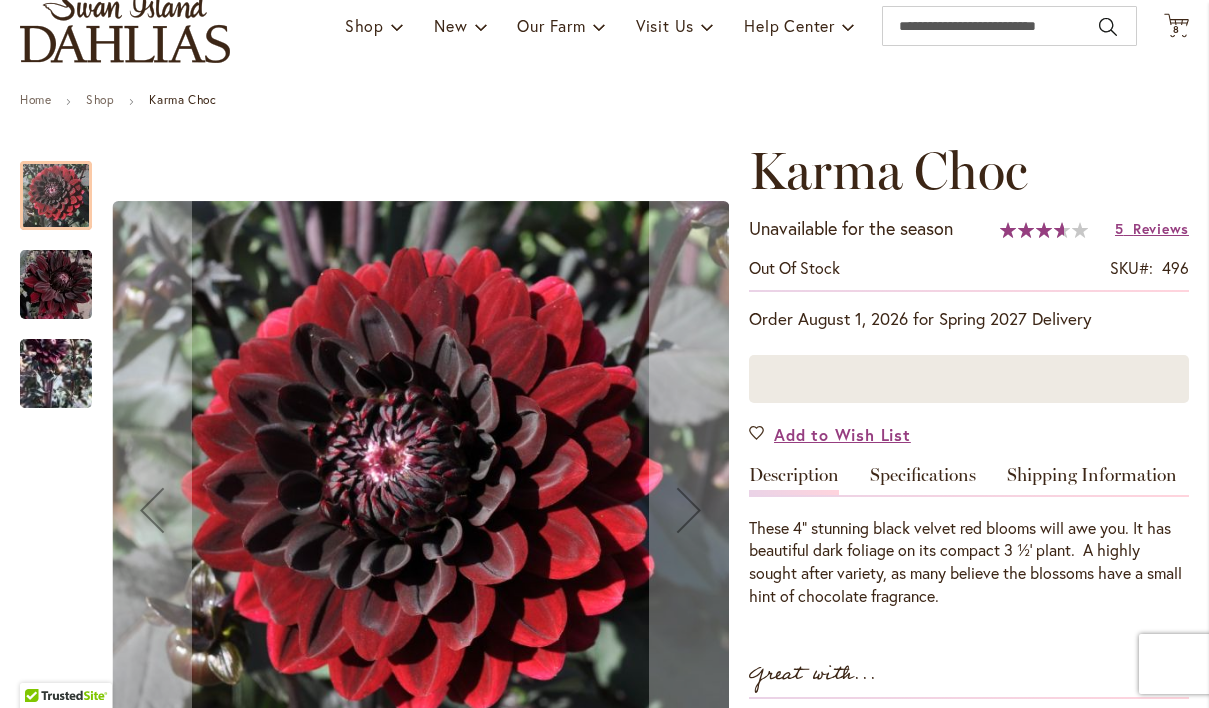scroll, scrollTop: 154, scrollLeft: 0, axis: vertical 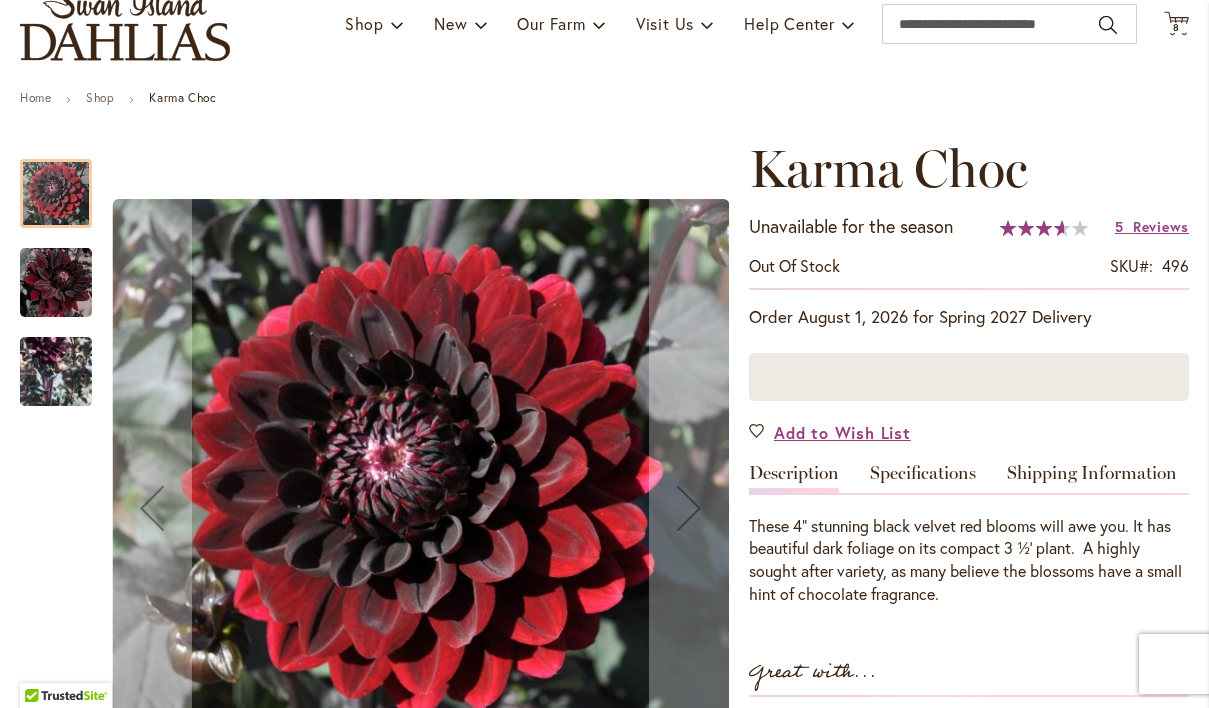 click at bounding box center [56, 283] 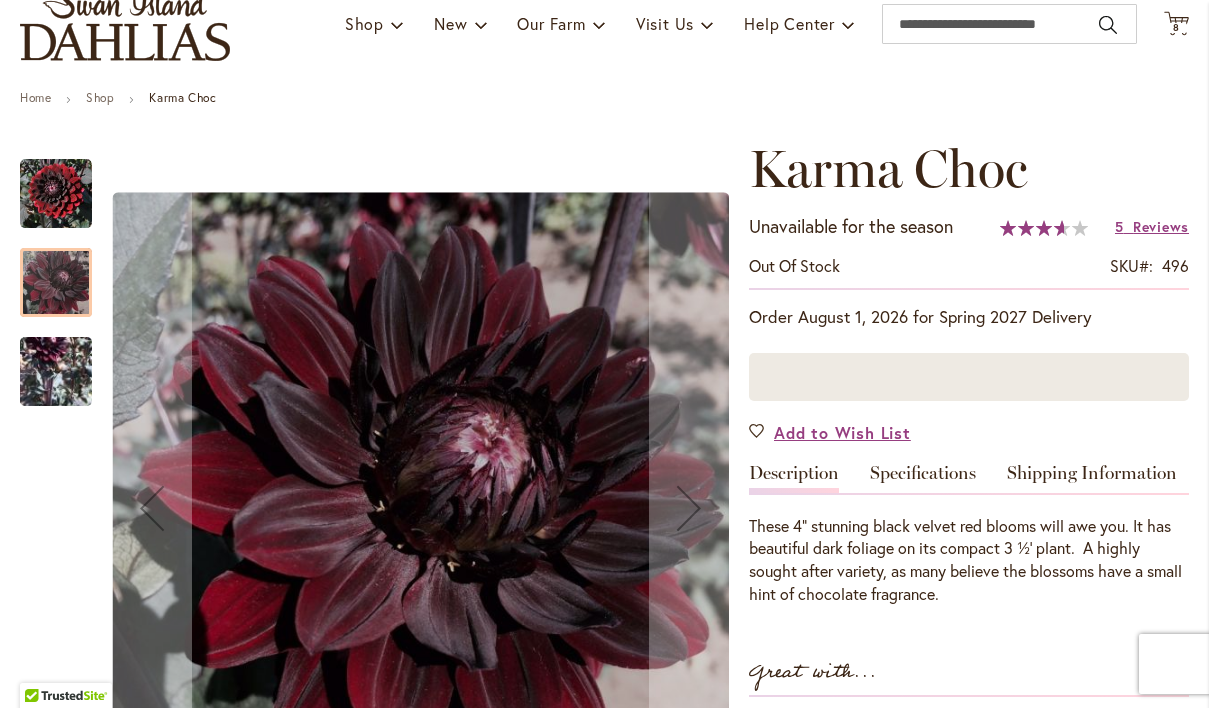 click at bounding box center [56, 371] 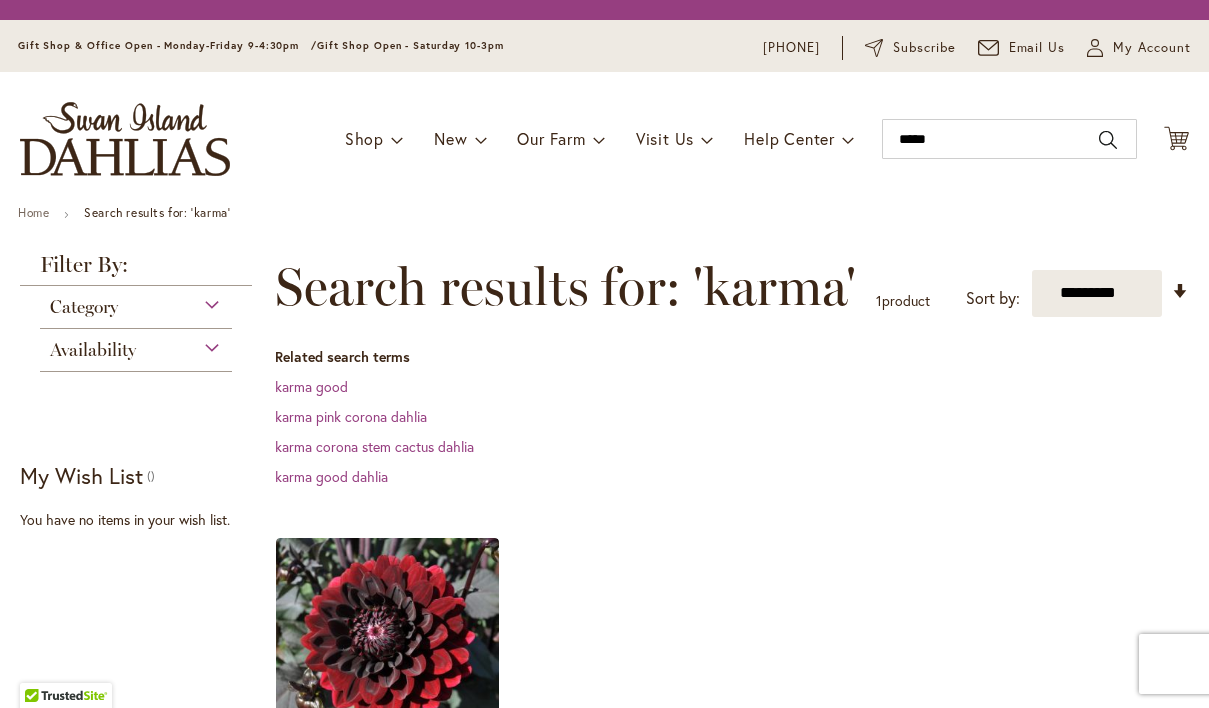 scroll, scrollTop: 0, scrollLeft: 0, axis: both 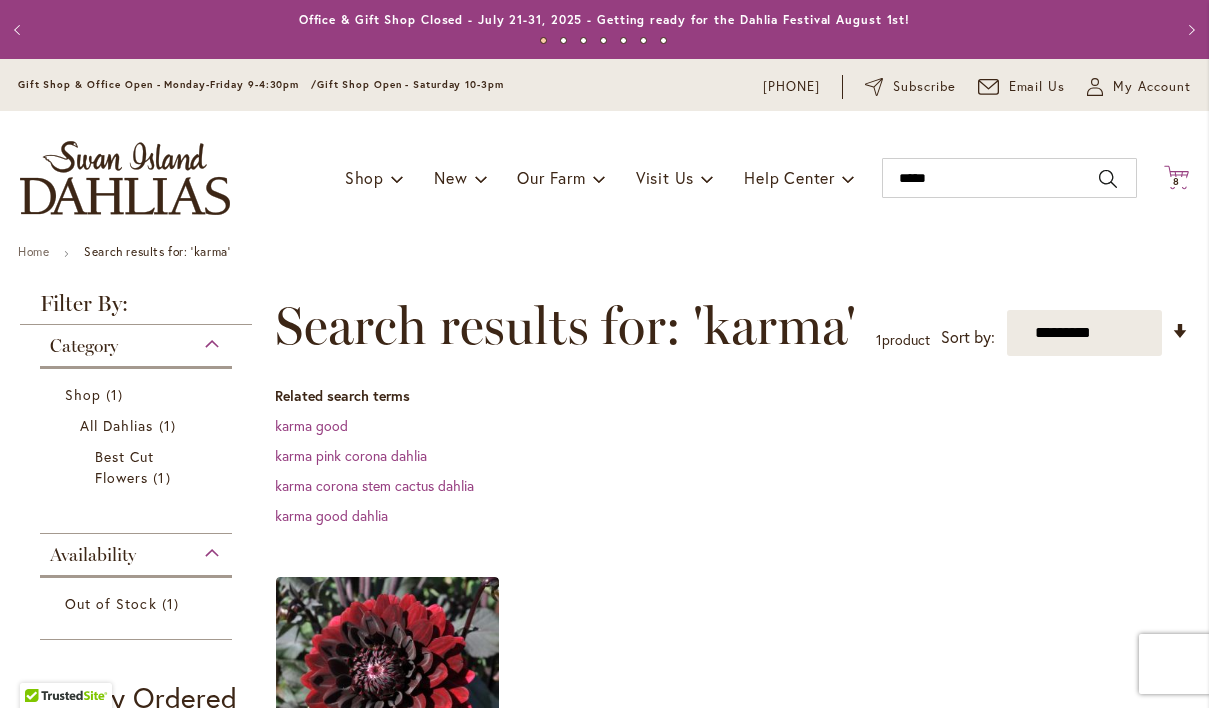 click on "Cart
.cls-1 {
fill: #231f20;
}" 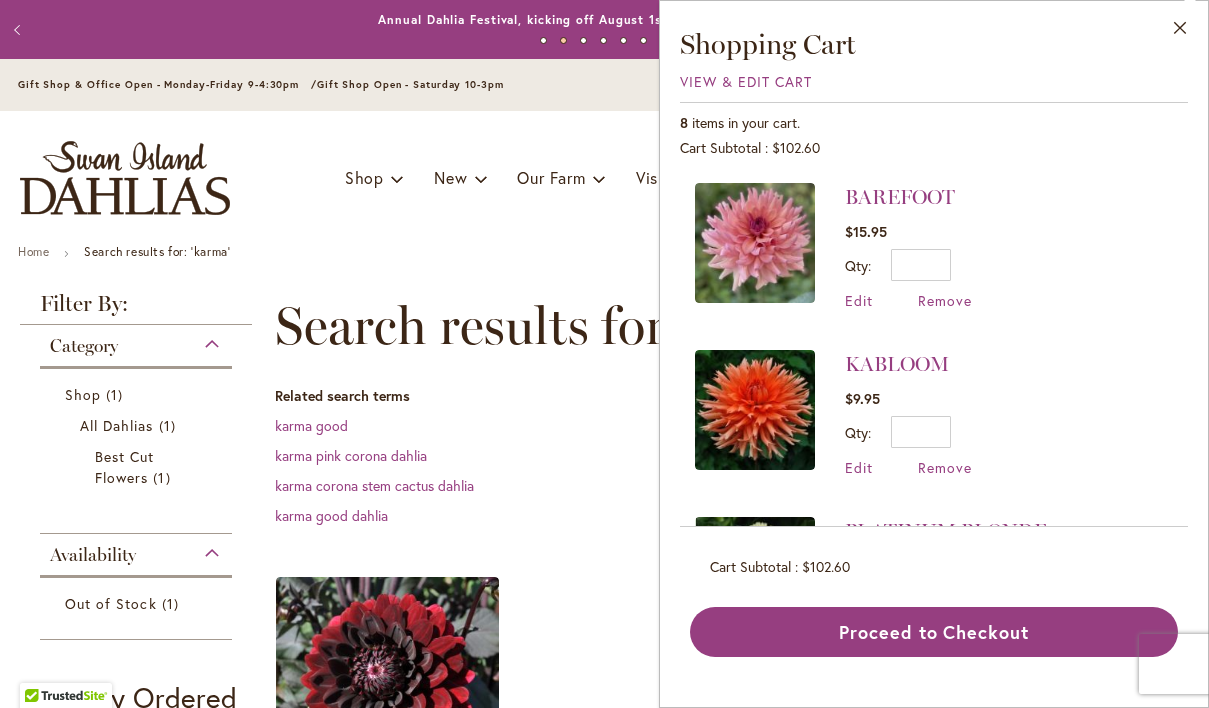 scroll, scrollTop: 0, scrollLeft: 0, axis: both 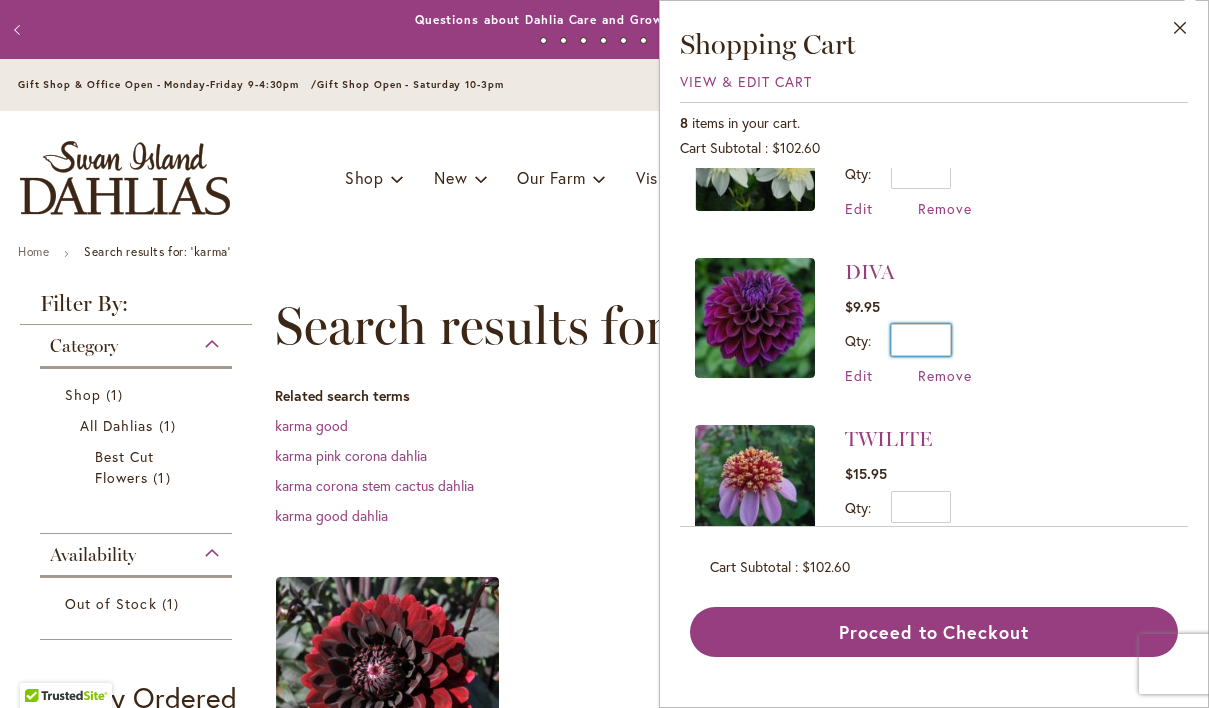 click on "*" at bounding box center [921, 340] 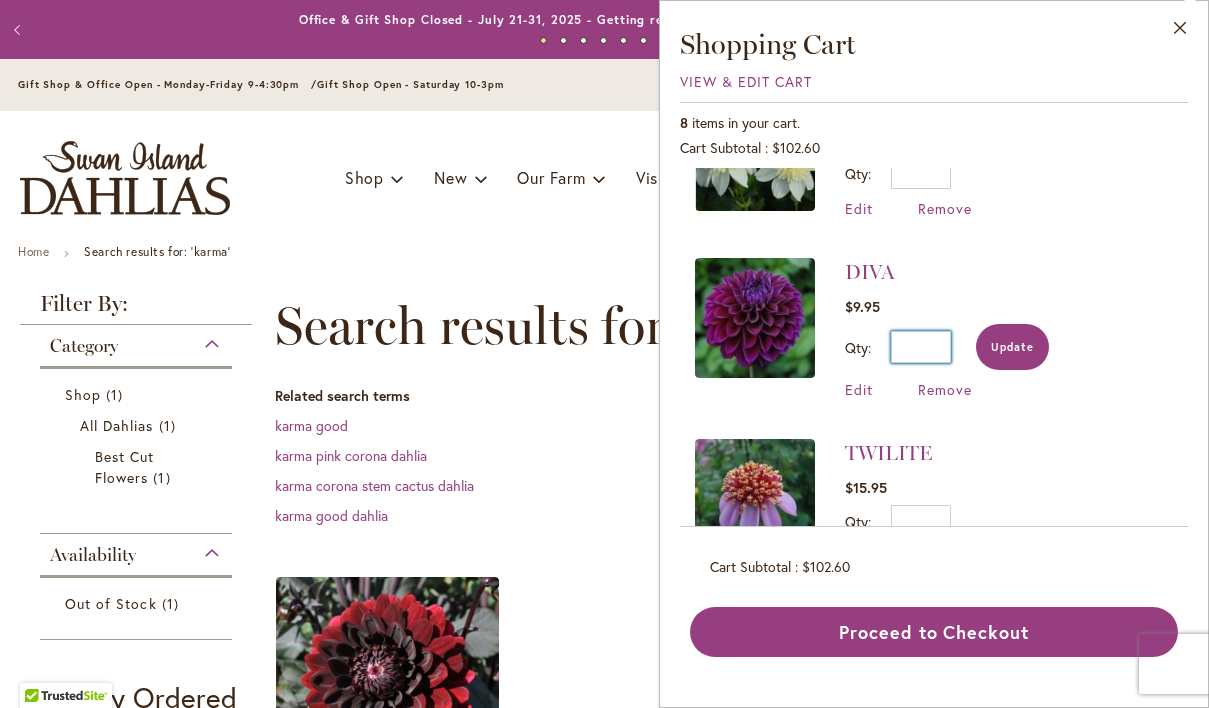 type on "*" 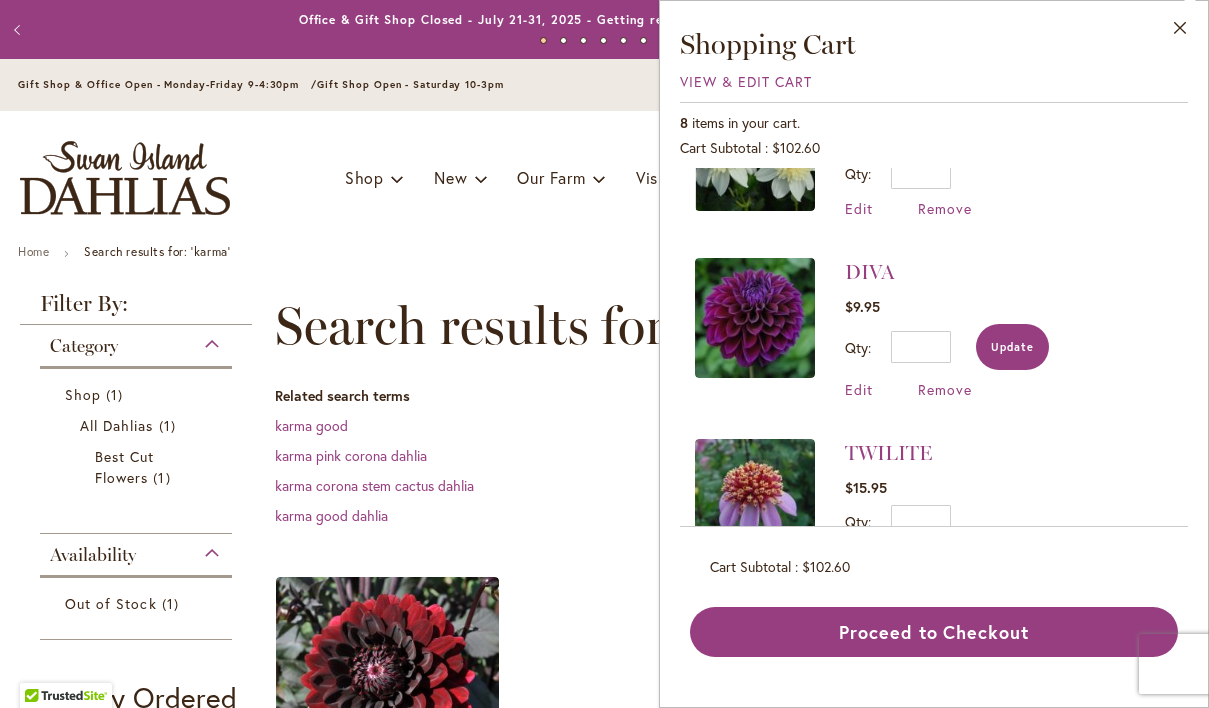 click on "Update" at bounding box center [1012, 347] 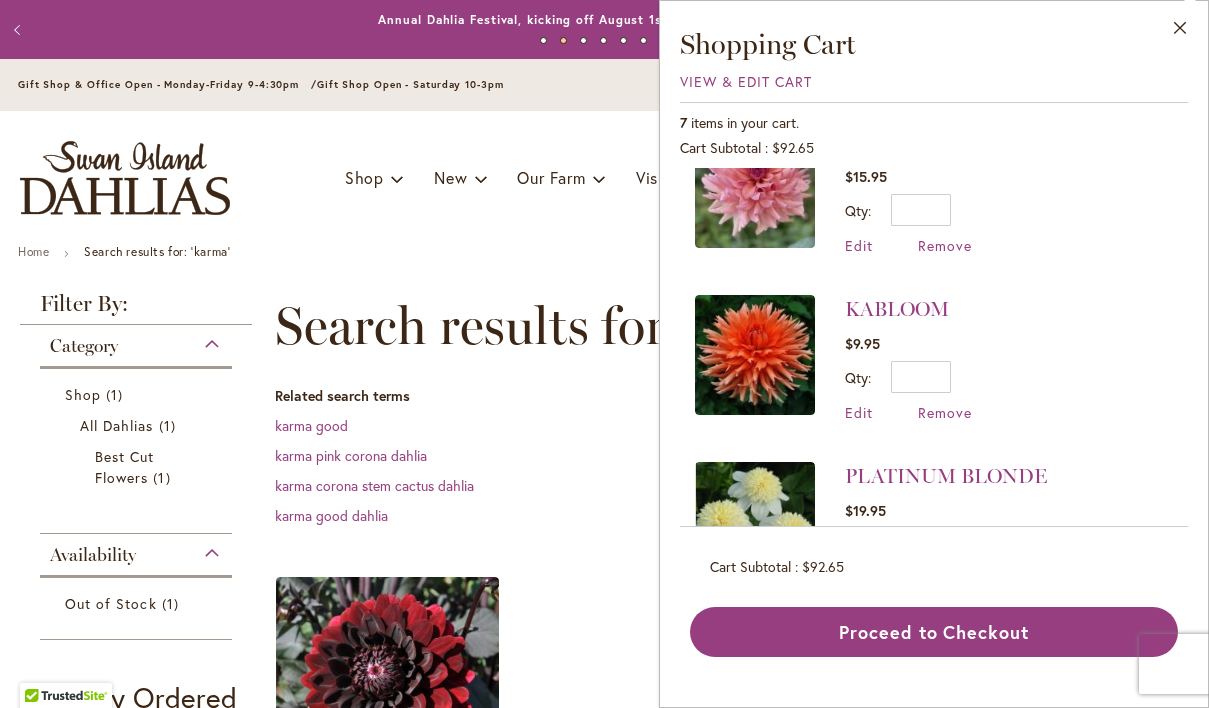 scroll, scrollTop: 58, scrollLeft: 0, axis: vertical 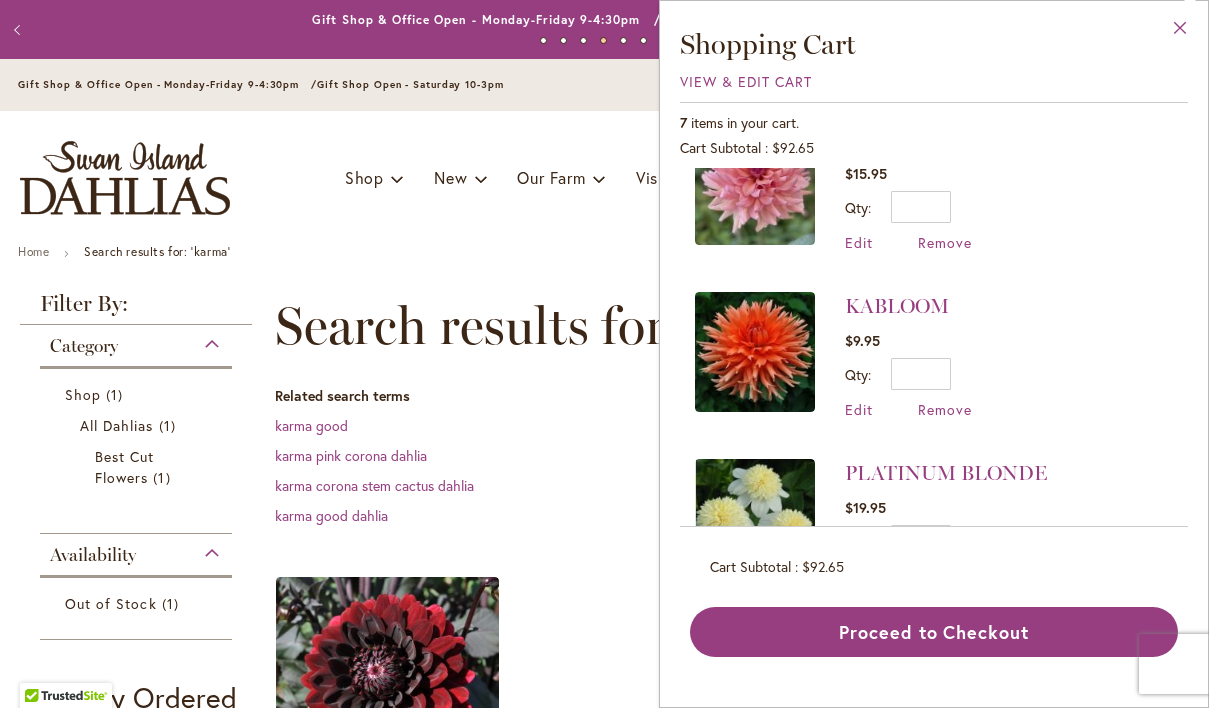 click on "Close" at bounding box center (1180, 32) 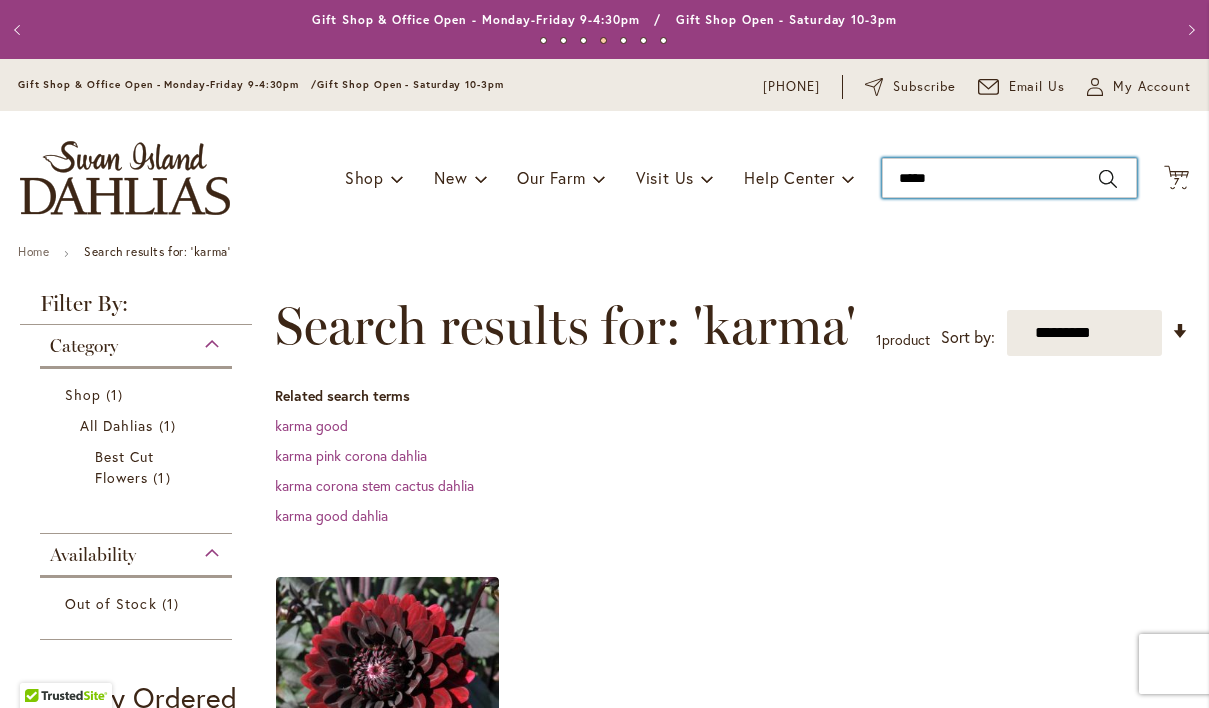 click on "*****" at bounding box center [1009, 178] 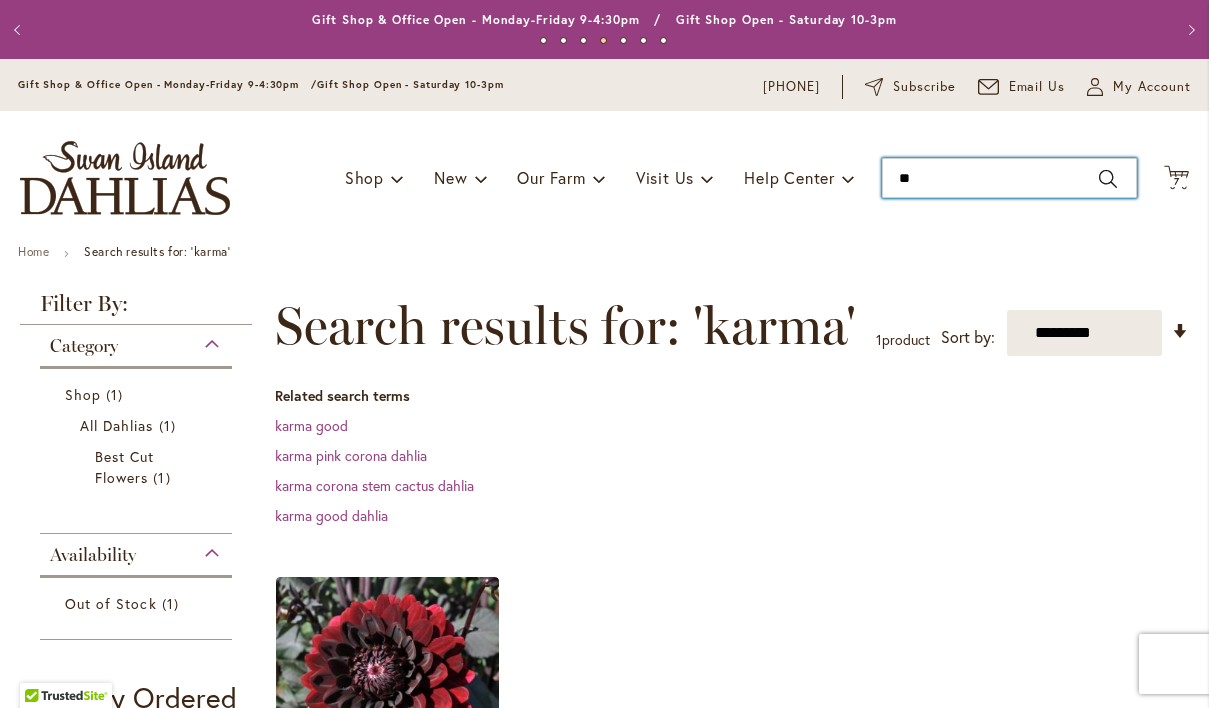 type on "*" 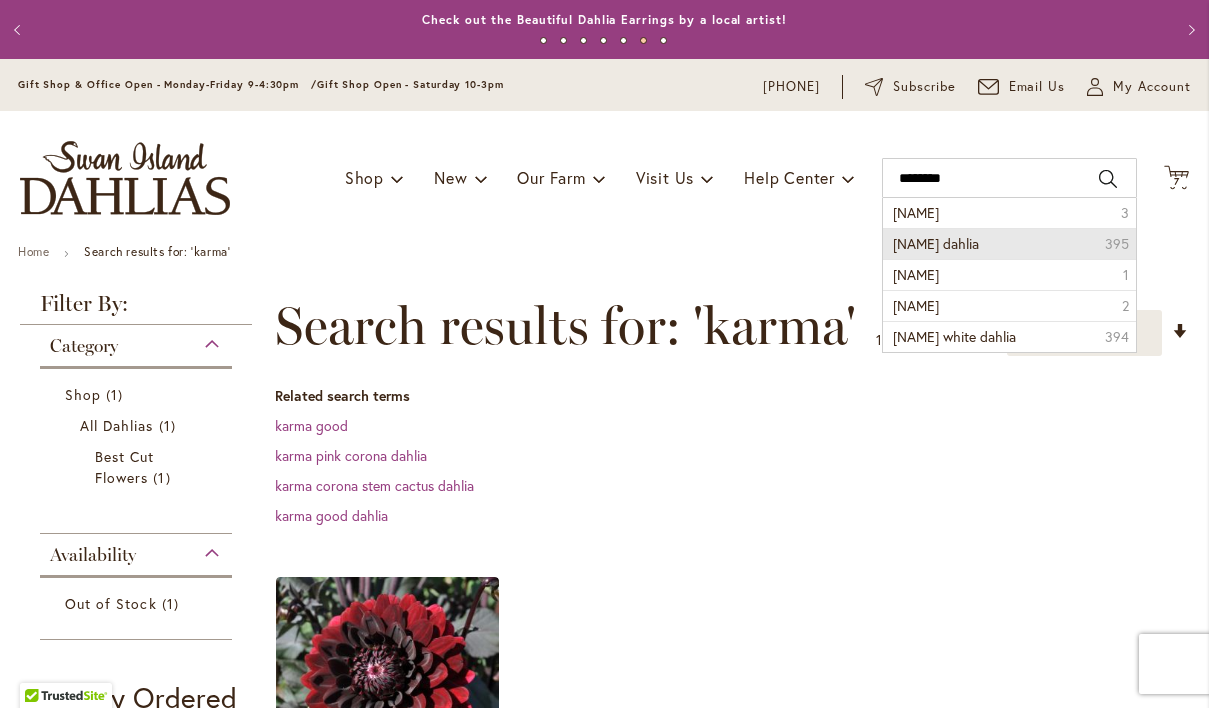 click on "L ancresse dahlia" at bounding box center [936, 243] 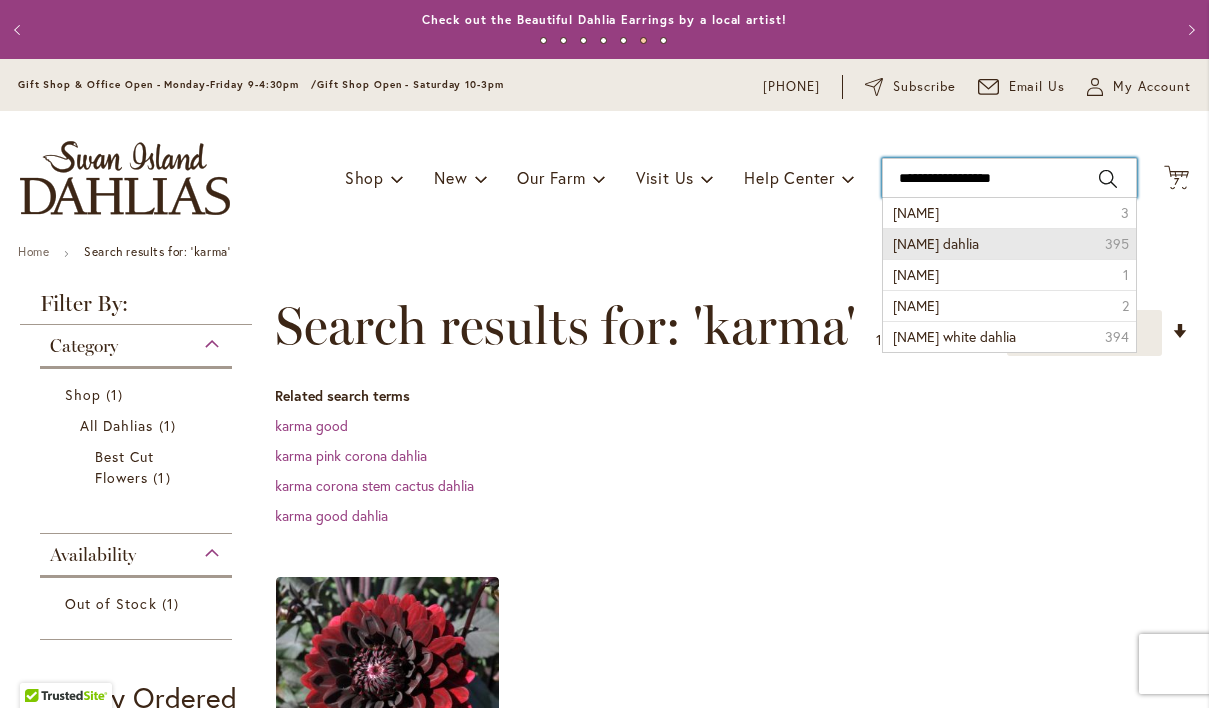 type on "**********" 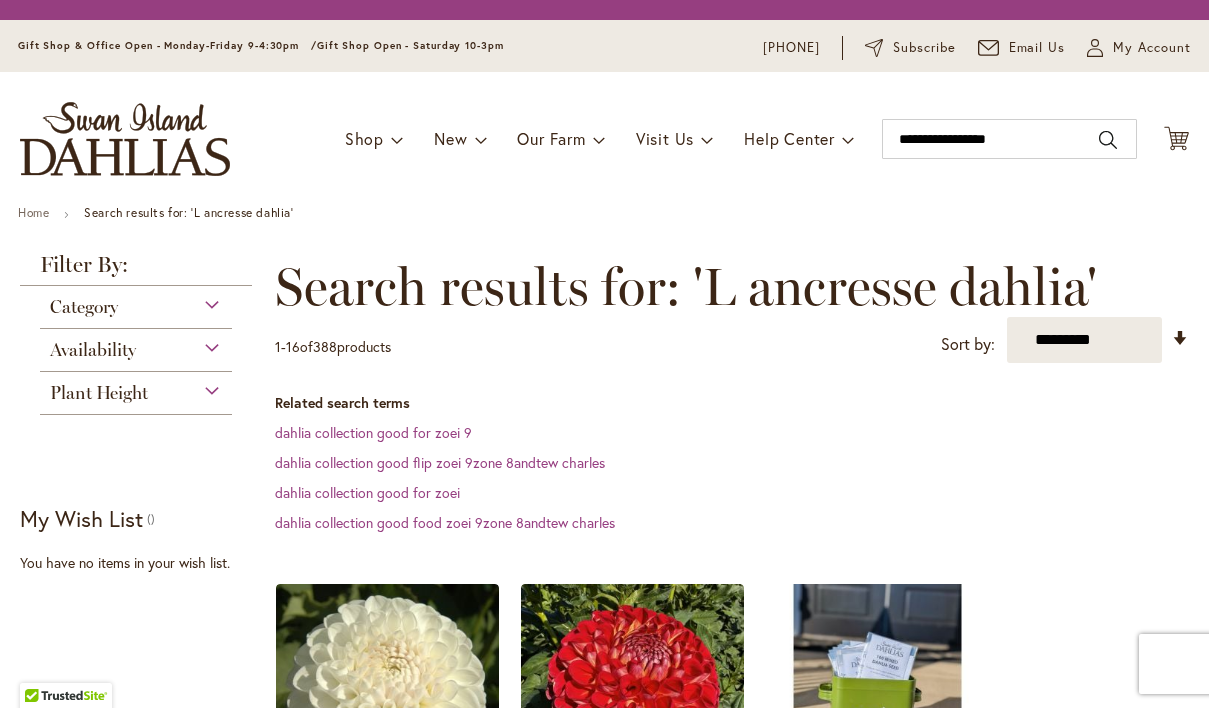 scroll, scrollTop: 0, scrollLeft: 0, axis: both 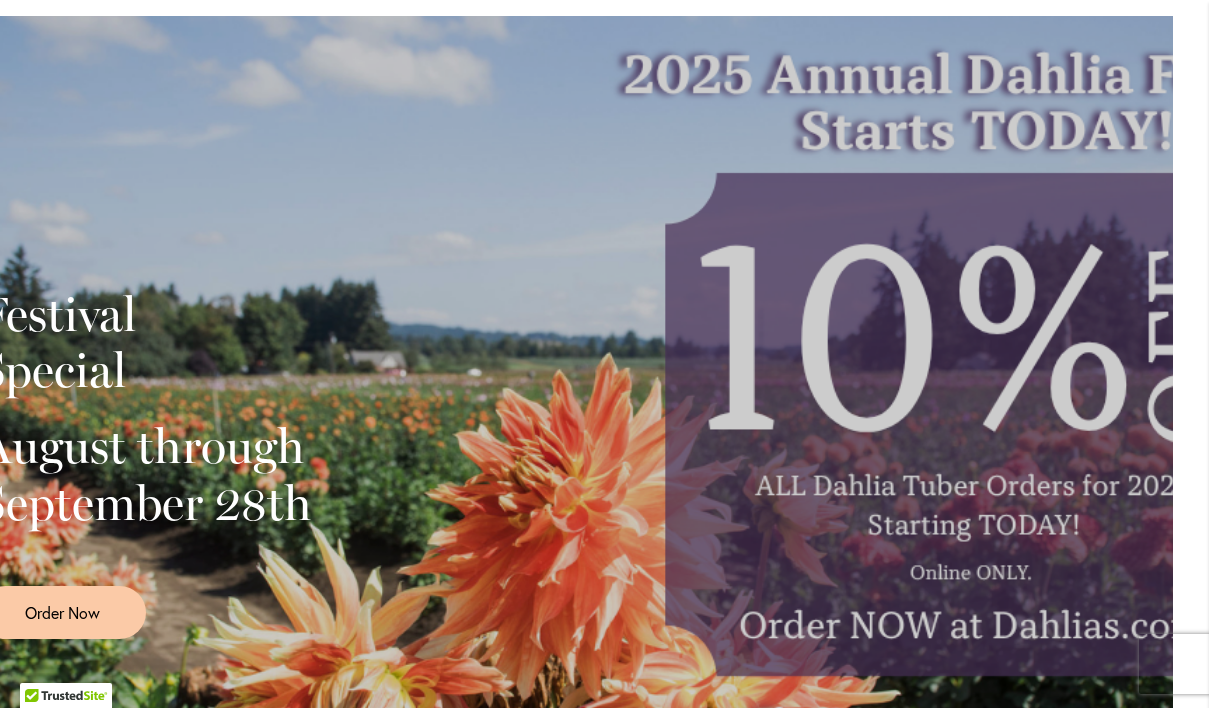click on "Festival Special
August through September 28th
Order Now" at bounding box center (568, 456) 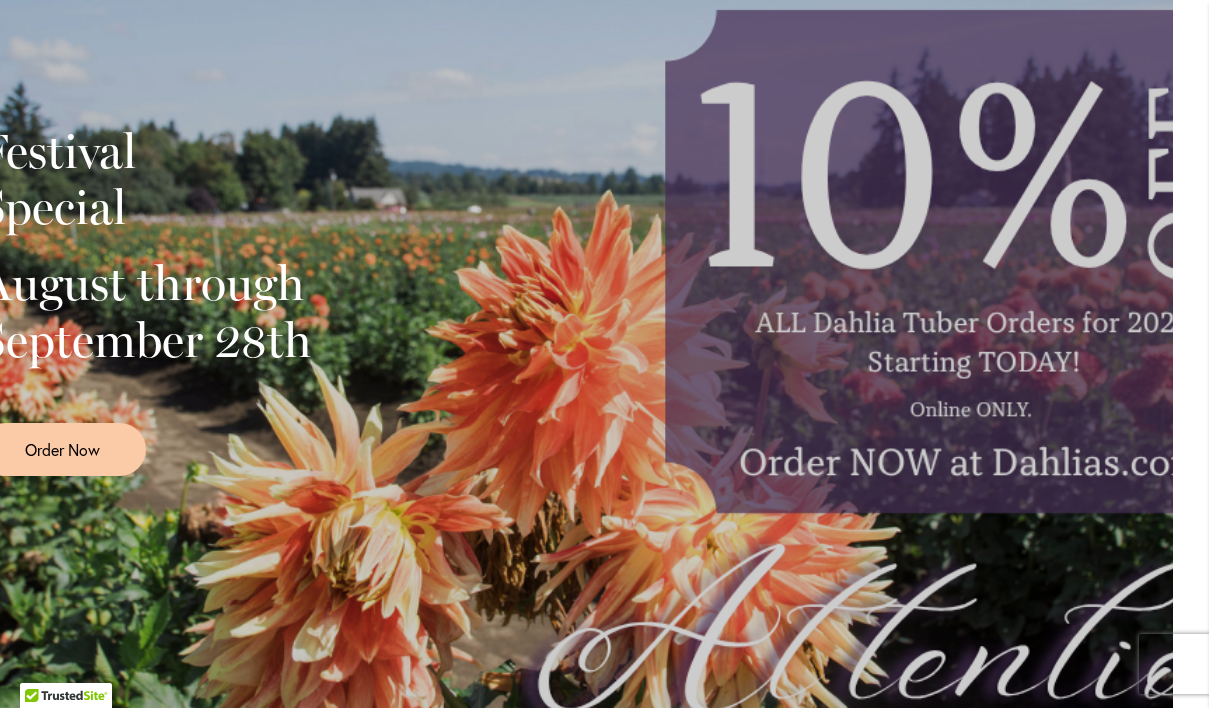 scroll, scrollTop: 470, scrollLeft: 36, axis: both 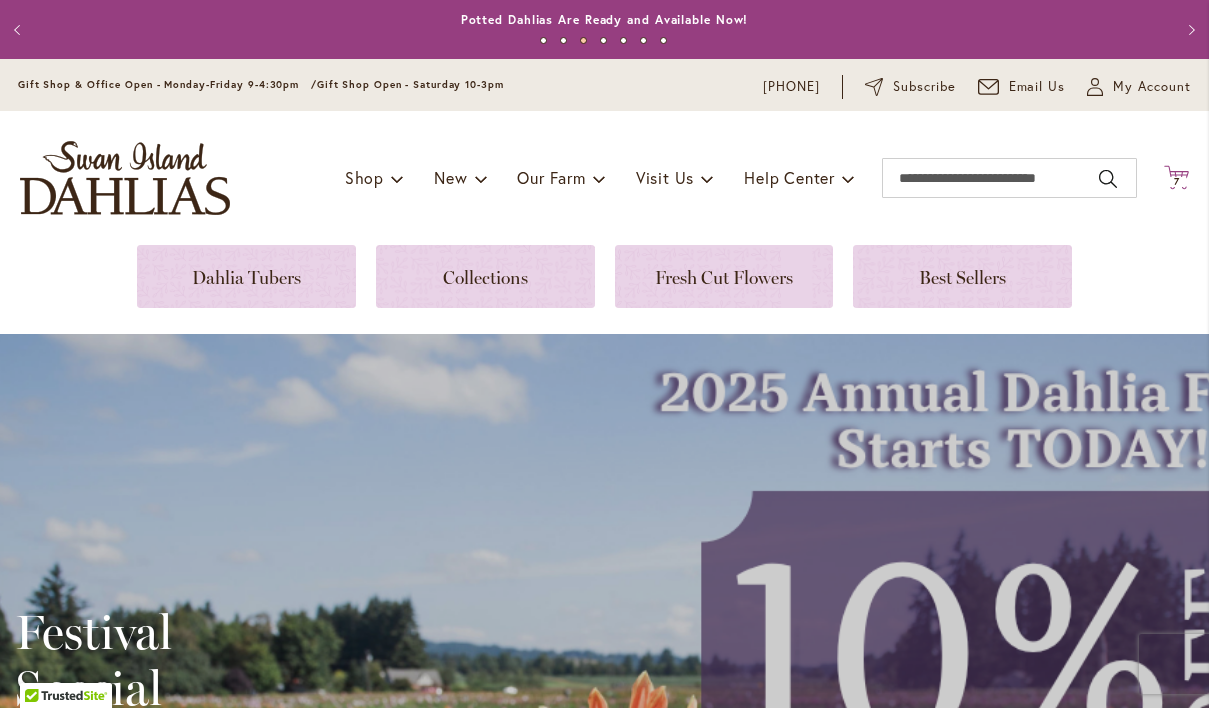 click on "Cart
.cls-1 {
fill: #231f20;
}" 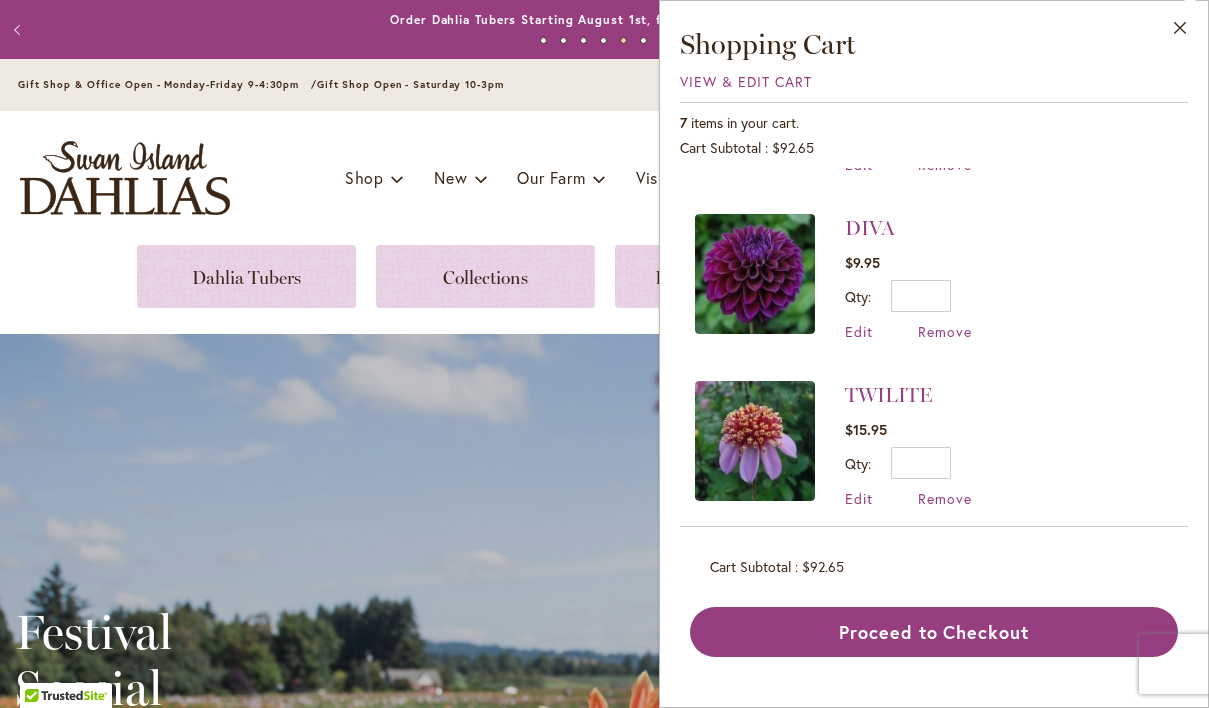 scroll, scrollTop: 471, scrollLeft: 0, axis: vertical 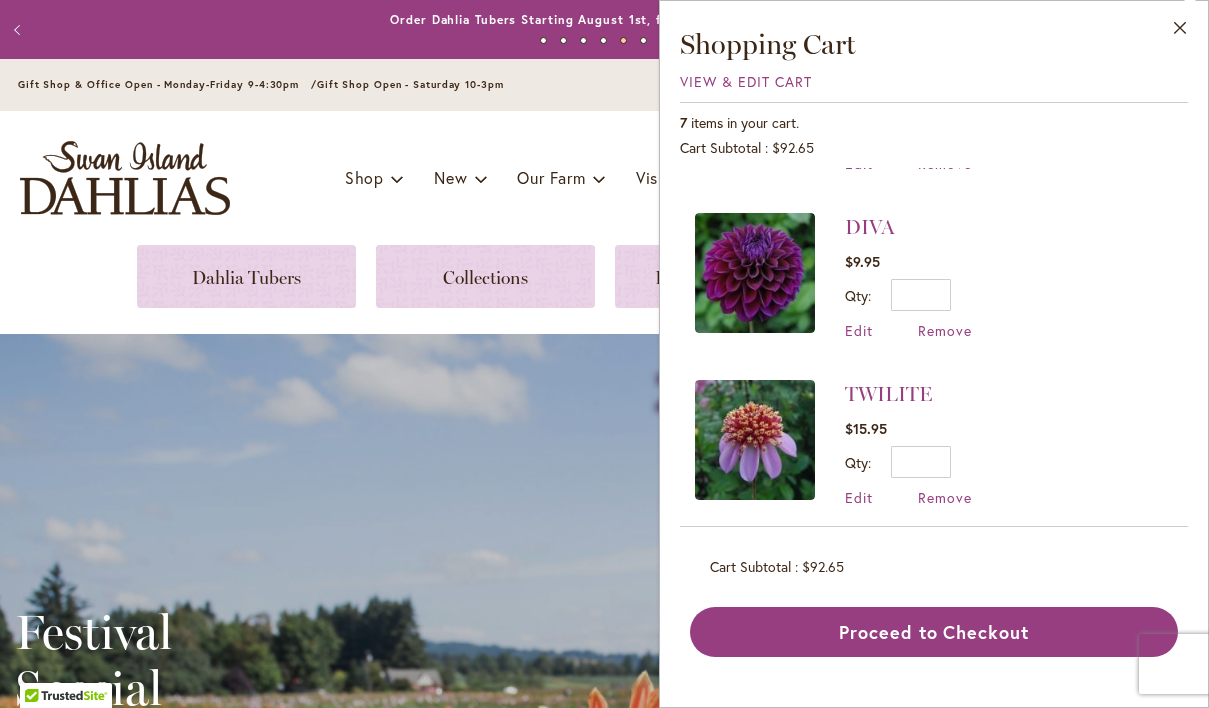 click at bounding box center (755, 273) 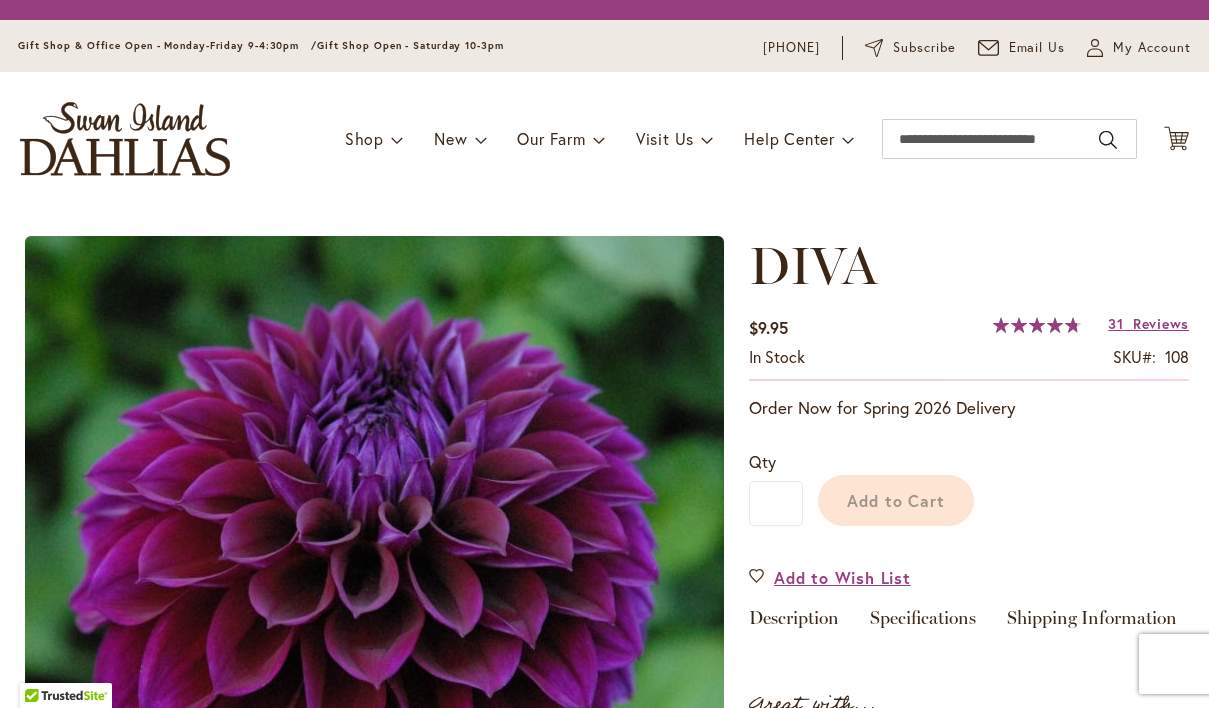 scroll, scrollTop: 0, scrollLeft: 0, axis: both 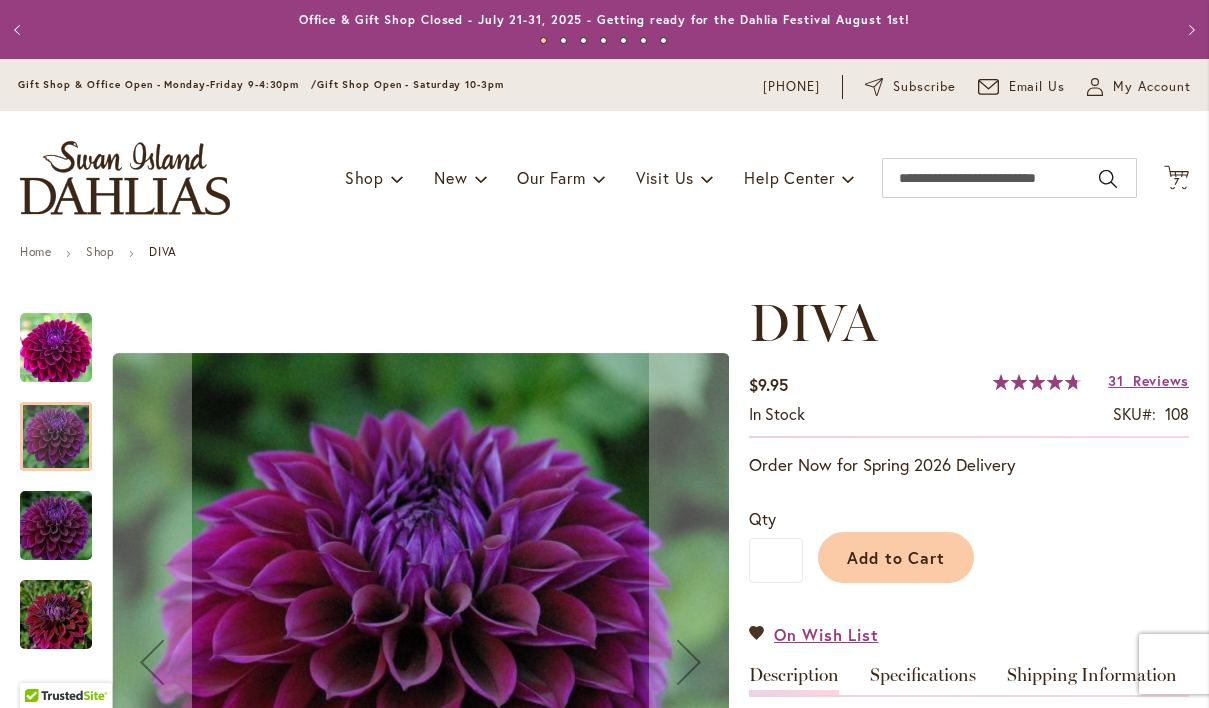 click at bounding box center [56, 615] 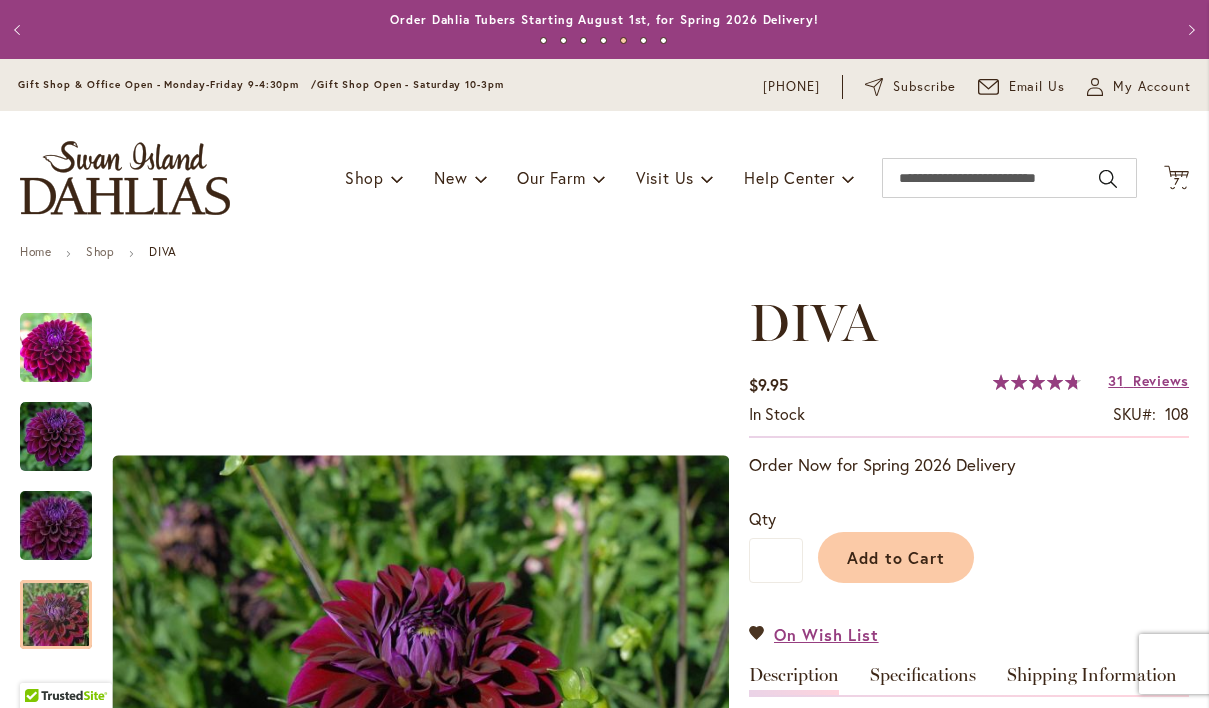 scroll, scrollTop: 0, scrollLeft: 0, axis: both 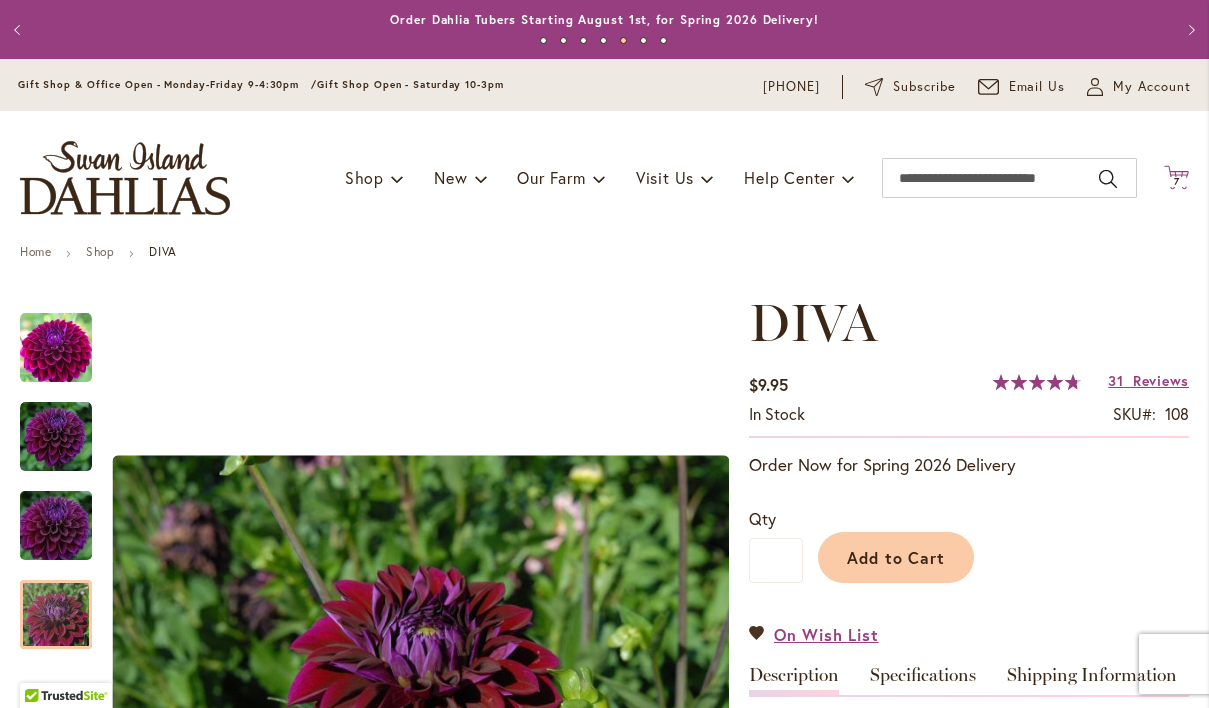 click on "Cart
.cls-1 {
fill: #231f20;
}" 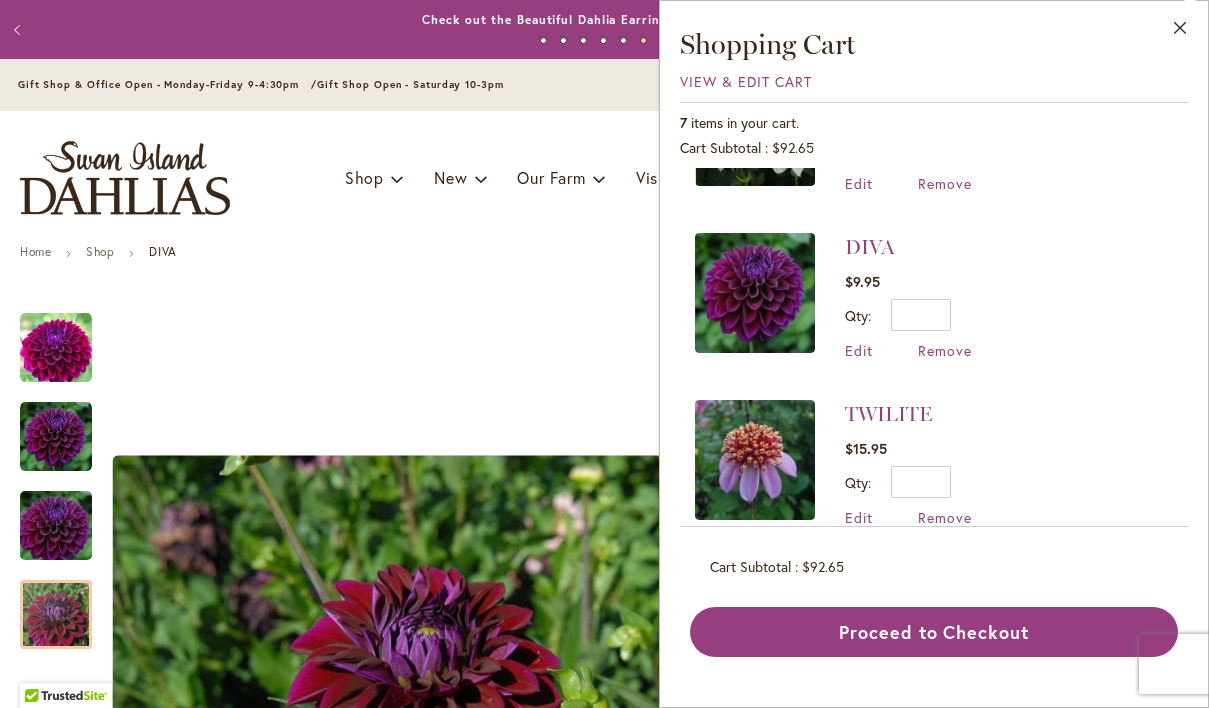 scroll, scrollTop: 474, scrollLeft: 0, axis: vertical 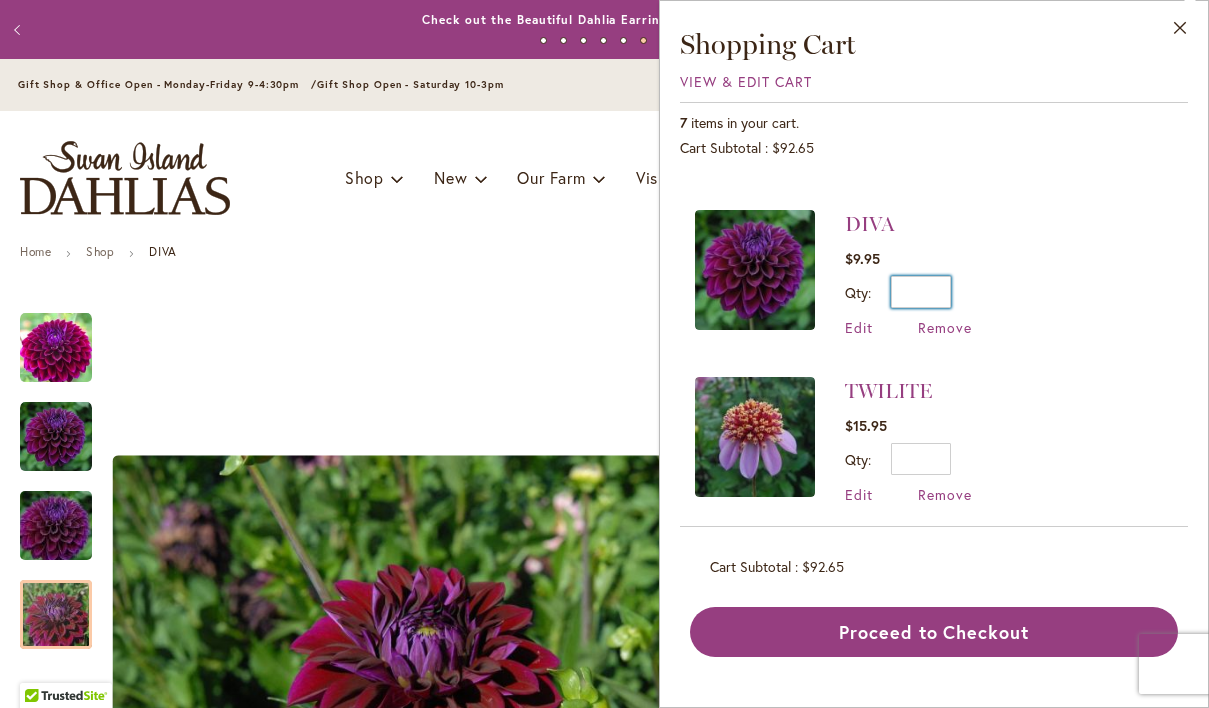 click on "*" at bounding box center [921, 292] 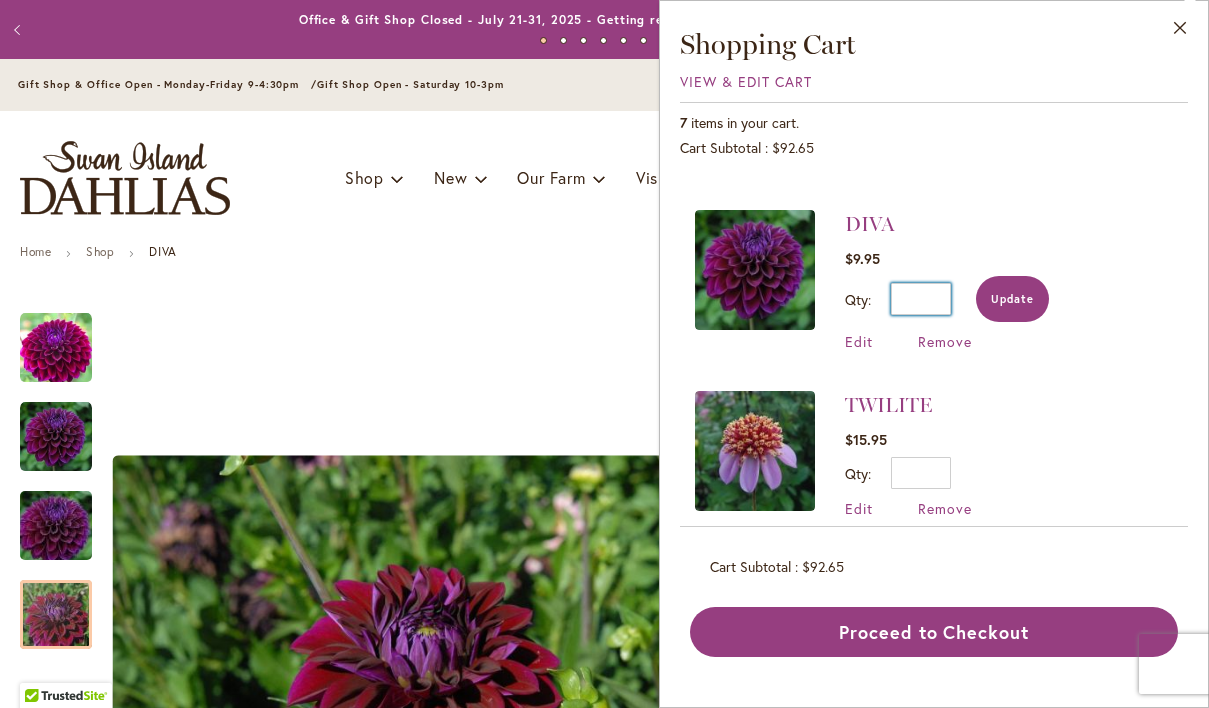 type on "*" 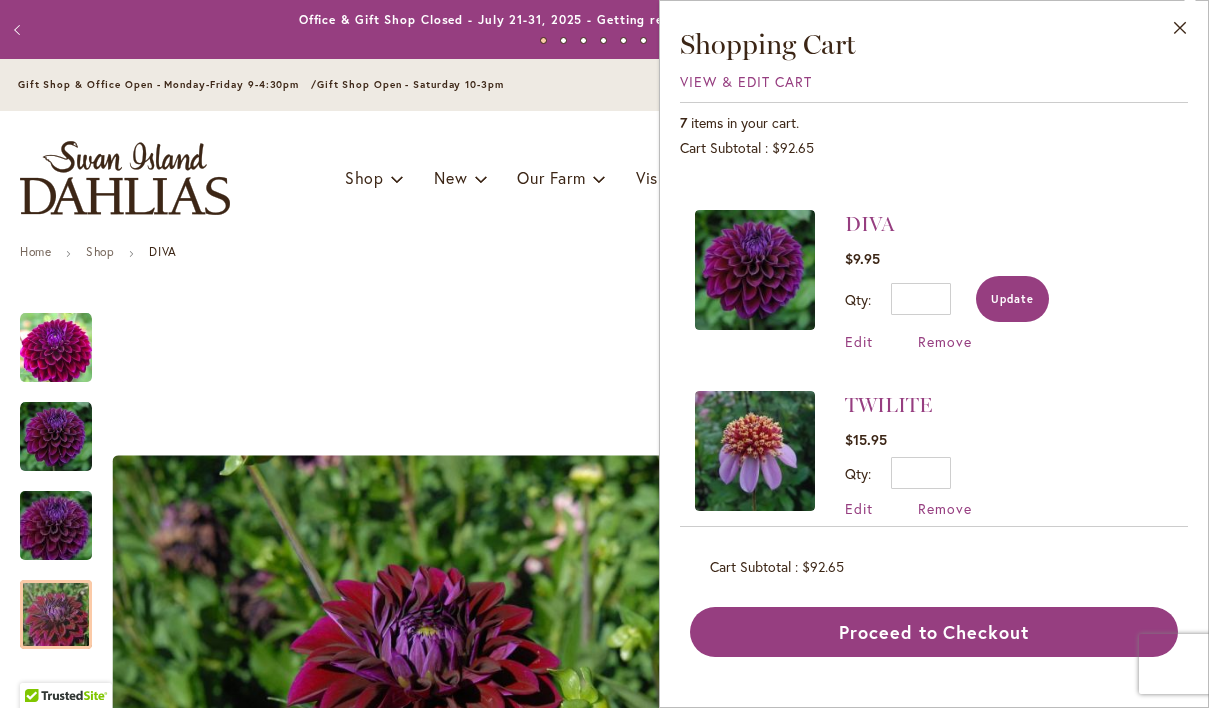 click on "Update" at bounding box center [1012, 299] 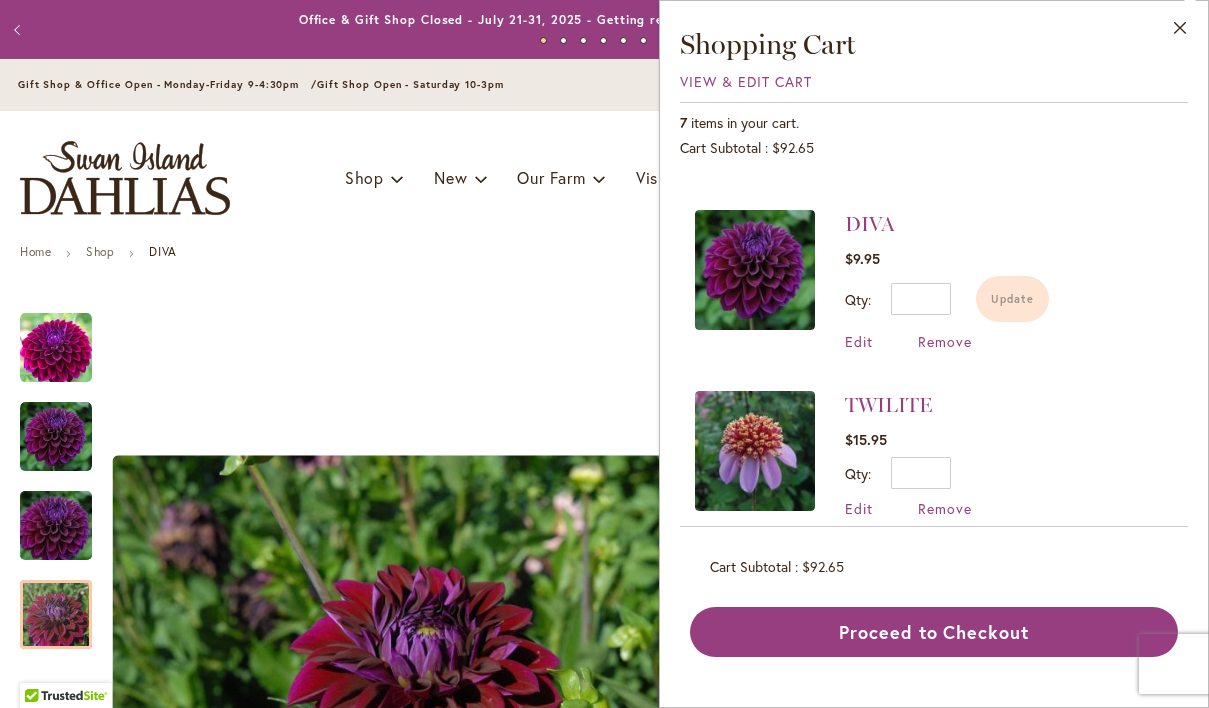 click at bounding box center [755, 270] 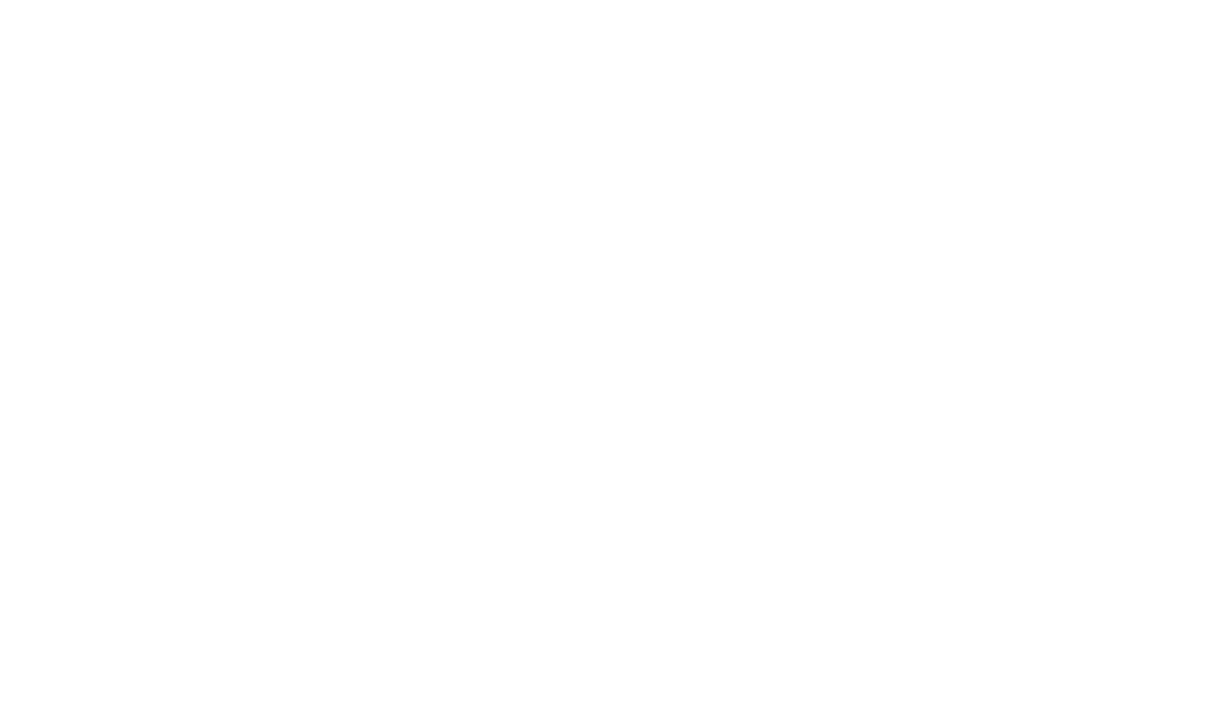 type on "***" 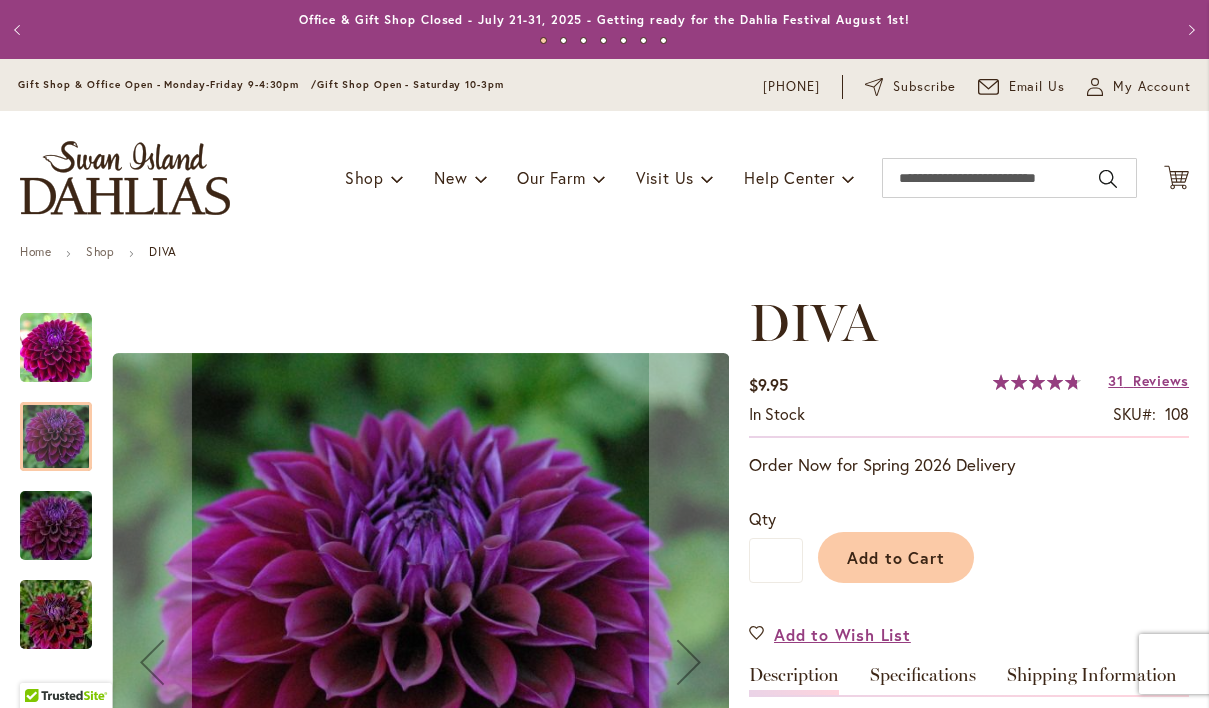 scroll, scrollTop: 0, scrollLeft: 0, axis: both 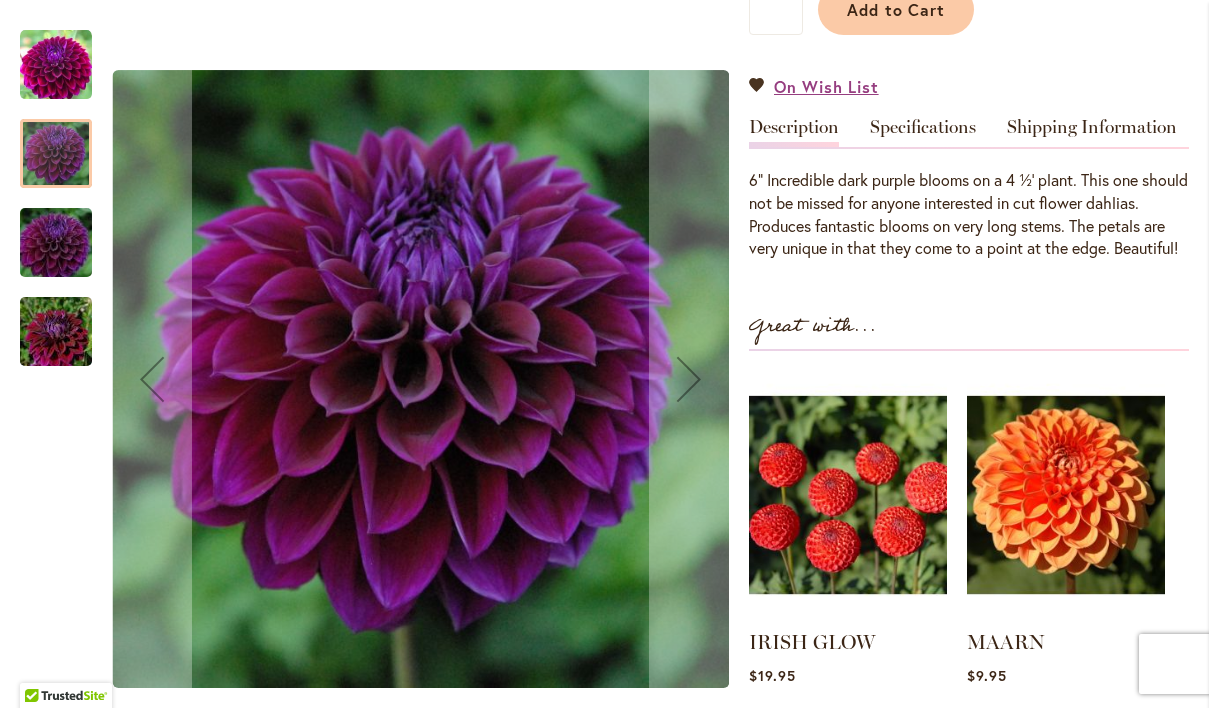 click at bounding box center [56, 332] 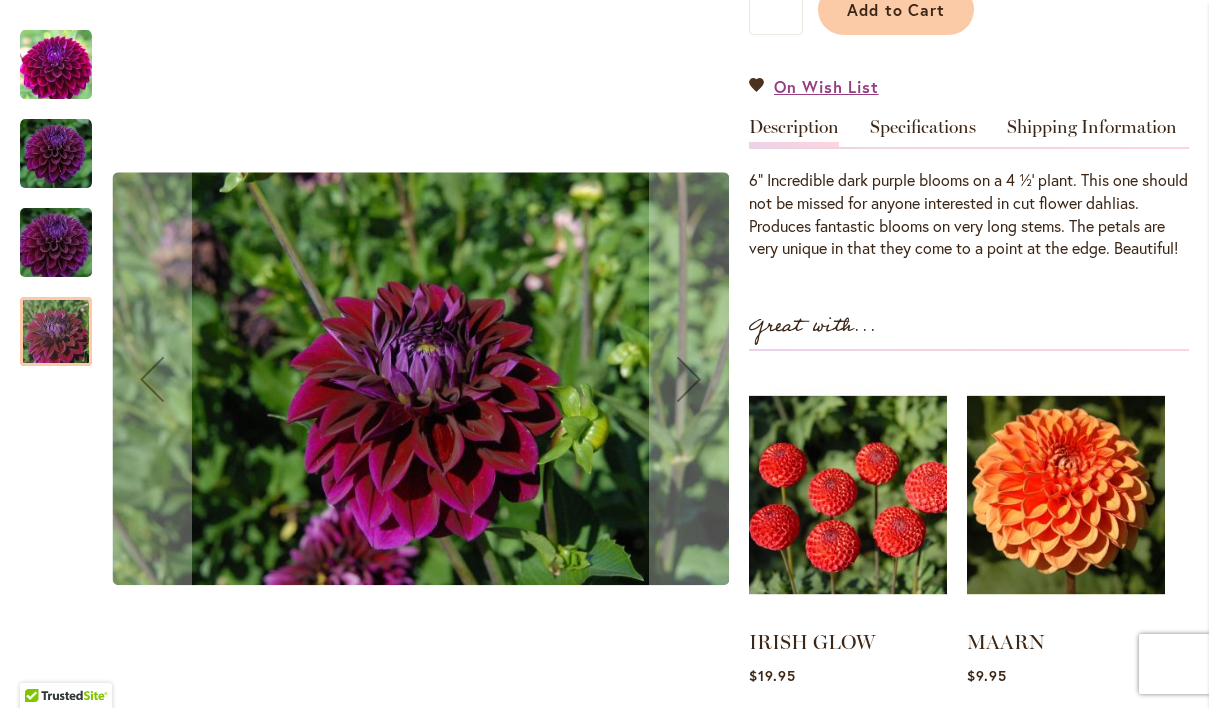 click at bounding box center (56, 243) 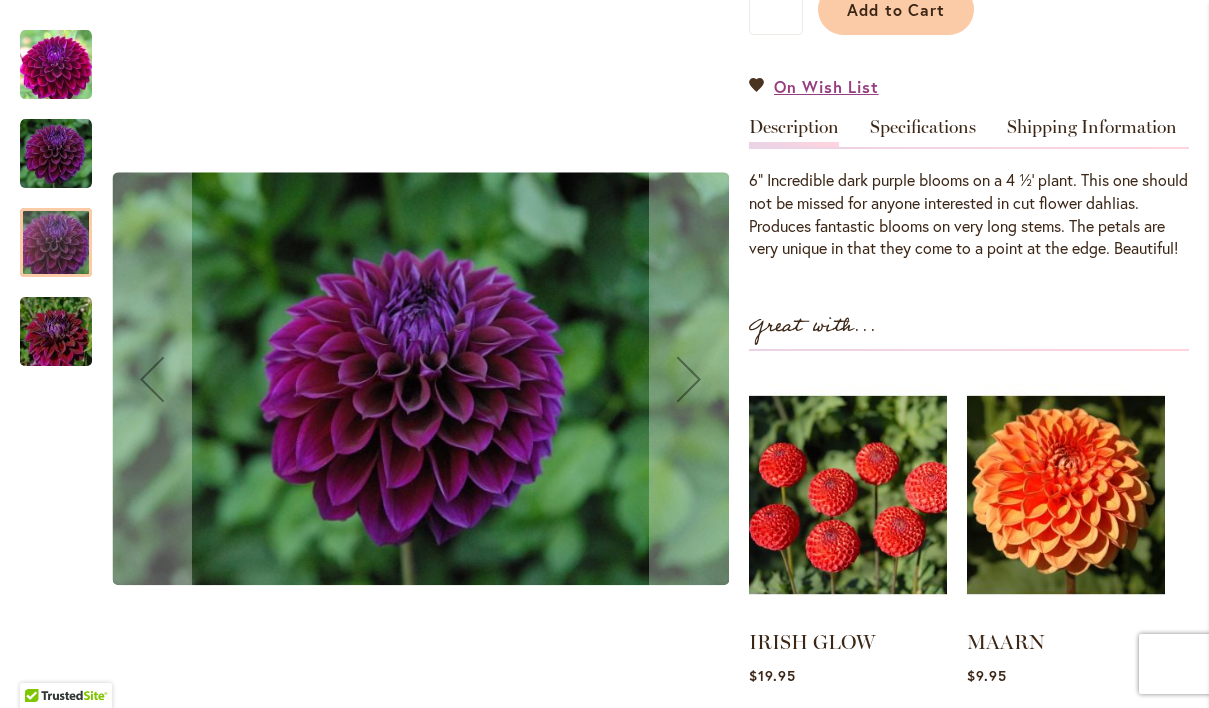 click at bounding box center (56, 154) 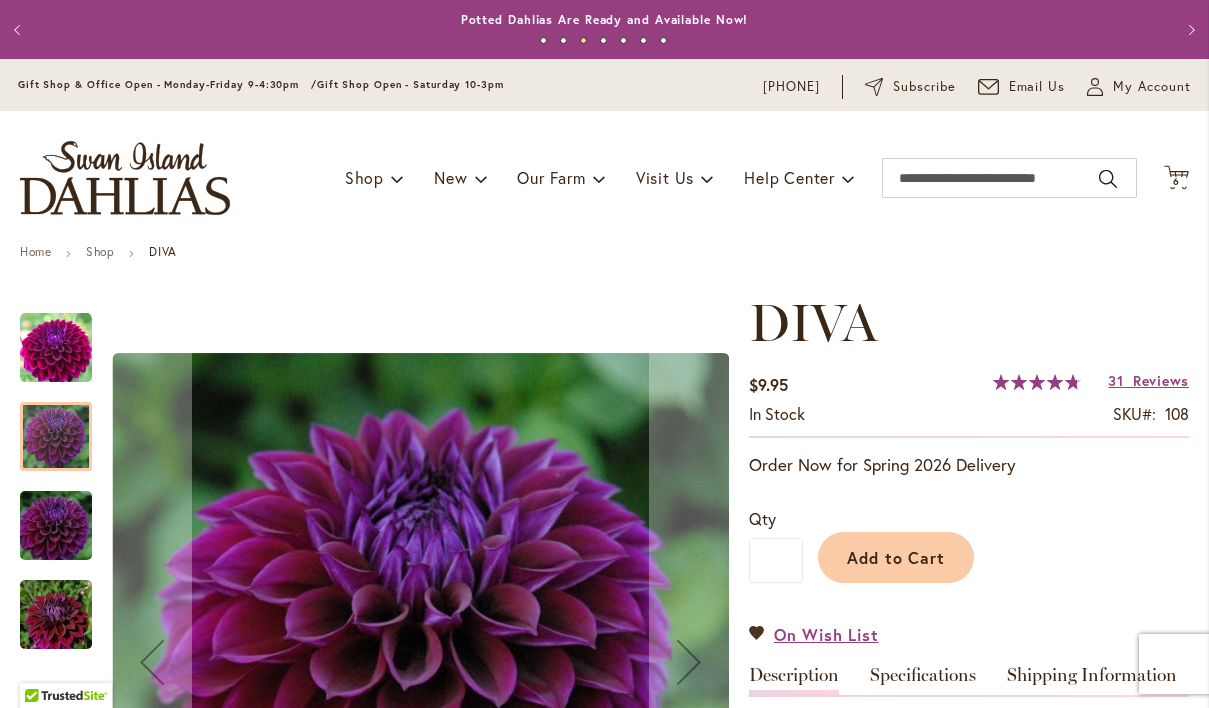 scroll, scrollTop: -2, scrollLeft: 0, axis: vertical 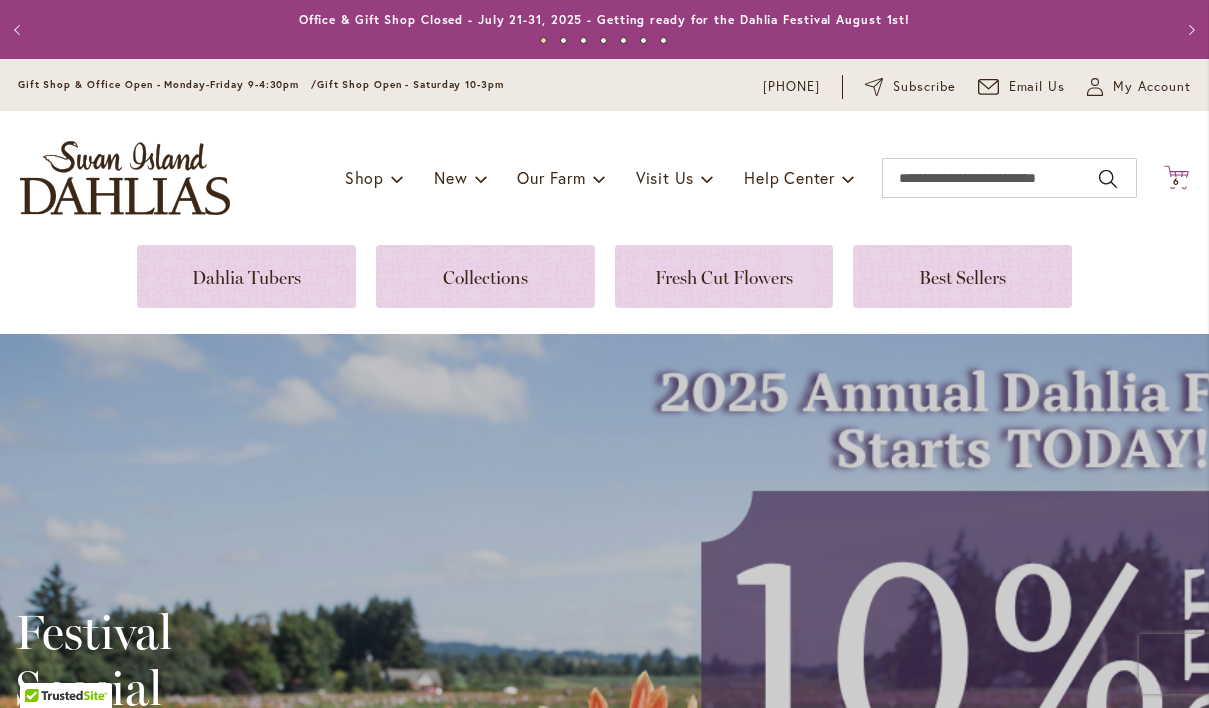 click on "Cart
.cls-1 {
fill: #231f20;
}" 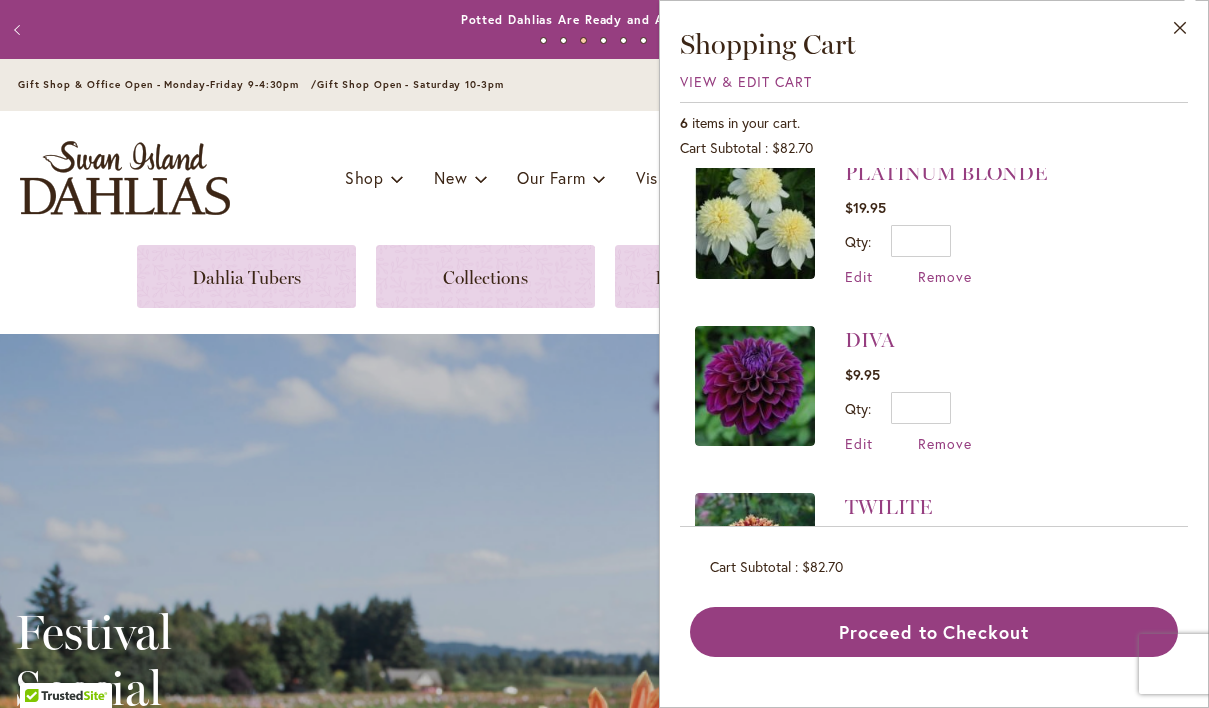 scroll, scrollTop: 364, scrollLeft: 0, axis: vertical 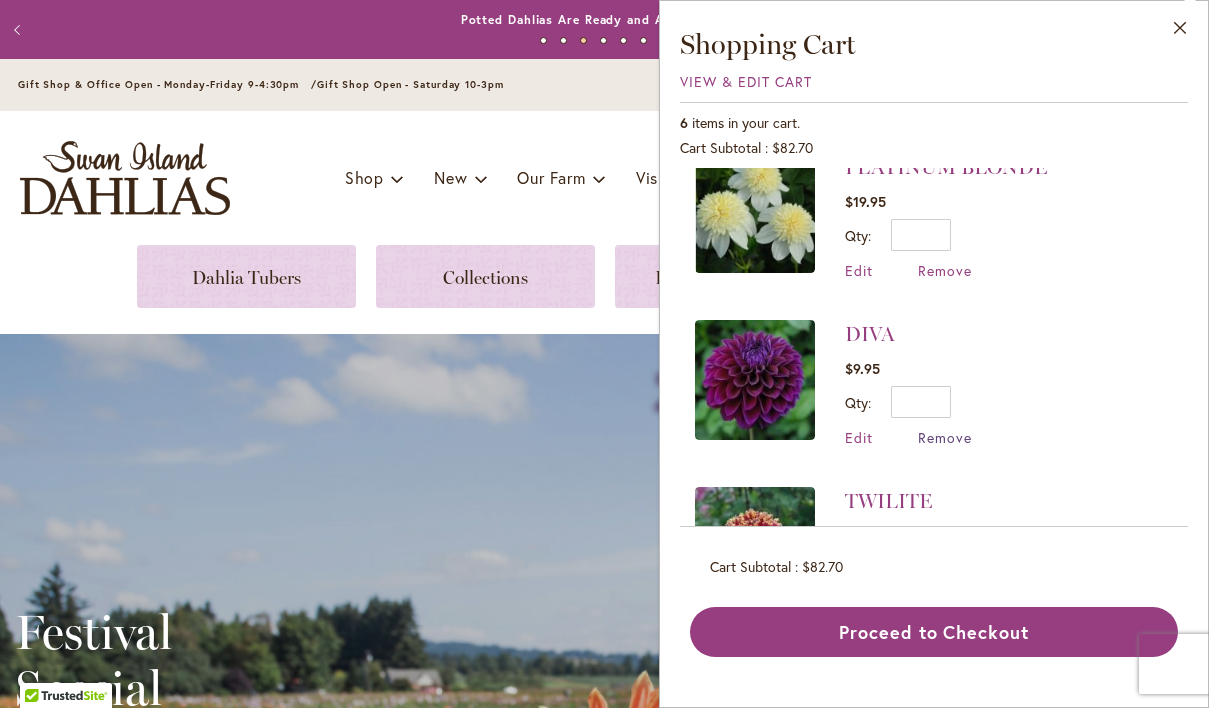 click on "Remove" at bounding box center (945, 437) 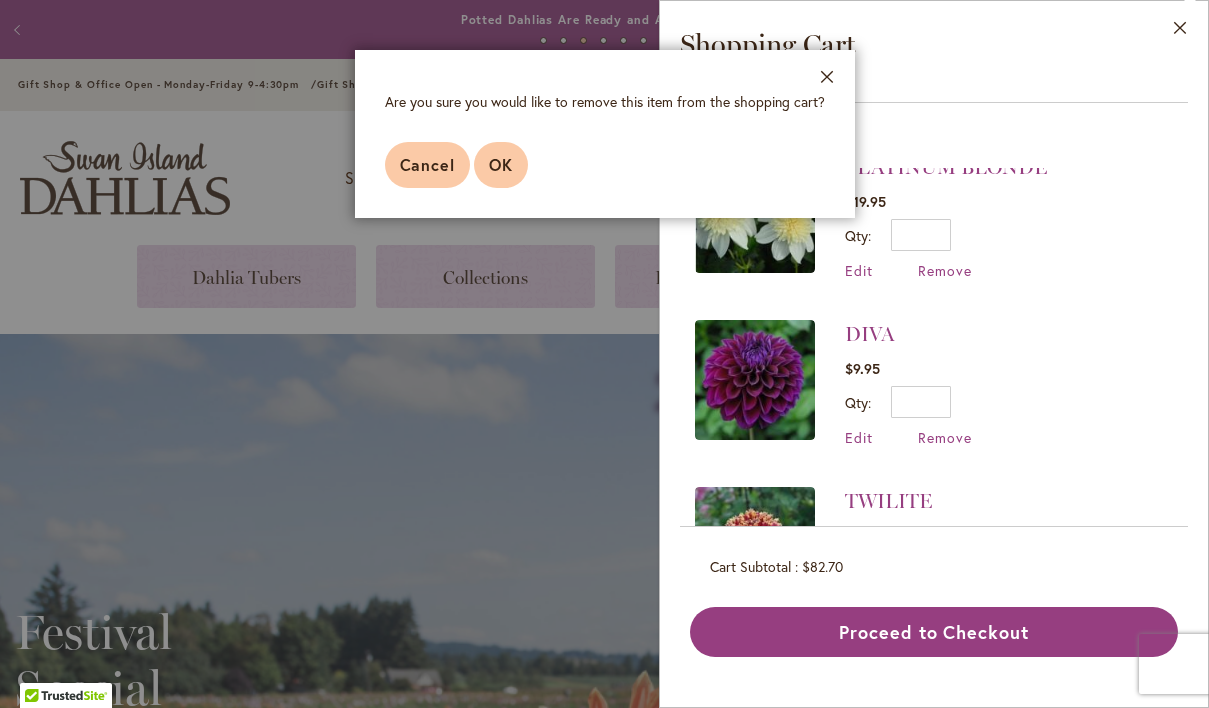 click on "OK" at bounding box center (501, 164) 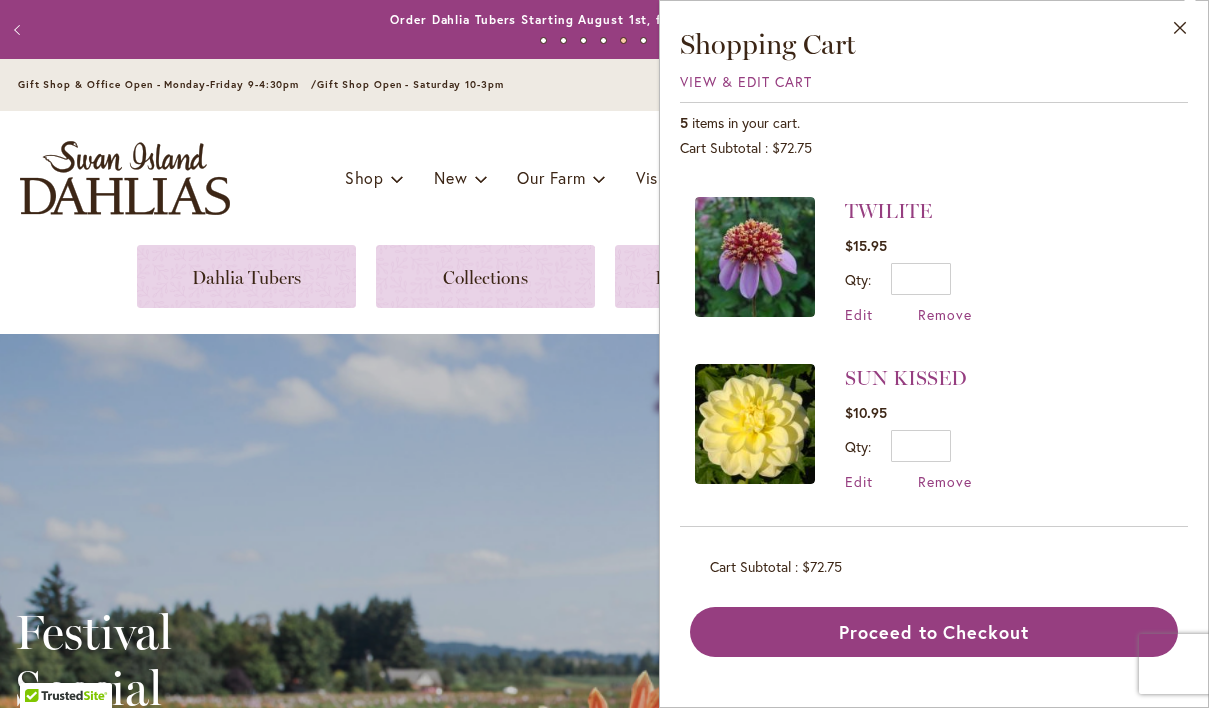 scroll, scrollTop: 487, scrollLeft: 0, axis: vertical 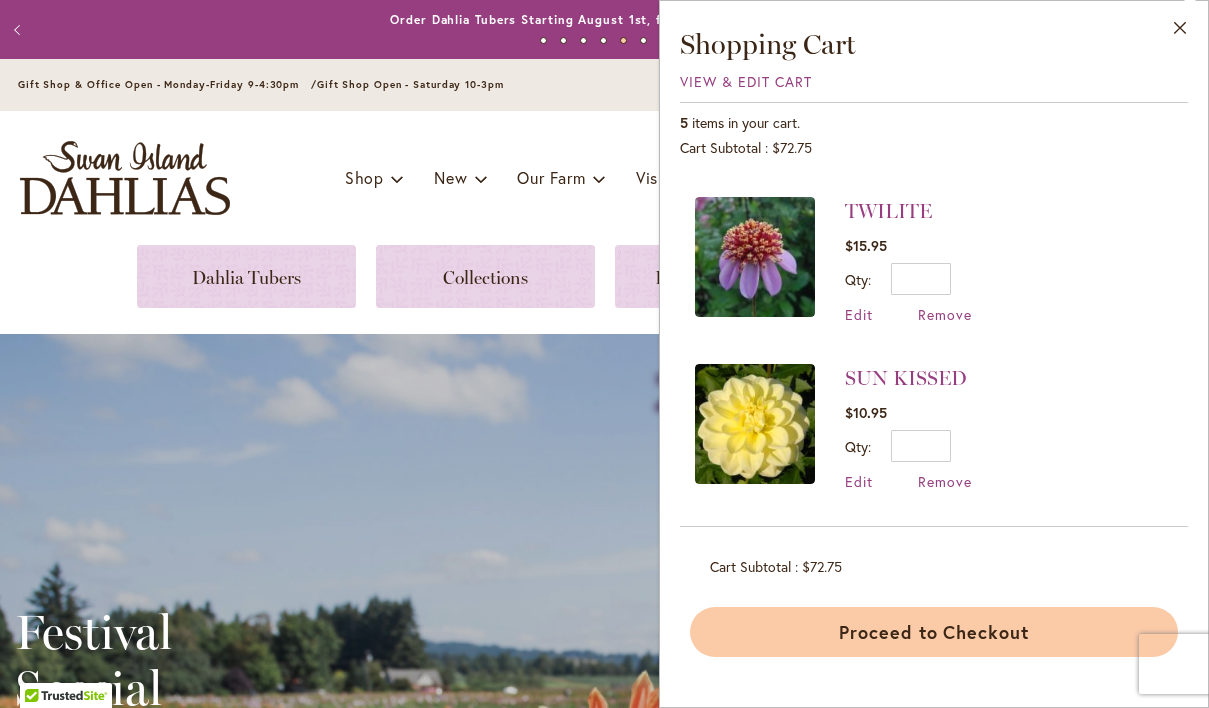 click on "Proceed to Checkout" at bounding box center [934, 632] 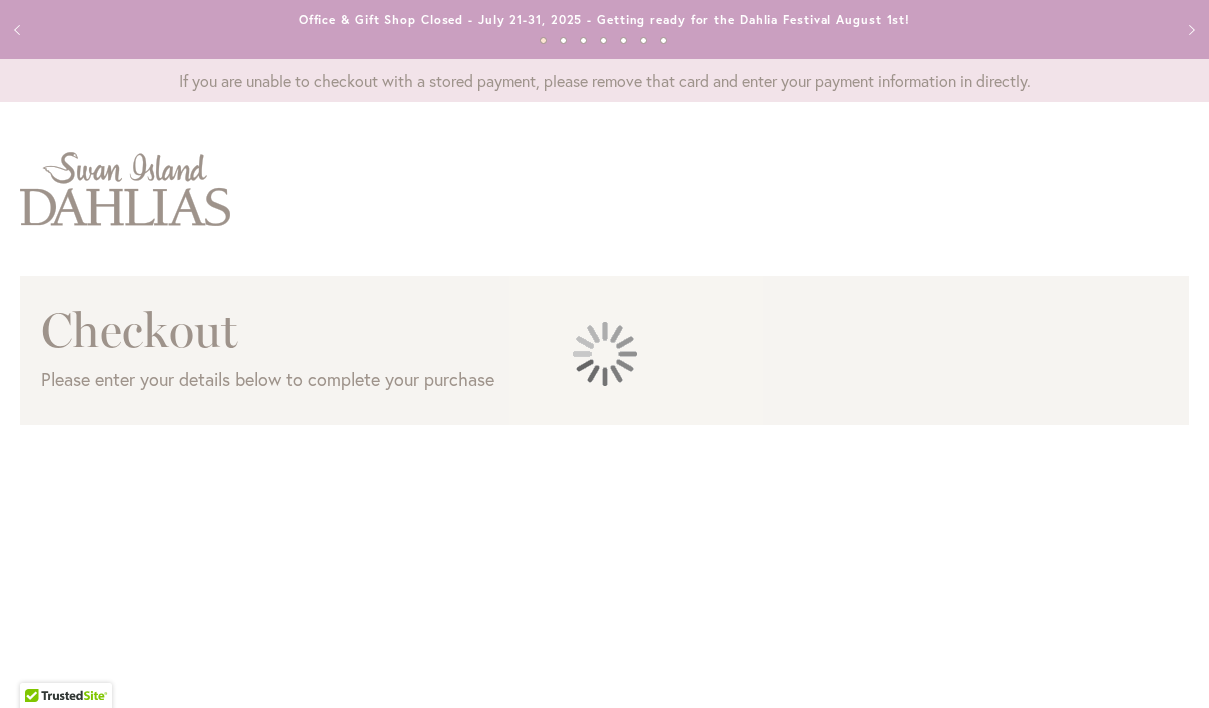 scroll, scrollTop: 0, scrollLeft: 0, axis: both 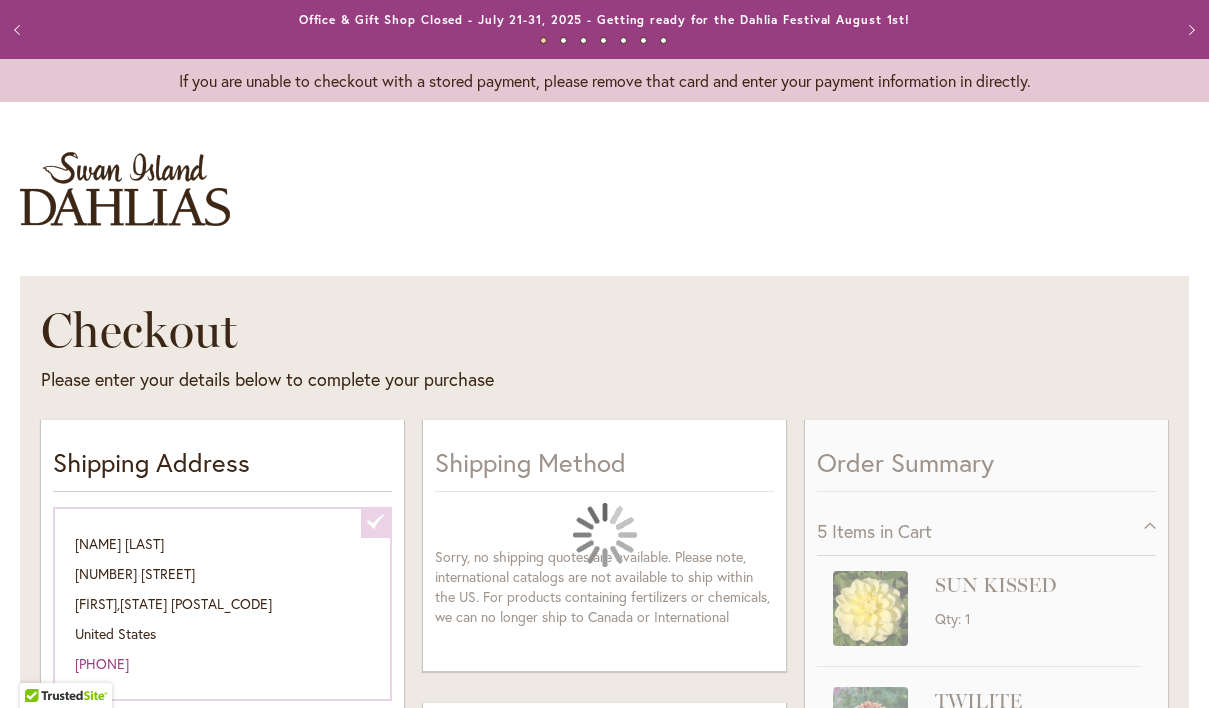 select on "**********" 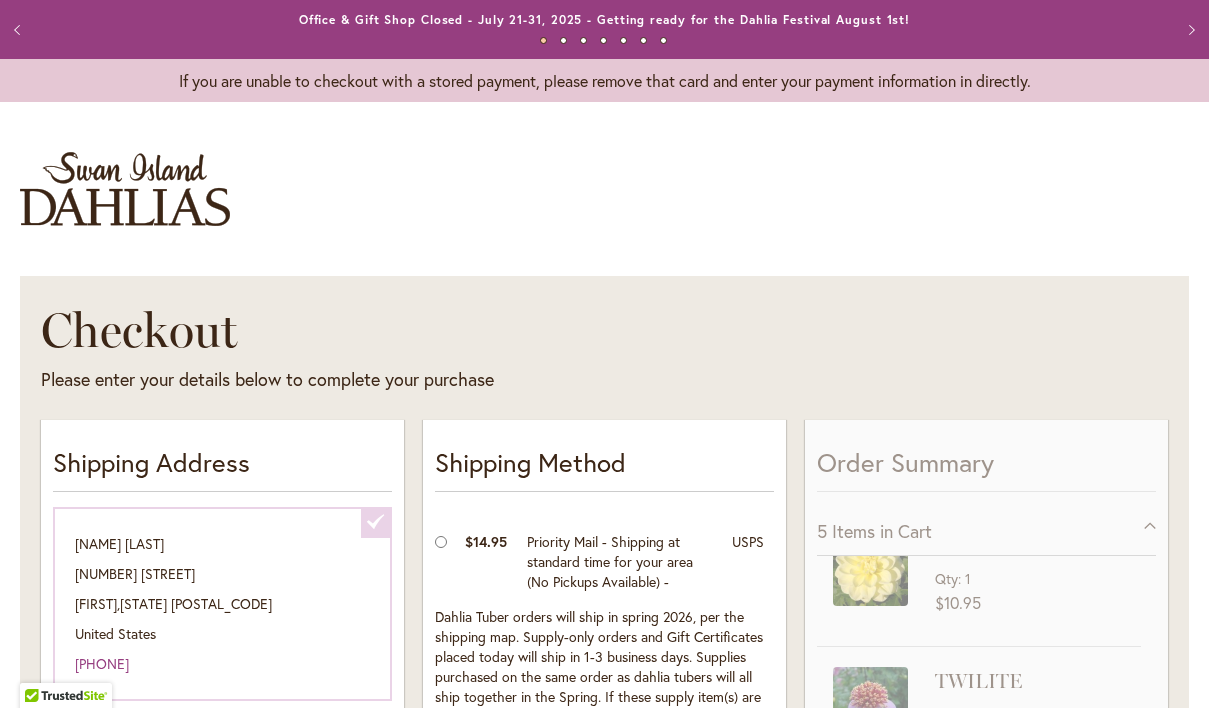 scroll, scrollTop: 41, scrollLeft: 0, axis: vertical 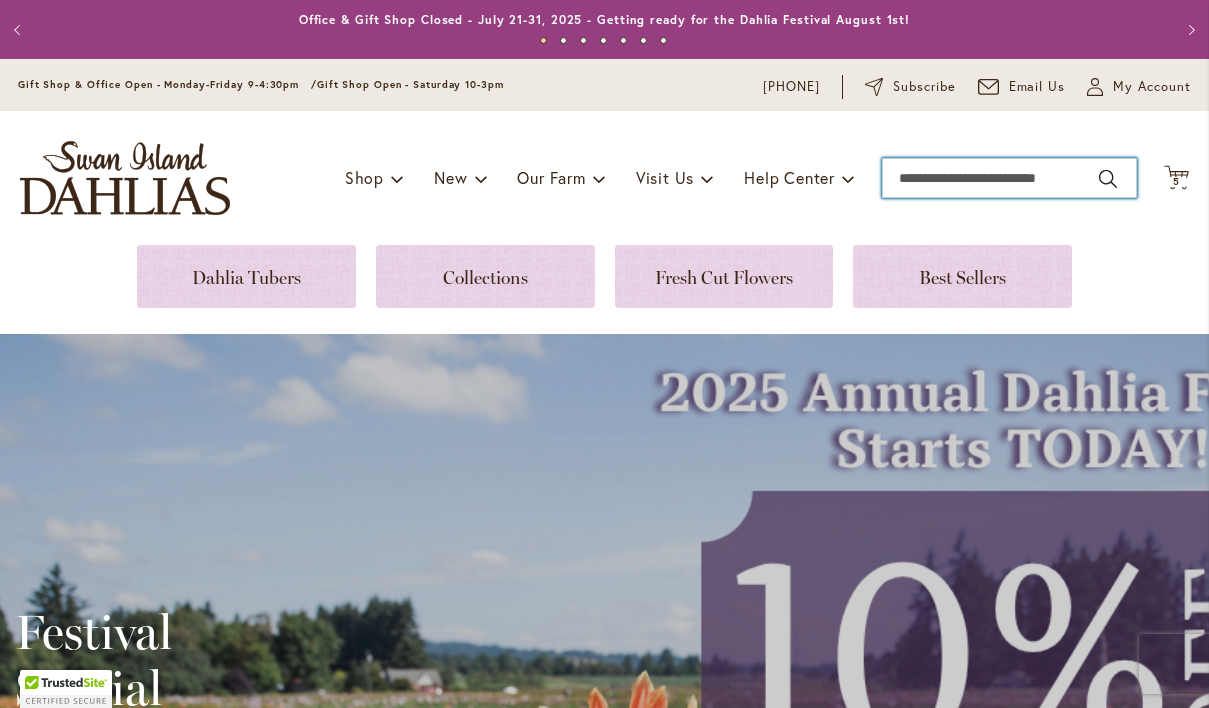 click on "Search" at bounding box center [1009, 178] 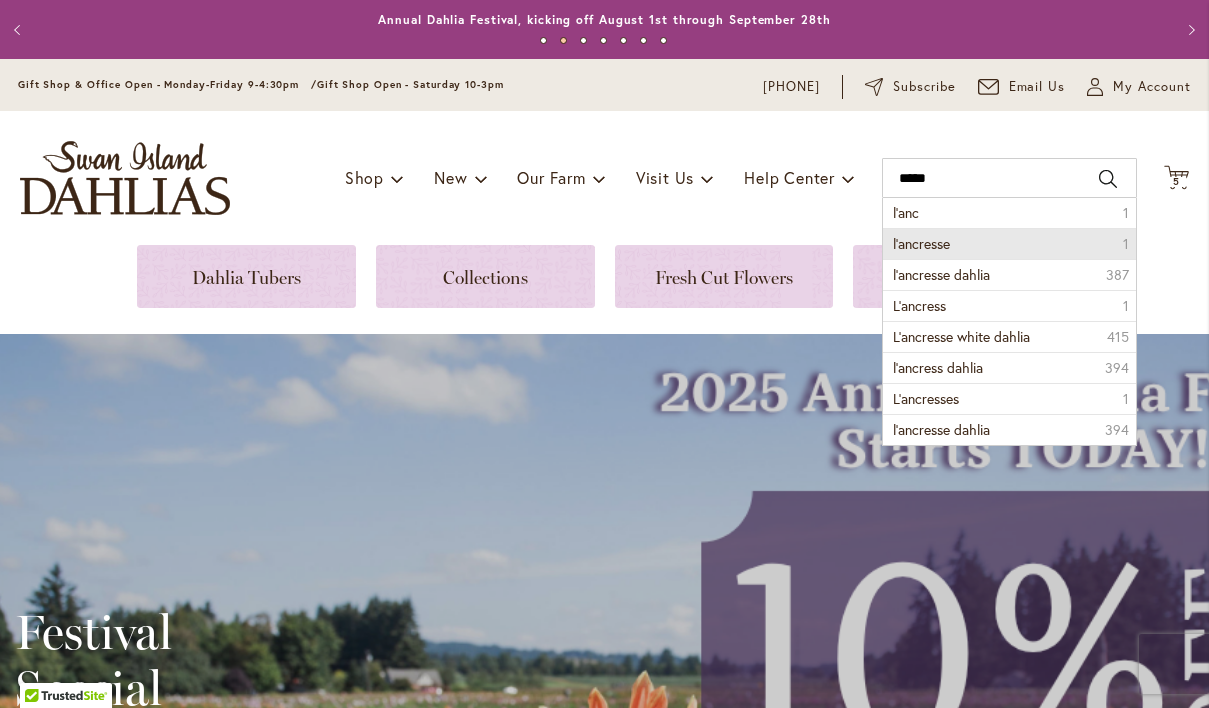 drag, startPoint x: 950, startPoint y: 181, endPoint x: 974, endPoint y: 242, distance: 65.551506 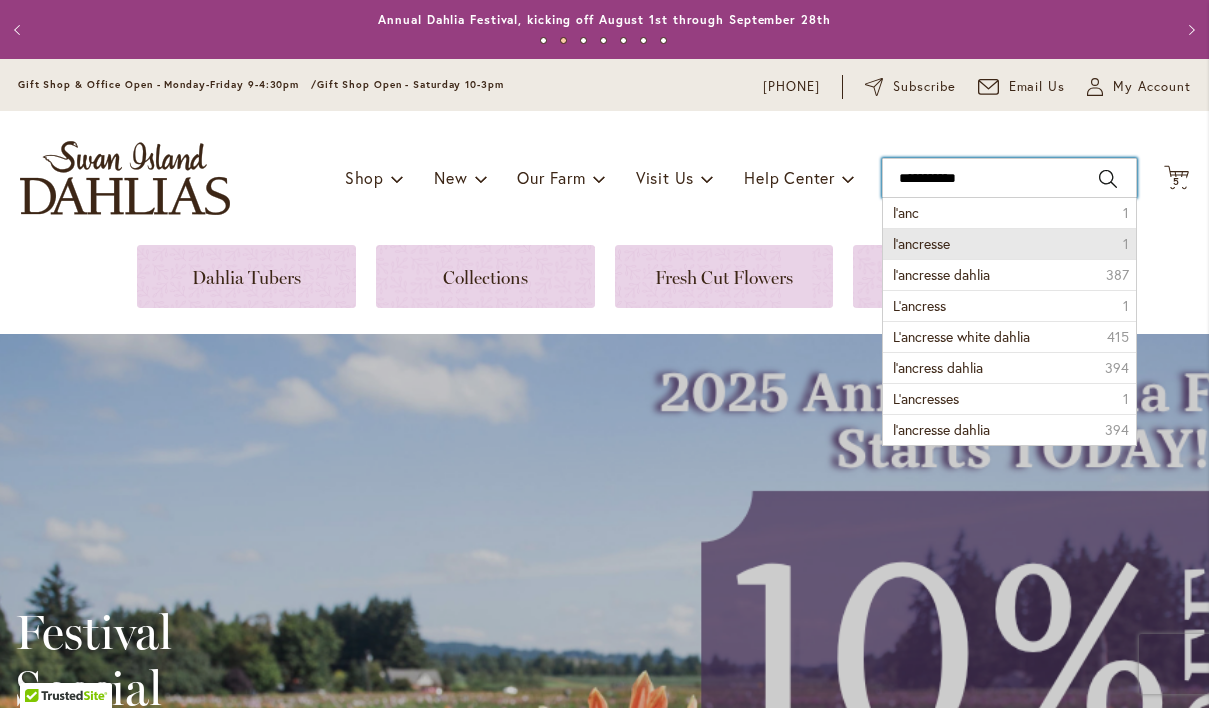 type on "**********" 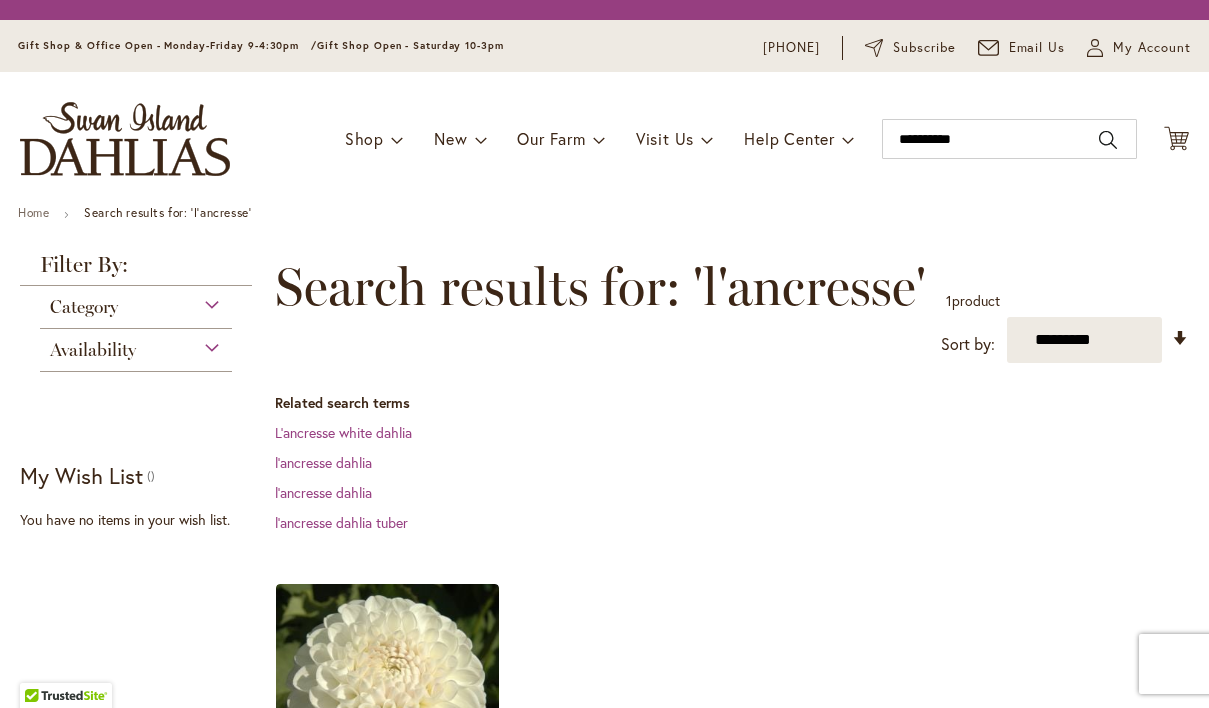 scroll, scrollTop: 0, scrollLeft: 0, axis: both 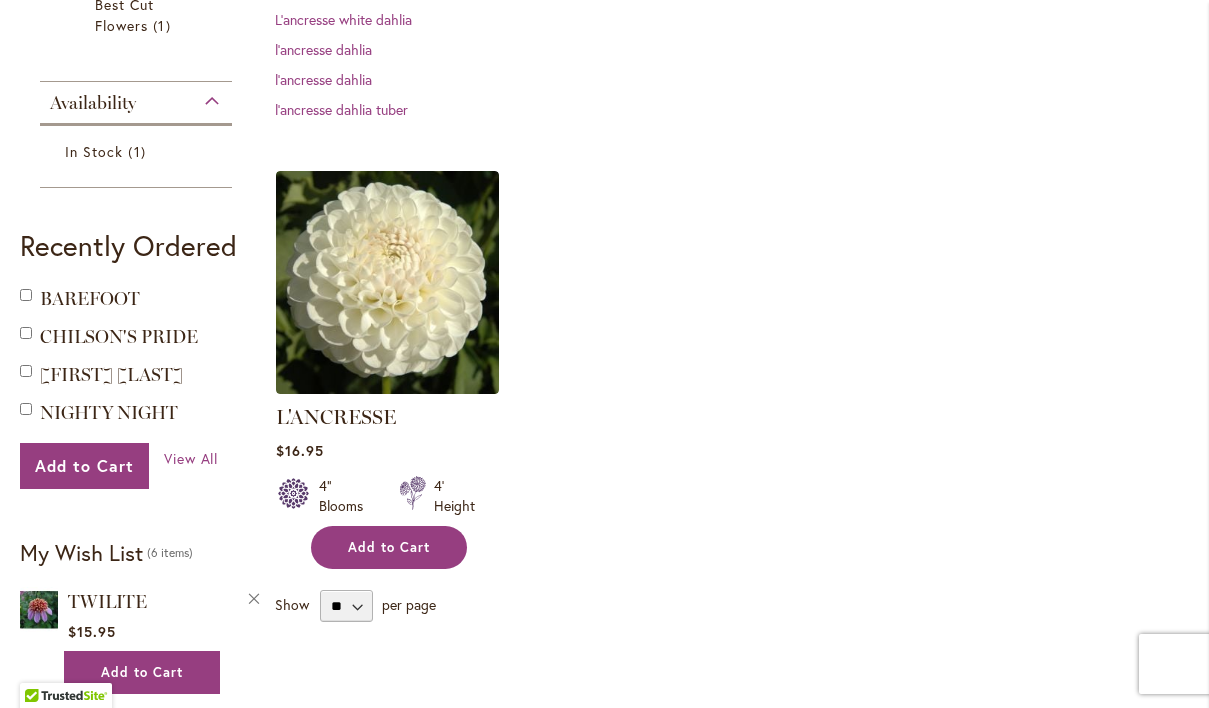 click on "Add to Cart" at bounding box center (389, 547) 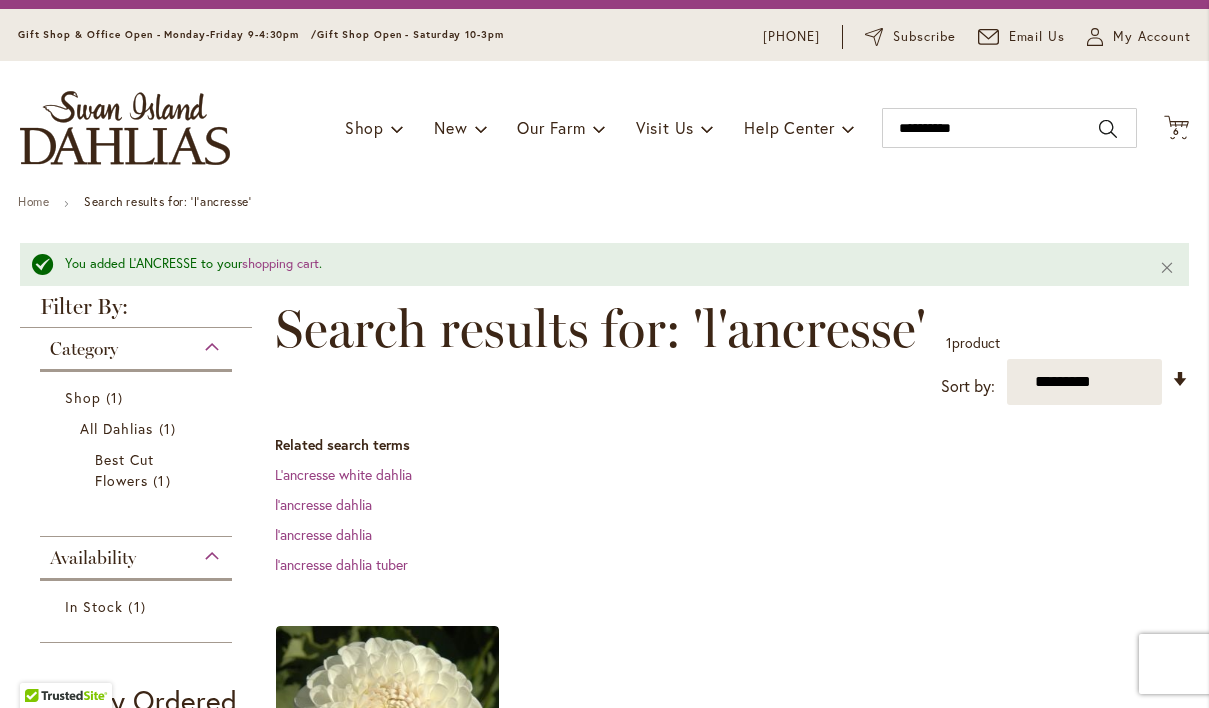 scroll, scrollTop: 0, scrollLeft: 0, axis: both 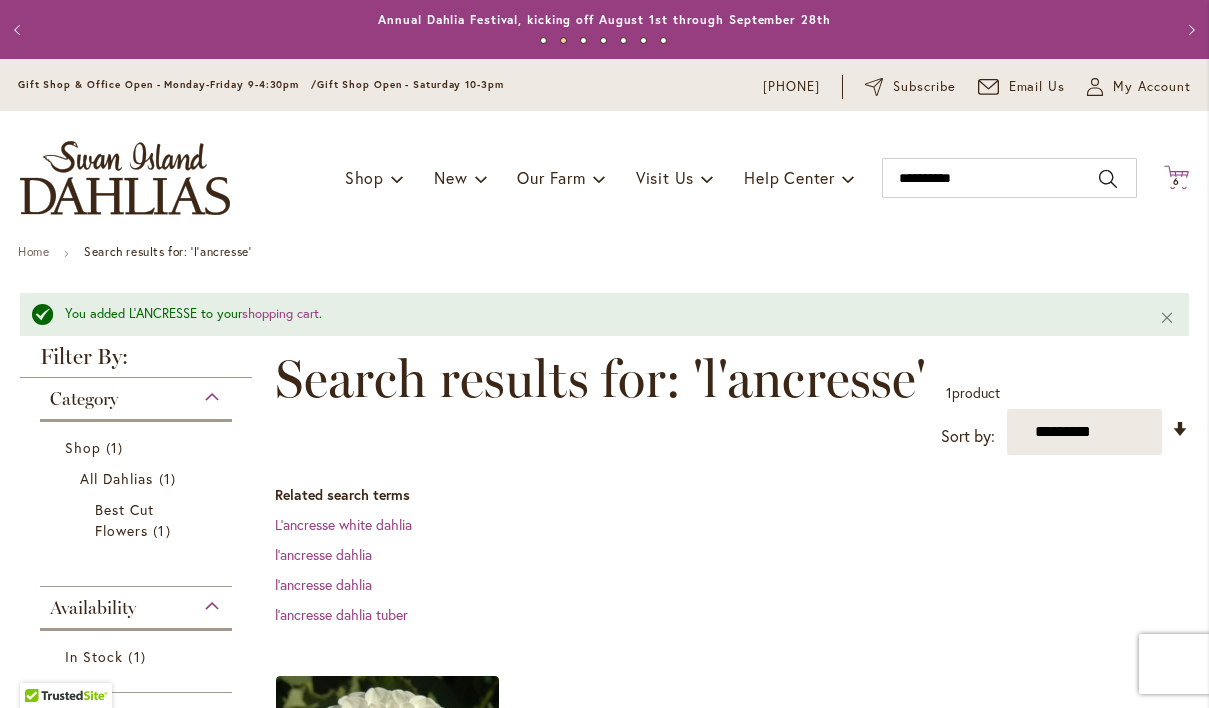 click on "6" at bounding box center [1176, 181] 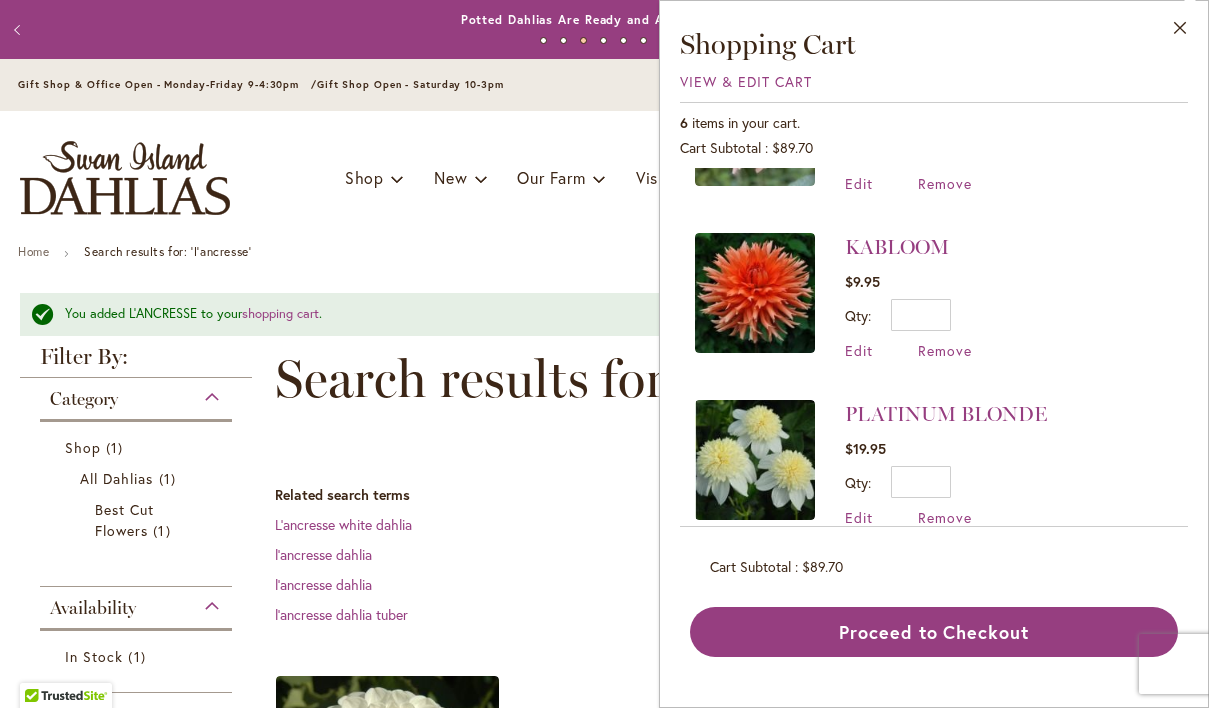 scroll, scrollTop: 292, scrollLeft: 0, axis: vertical 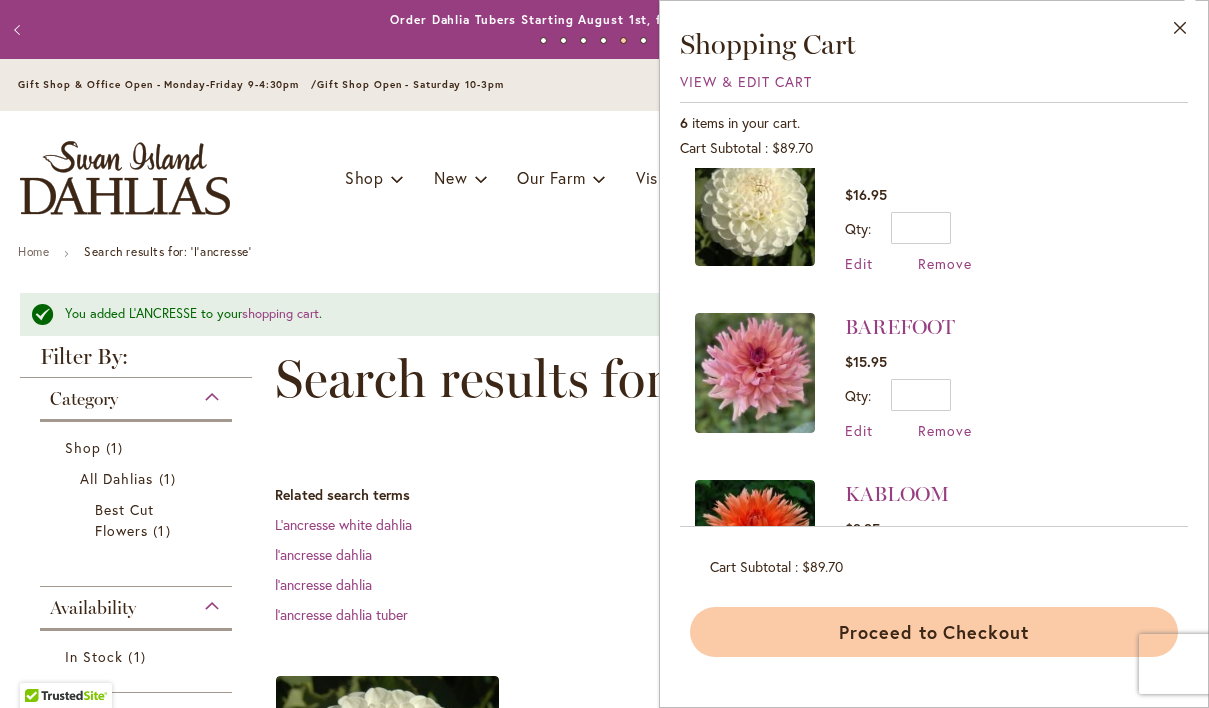 click on "Proceed to Checkout" at bounding box center (934, 632) 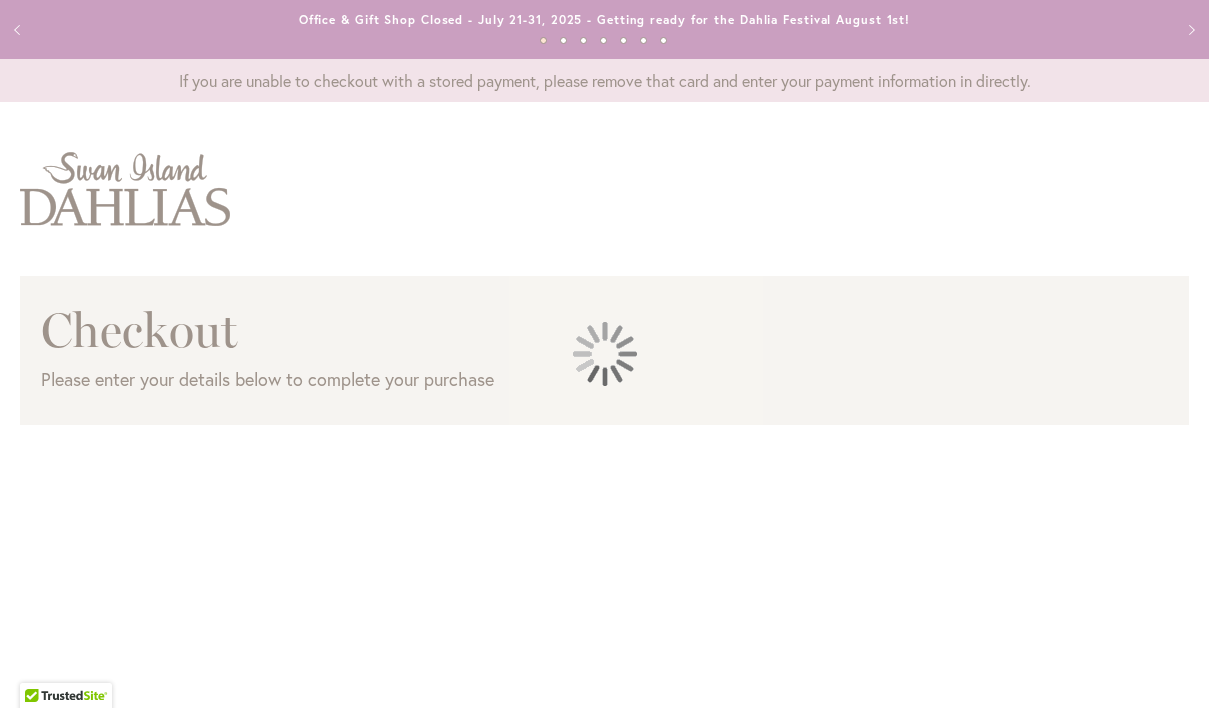 scroll, scrollTop: 0, scrollLeft: 0, axis: both 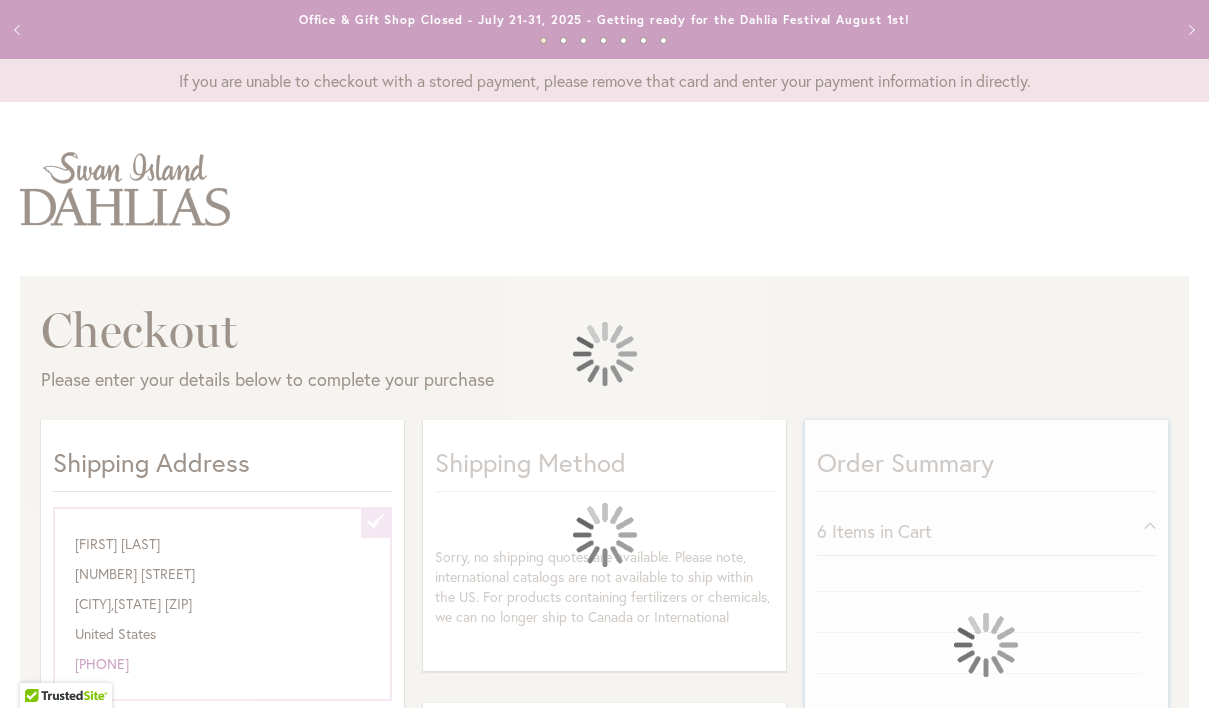 select on "**********" 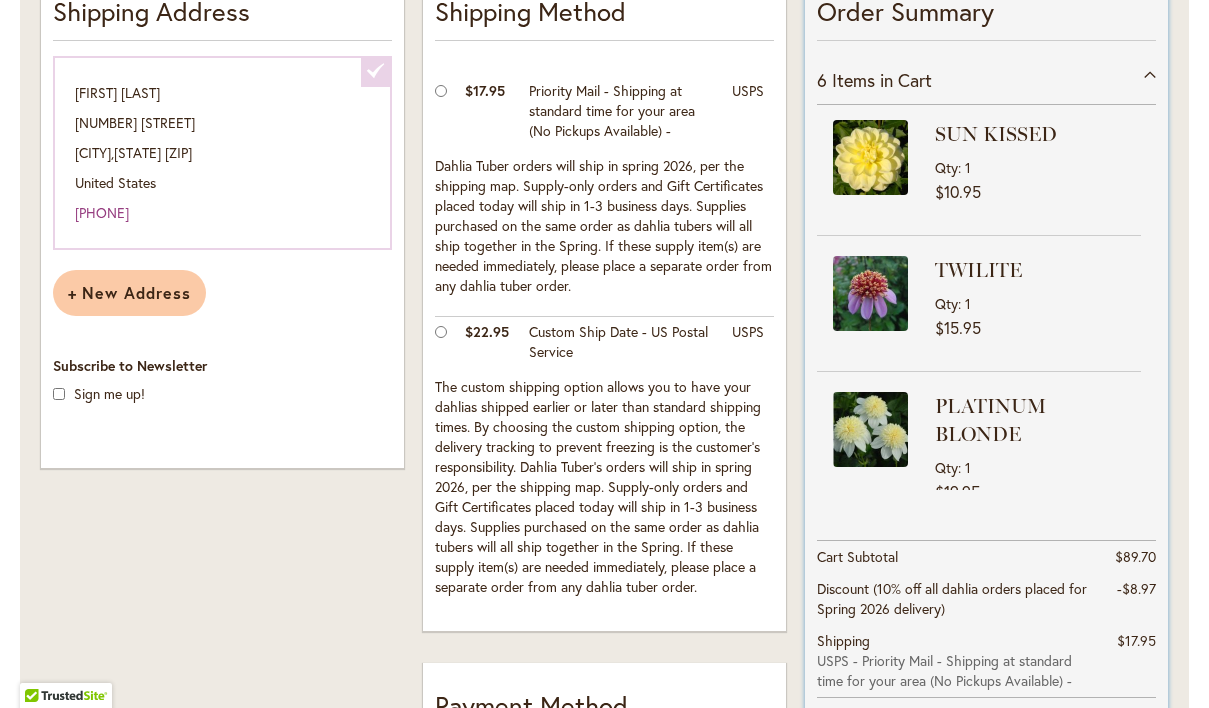 scroll, scrollTop: 452, scrollLeft: 0, axis: vertical 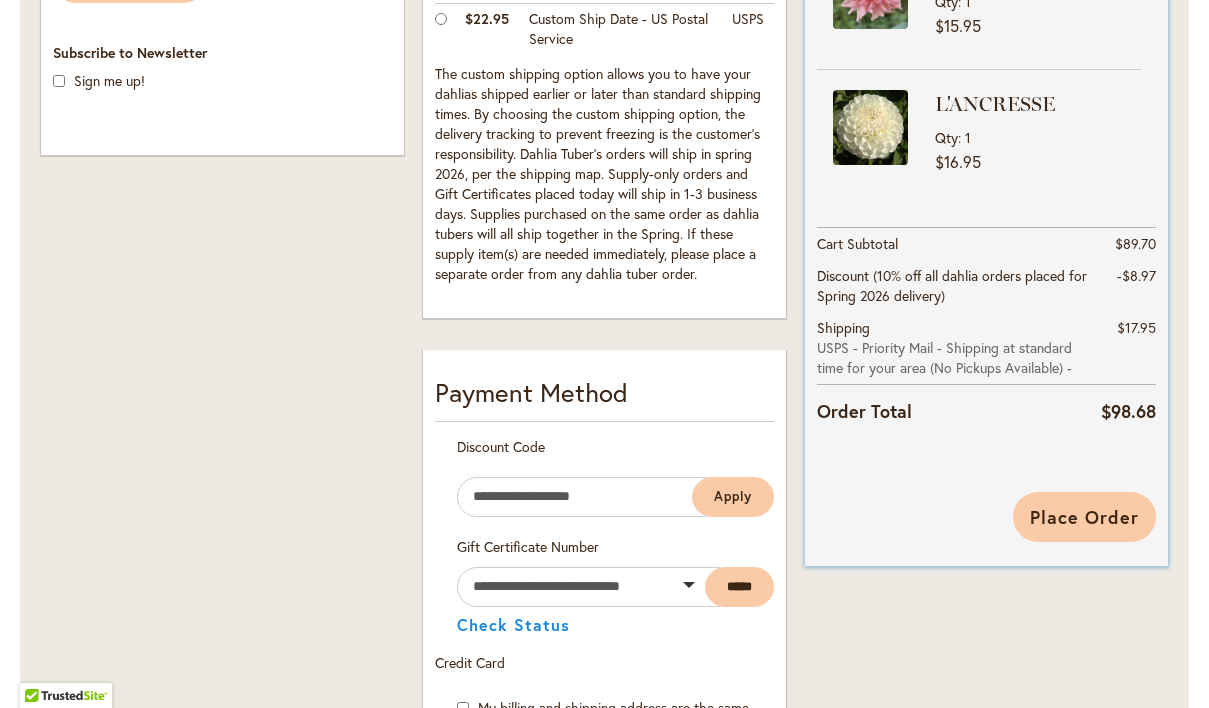click on "Place Order" at bounding box center (1084, 517) 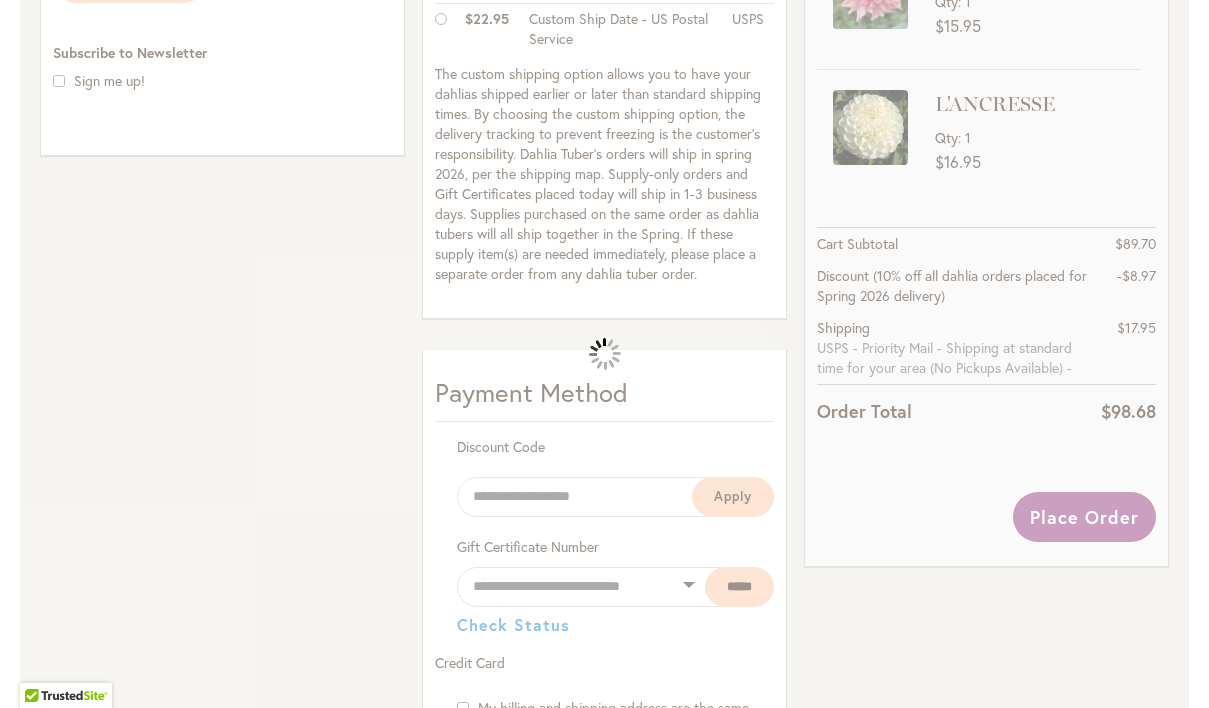 select 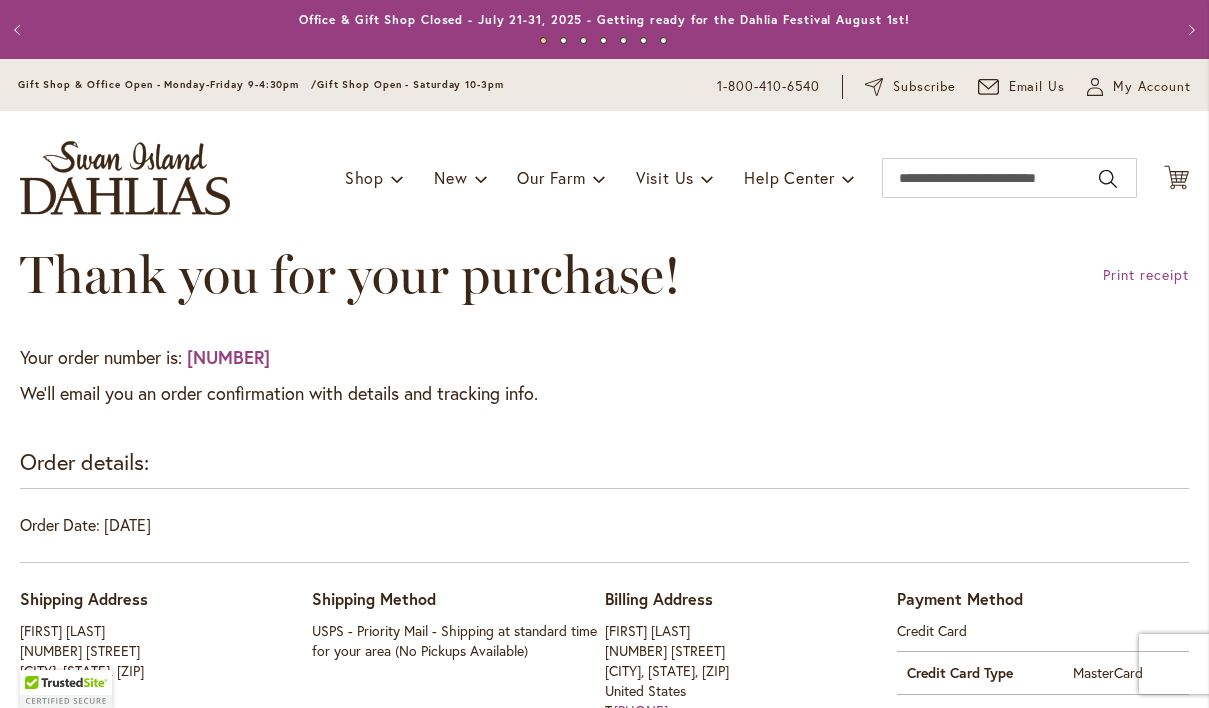 scroll, scrollTop: 0, scrollLeft: 0, axis: both 